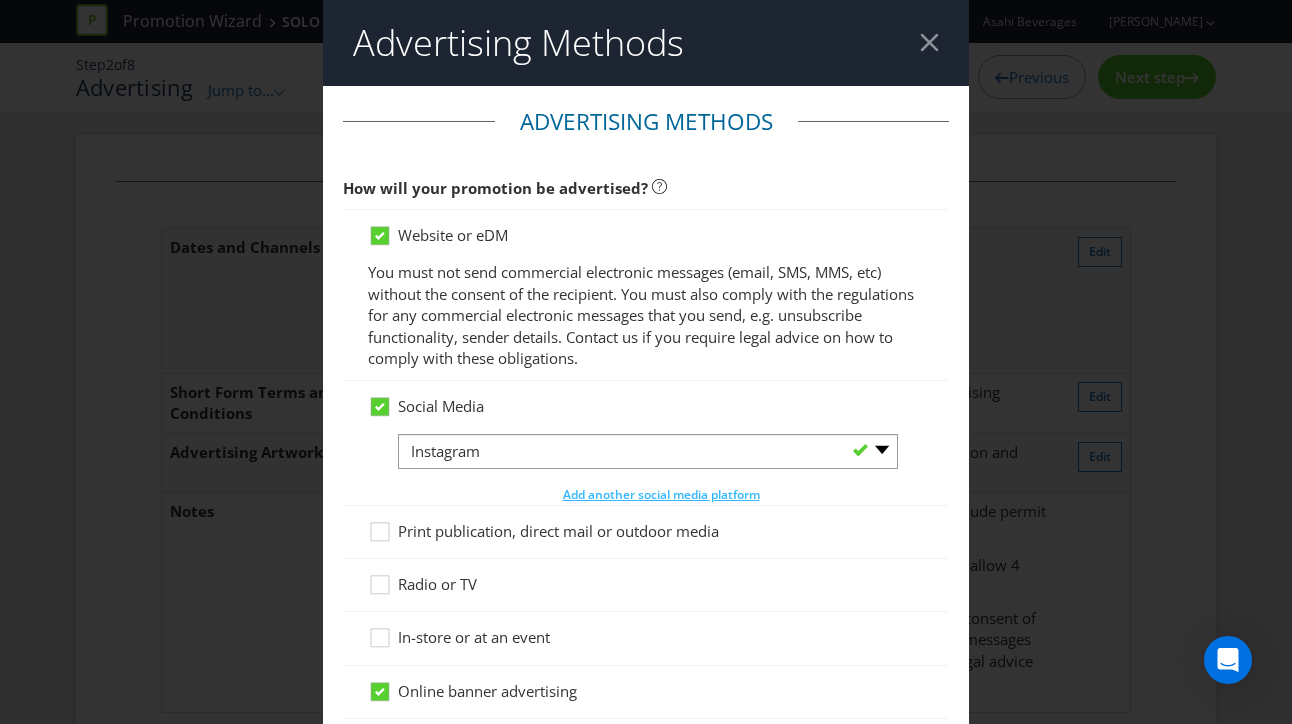 scroll, scrollTop: 4, scrollLeft: 0, axis: vertical 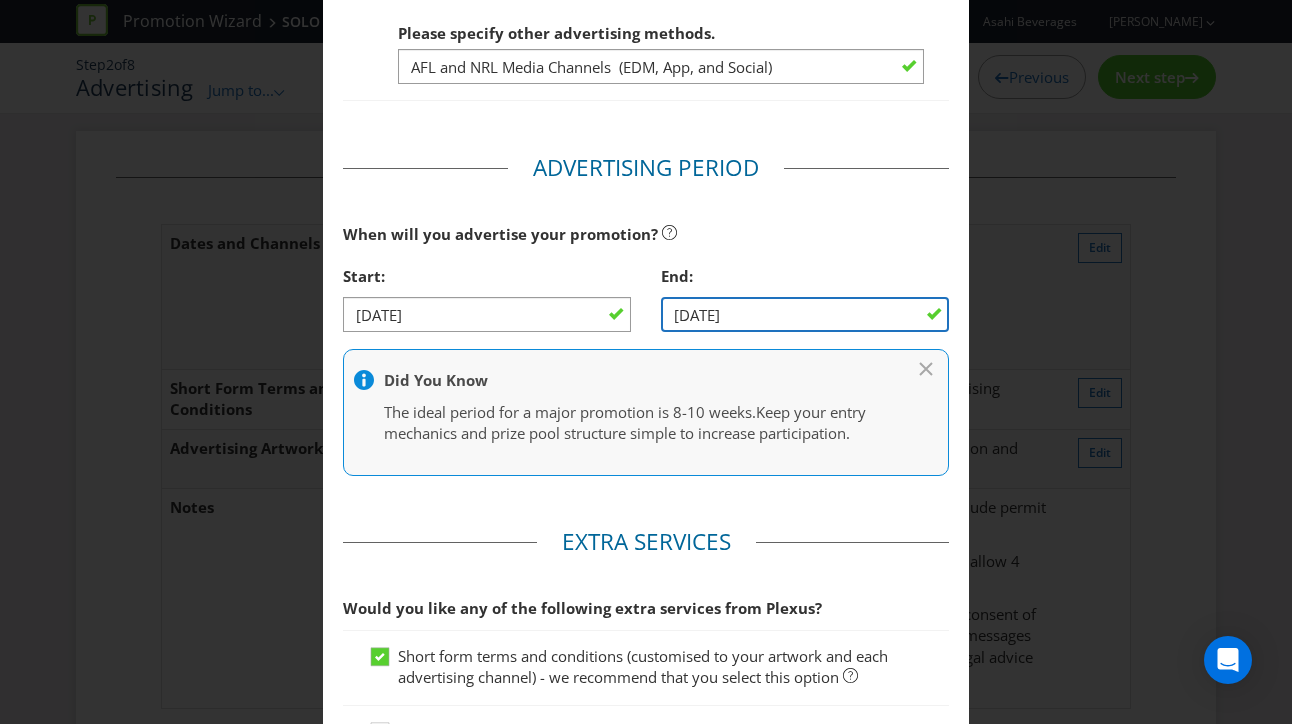 click on "[DATE]" at bounding box center (805, 314) 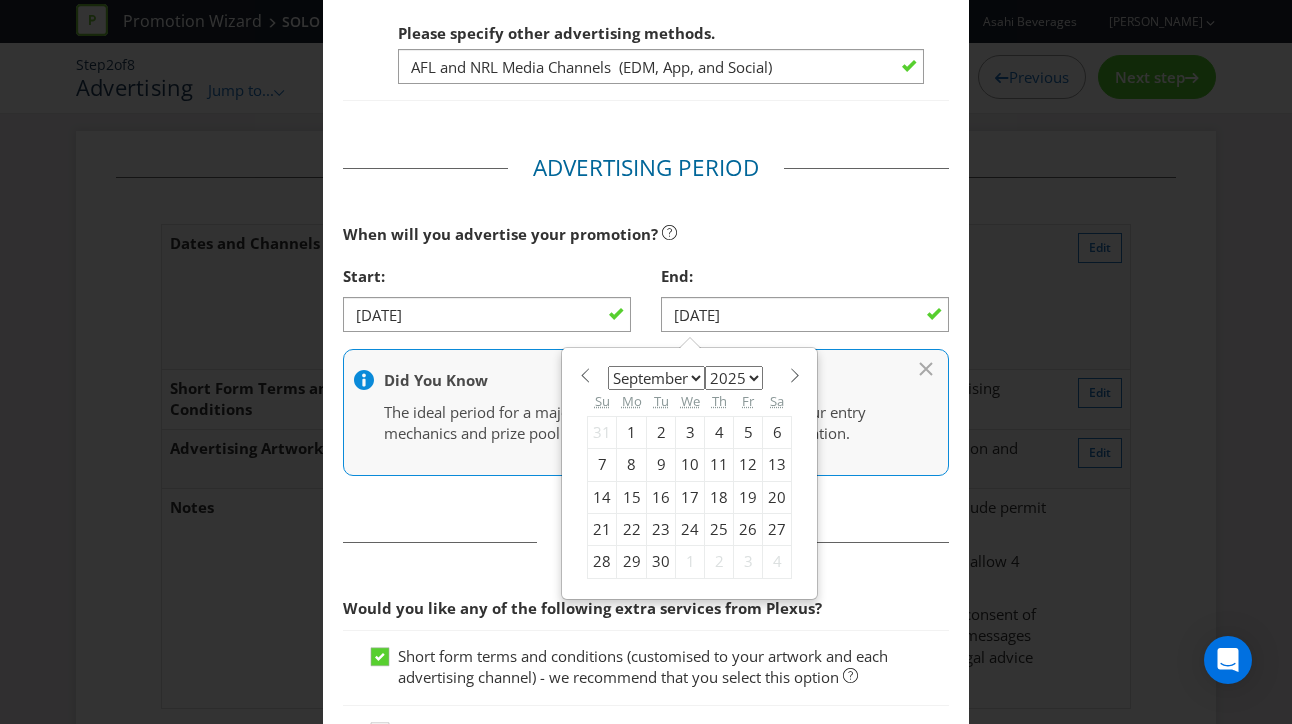 click on "9" at bounding box center (661, 465) 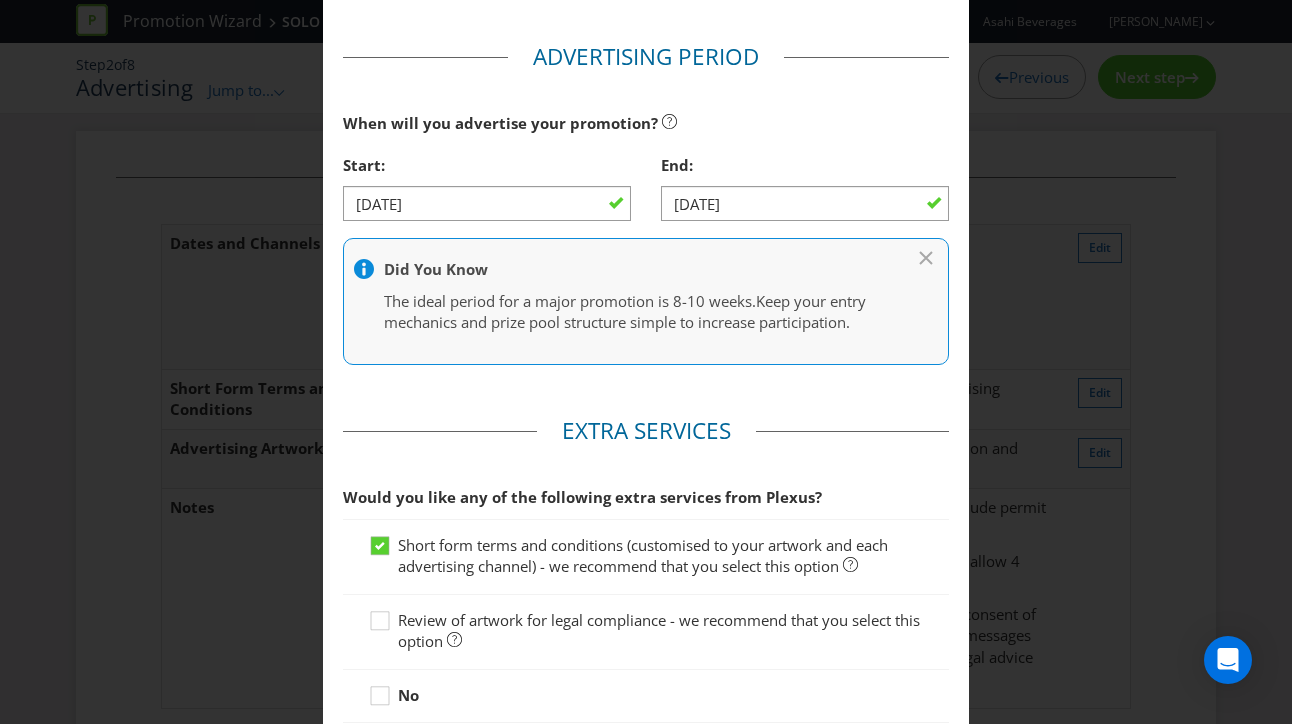 scroll, scrollTop: 1008, scrollLeft: 0, axis: vertical 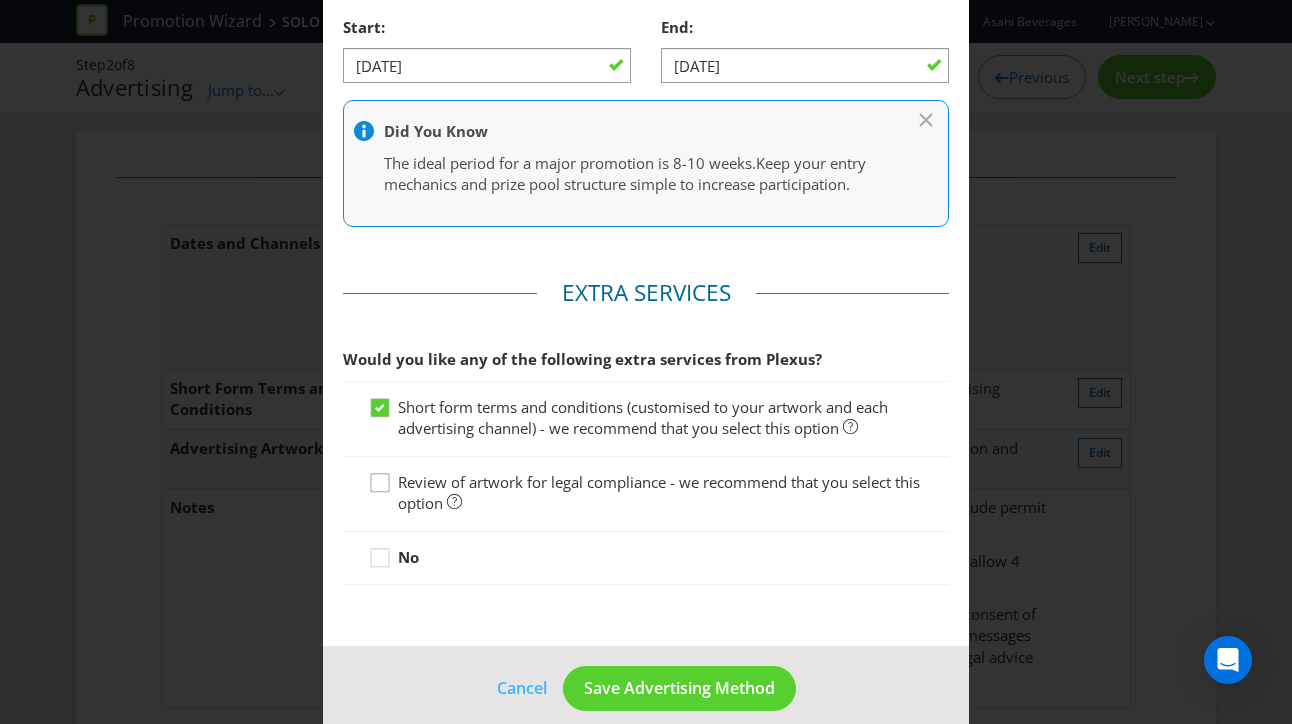 click at bounding box center [380, 476] 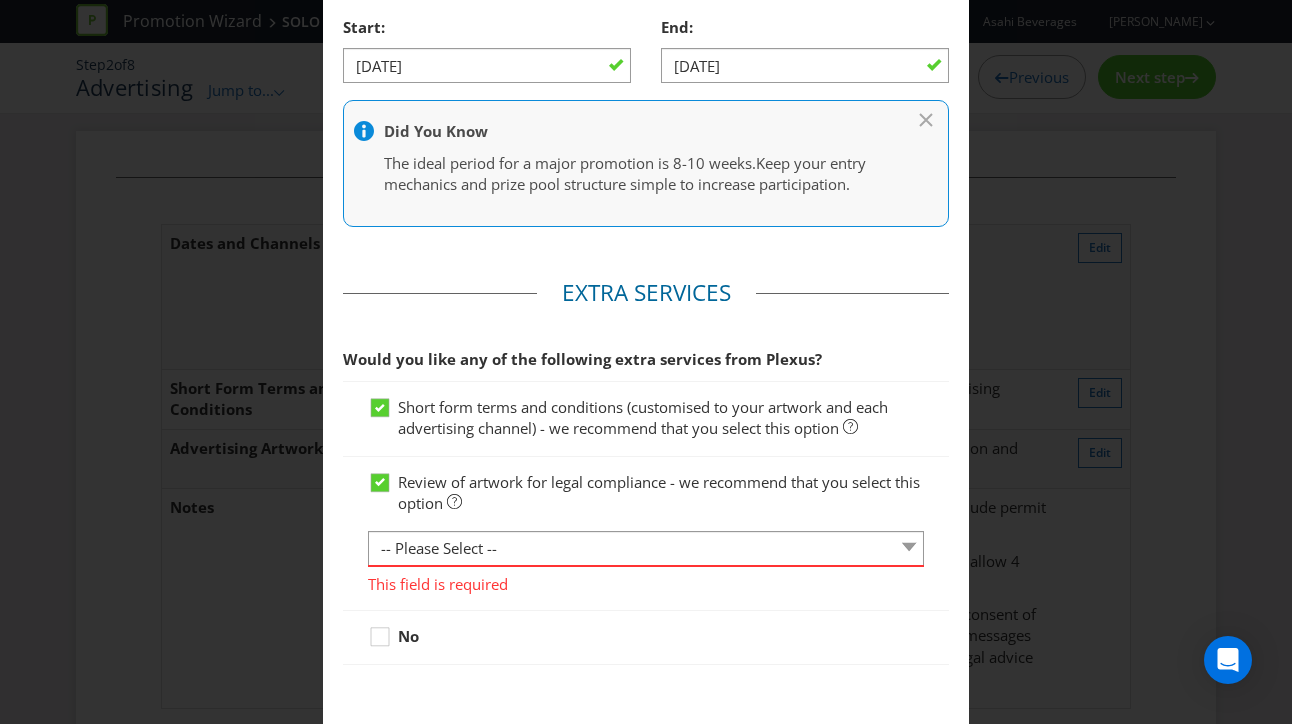 scroll, scrollTop: 1110, scrollLeft: 0, axis: vertical 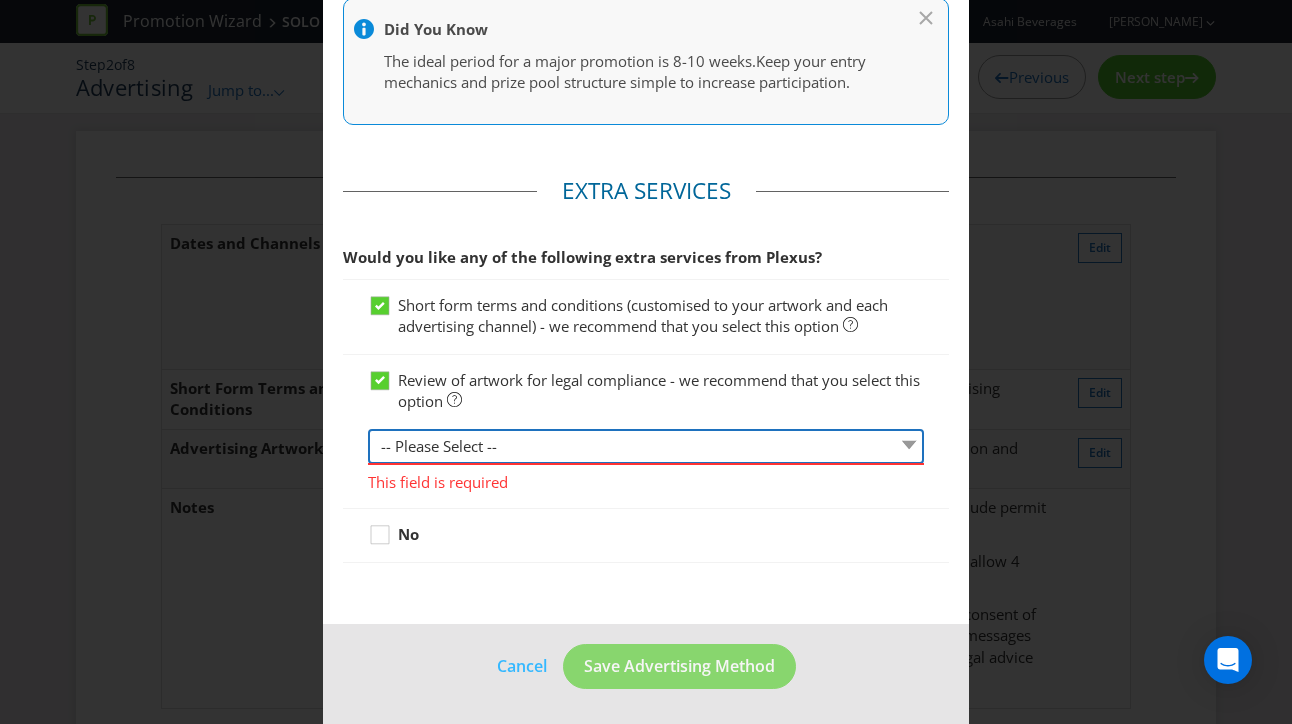 click on "-- Please Select -- 1 piece 2-4 pieces (provided at same time) 5-7 pieces (provided at same time) For more than 7 pieces, please contact us for a quote" at bounding box center [646, 446] 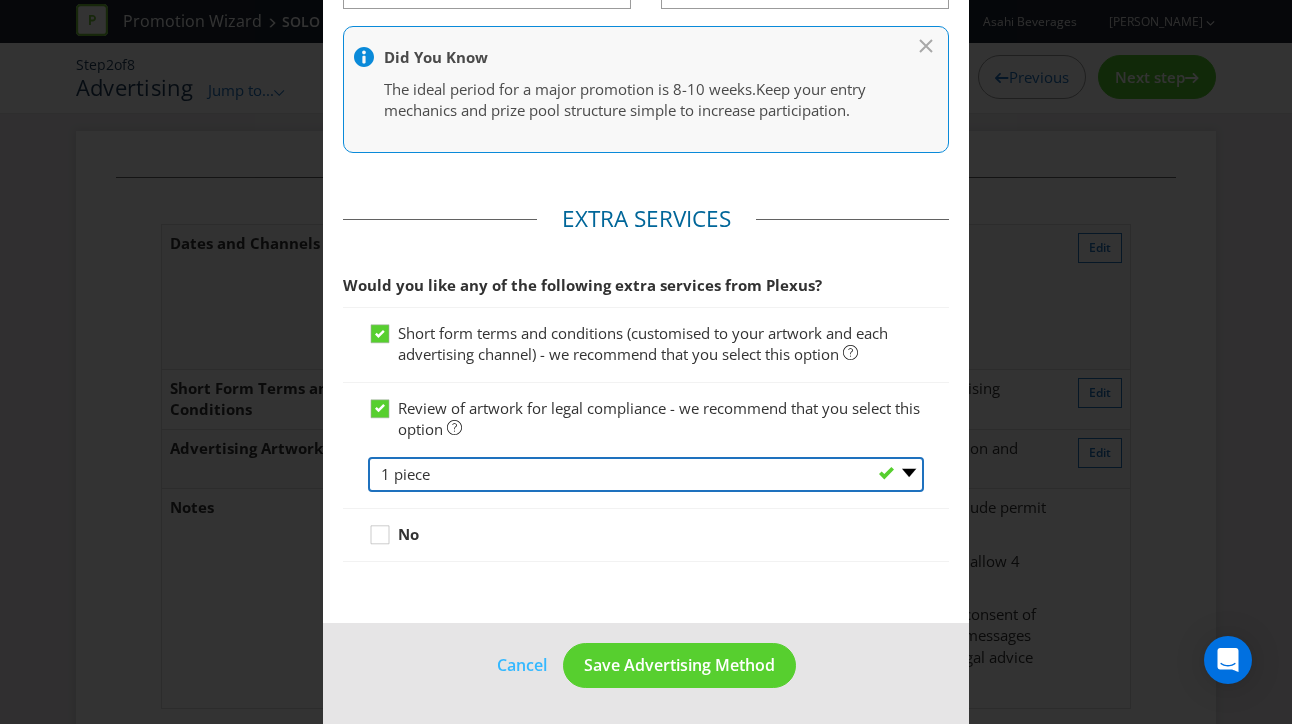 scroll, scrollTop: 1082, scrollLeft: 0, axis: vertical 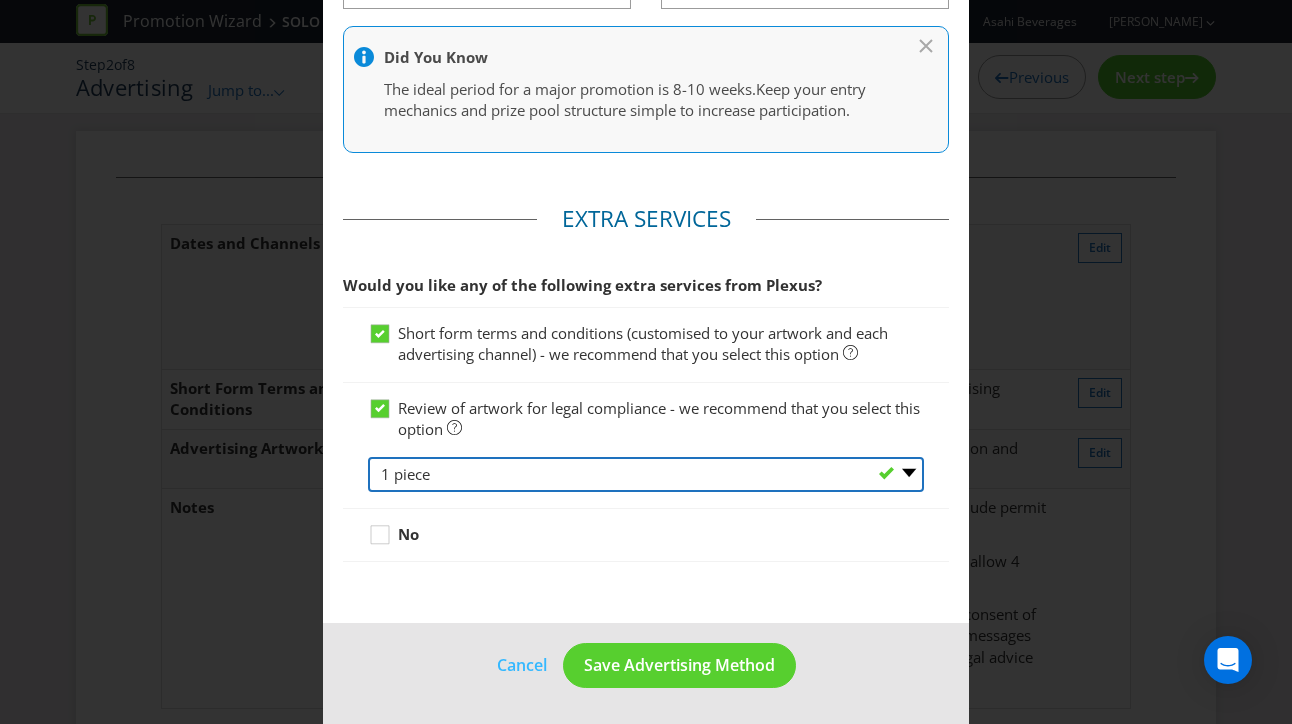 click on "-- Please Select -- 1 piece 2-4 pieces (provided at same time) 5-7 pieces (provided at same time) For more than 7 pieces, please contact us for a quote" at bounding box center (646, 474) 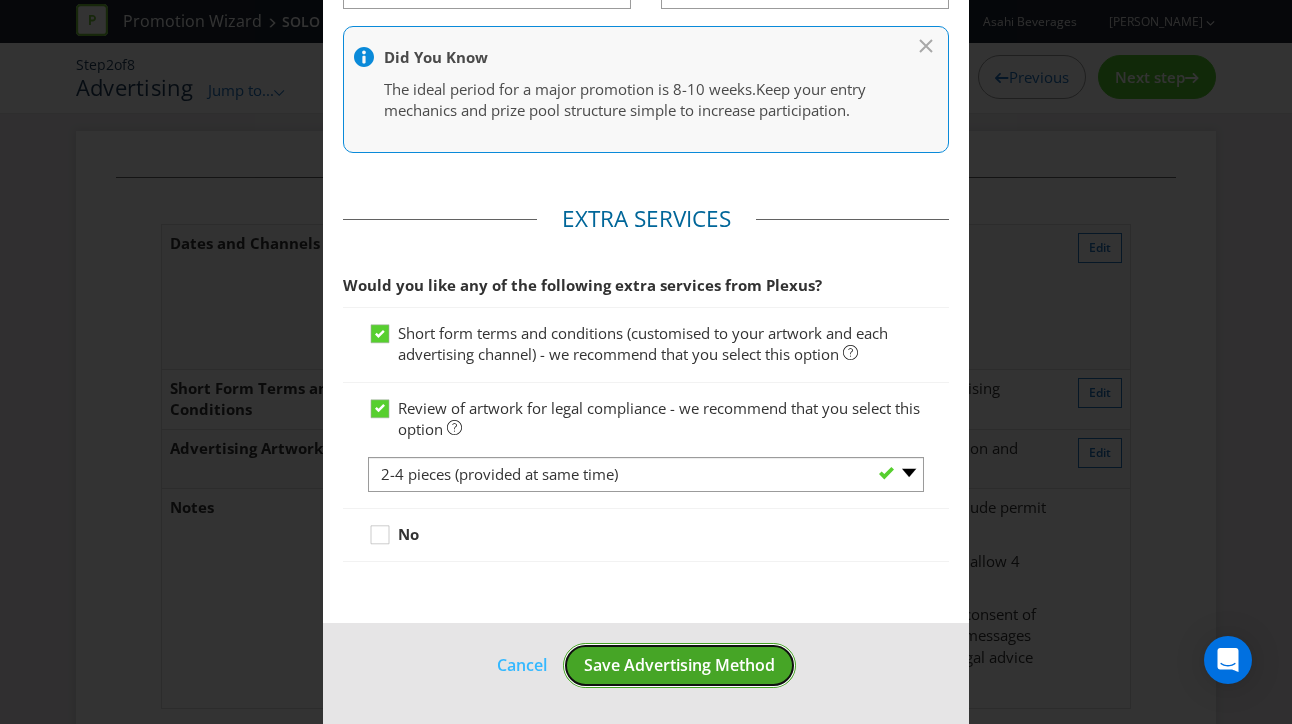 click on "Save Advertising Method" at bounding box center [679, 665] 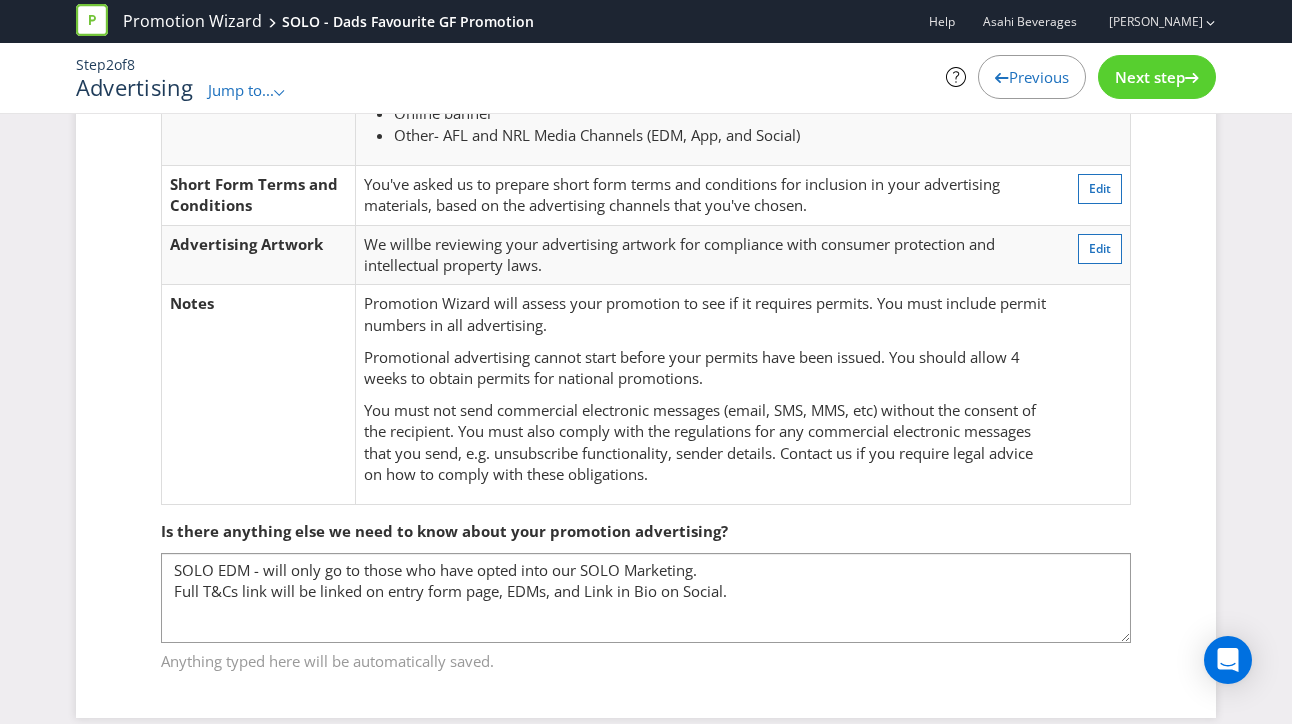 scroll, scrollTop: 231, scrollLeft: 0, axis: vertical 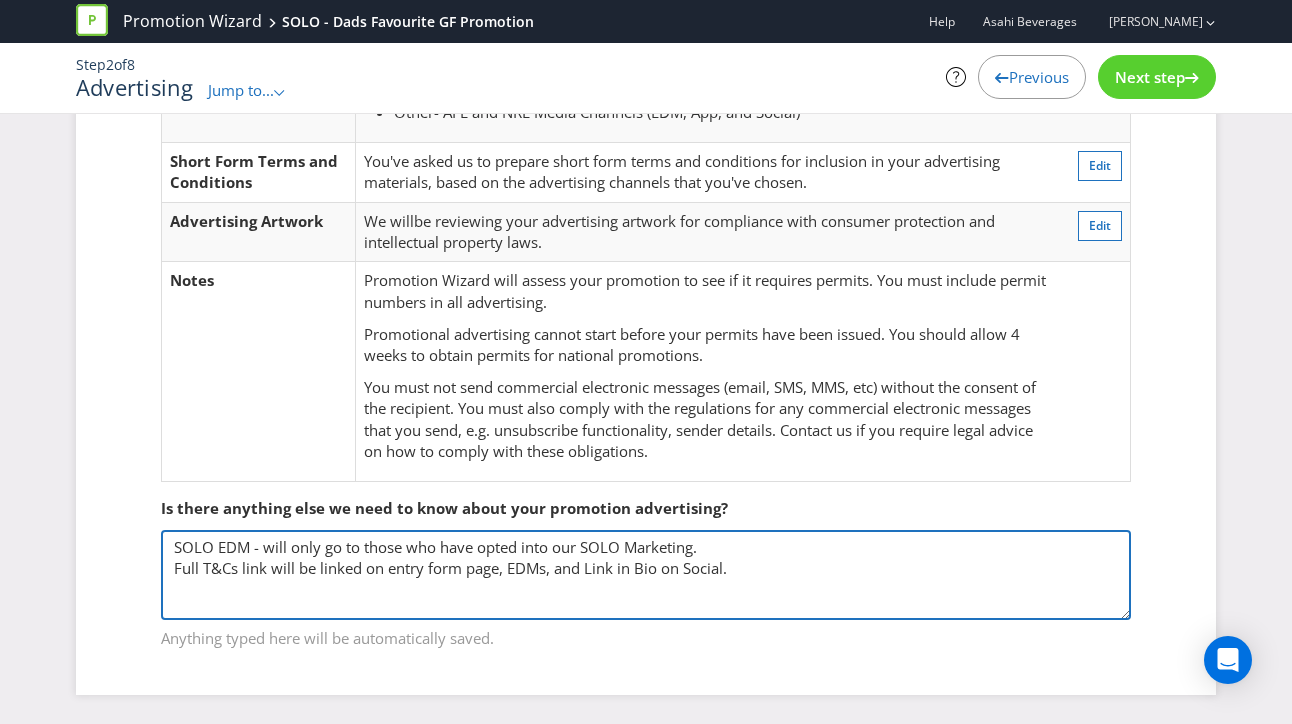 click on "SOLO EDM - will only go to those who have opted into our SOLO Marketing.
Full T&Cs link will be linked on entry form page, EDMs, and Link in Bio on Social." at bounding box center [646, 575] 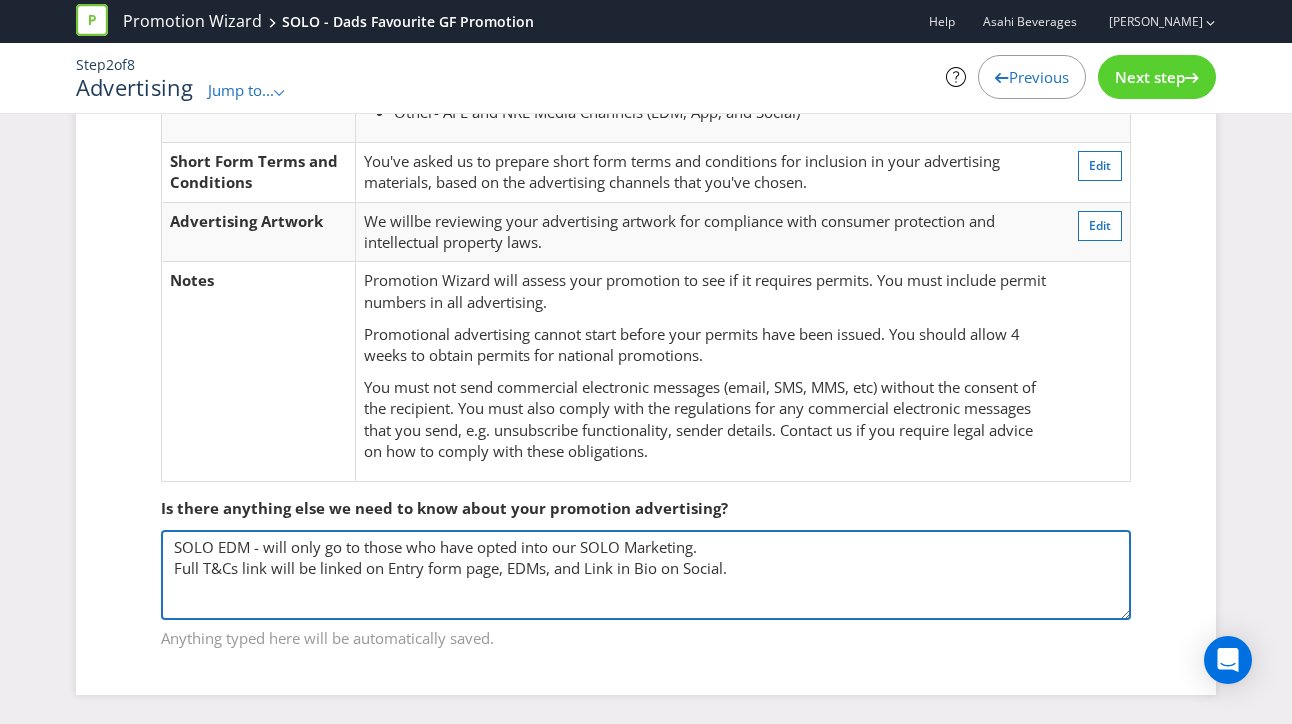 click on "SOLO EDM - will only go to those who have opted into our SOLO Marketing.
Full T&Cs link will be linked on entry form page, EDMs, and Link in Bio on Social." at bounding box center [646, 575] 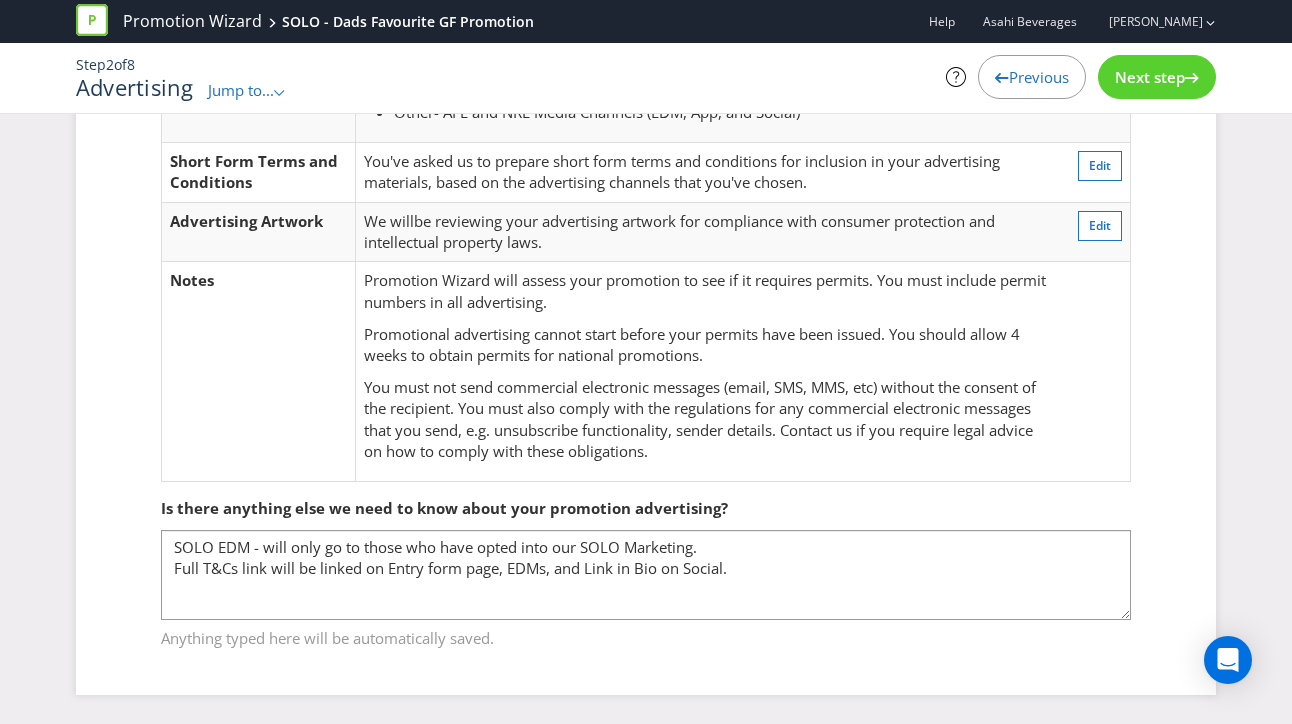 click on "Next step" at bounding box center [1150, 77] 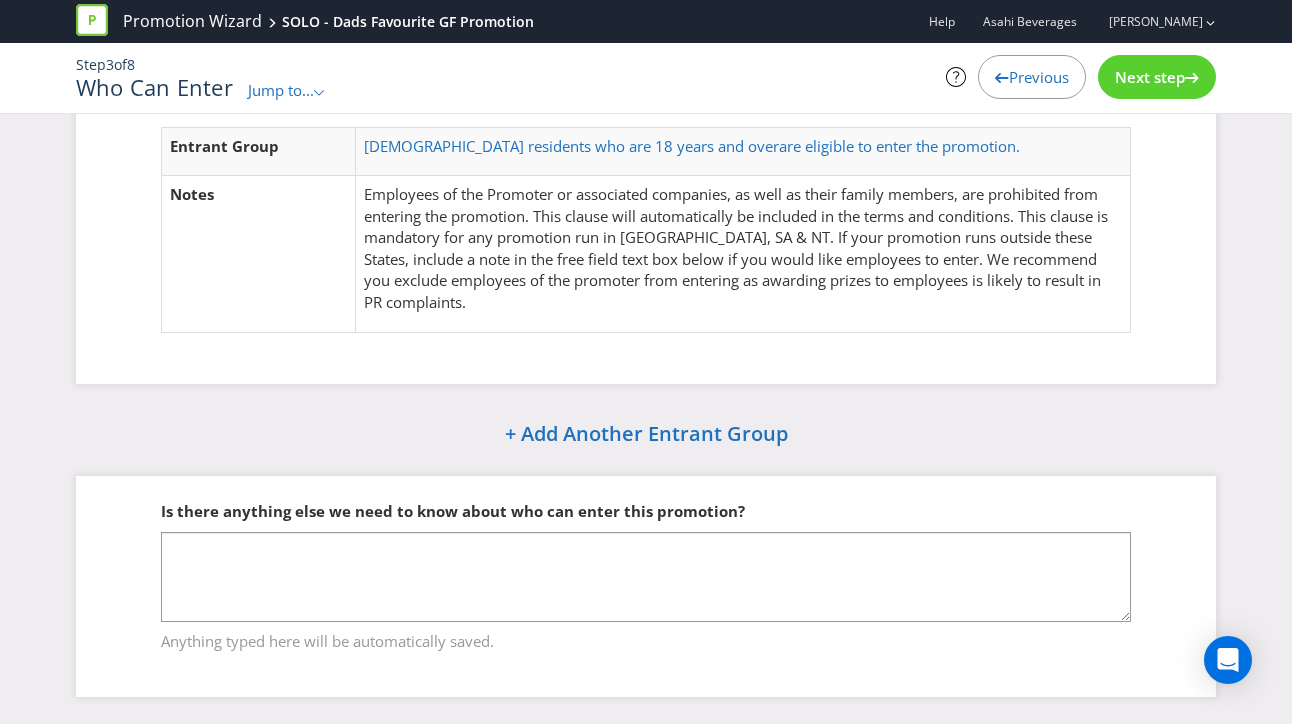scroll, scrollTop: 104, scrollLeft: 0, axis: vertical 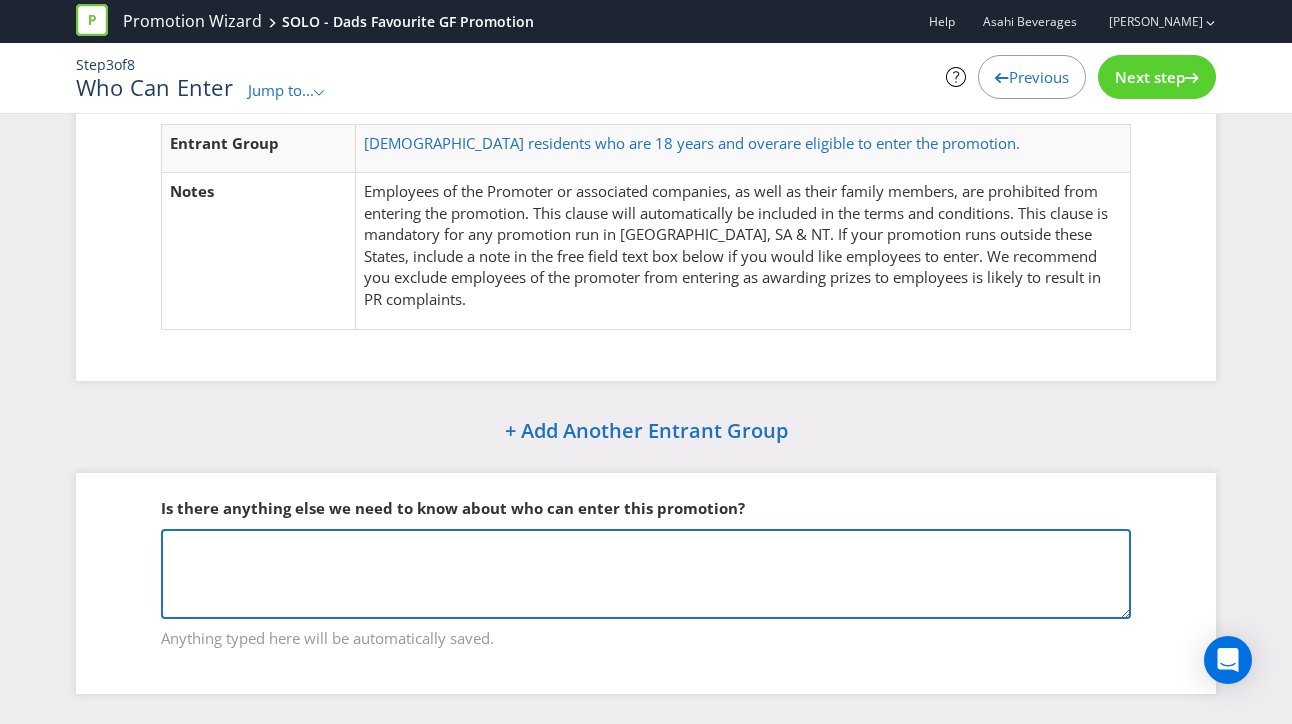 click at bounding box center (646, 574) 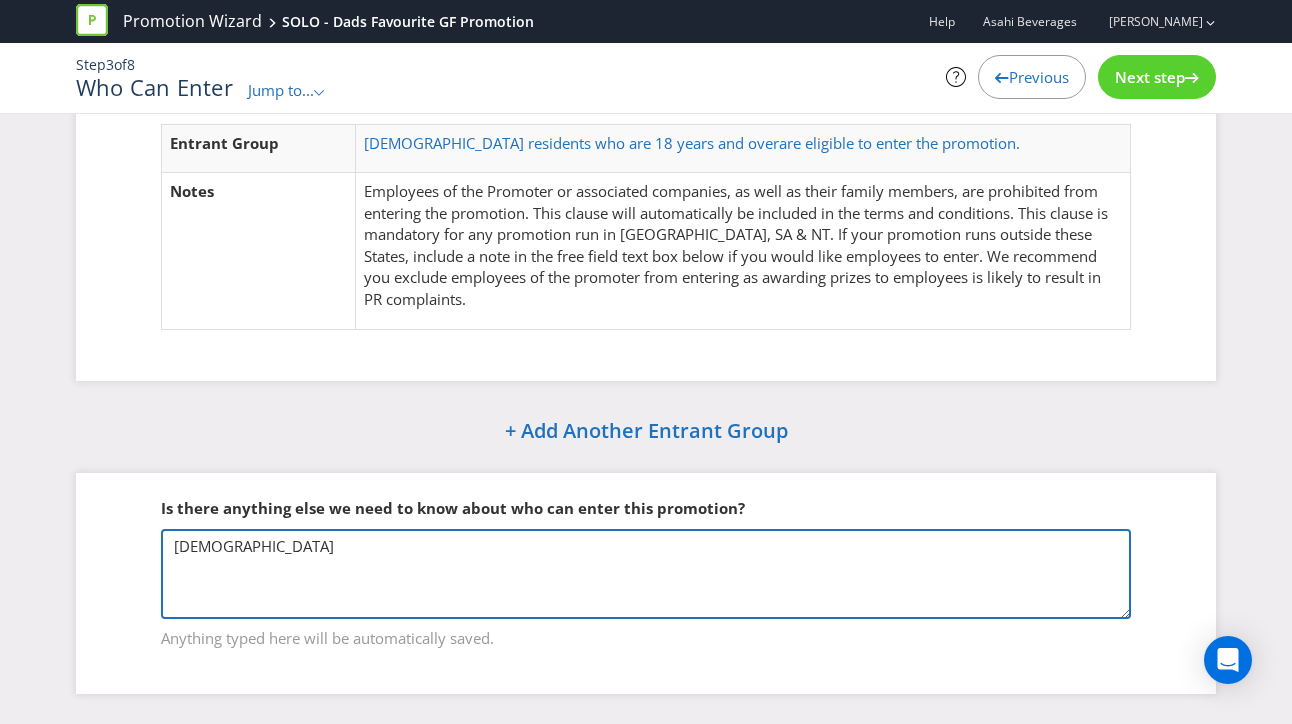type on "[DEMOGRAPHIC_DATA]" 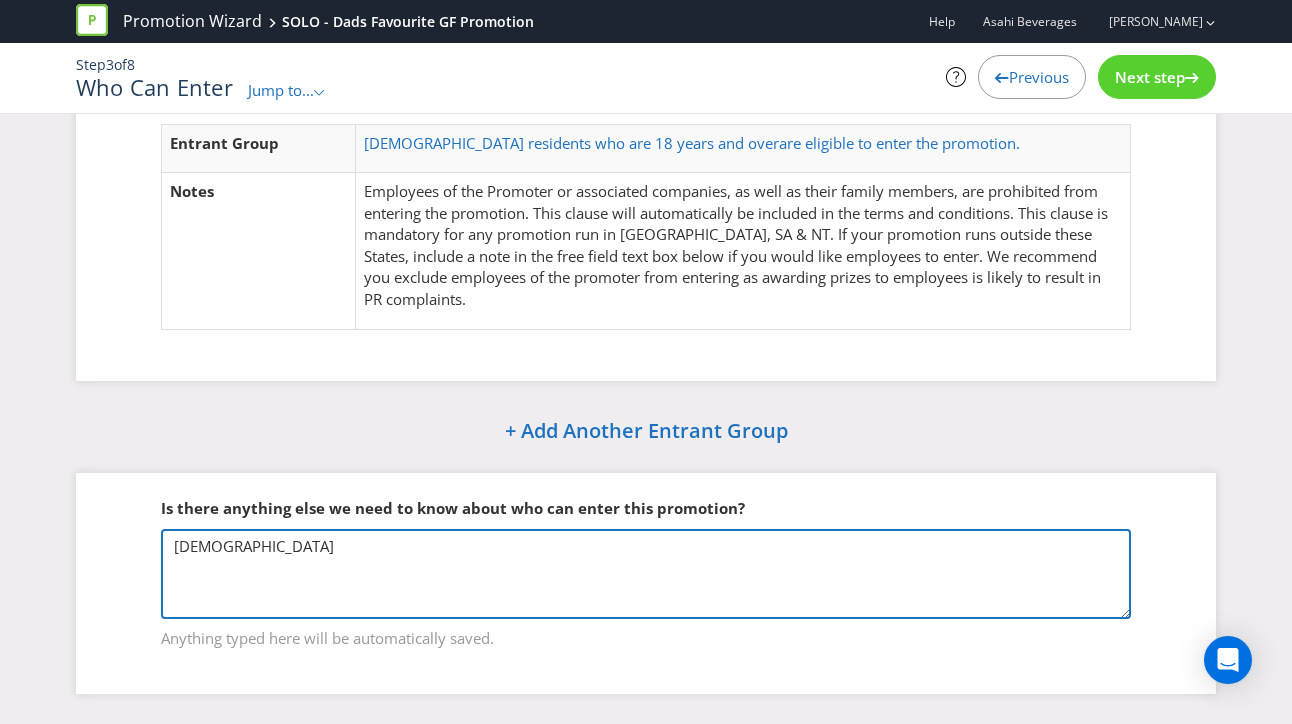 drag, startPoint x: 497, startPoint y: 600, endPoint x: 174, endPoint y: 551, distance: 326.6956 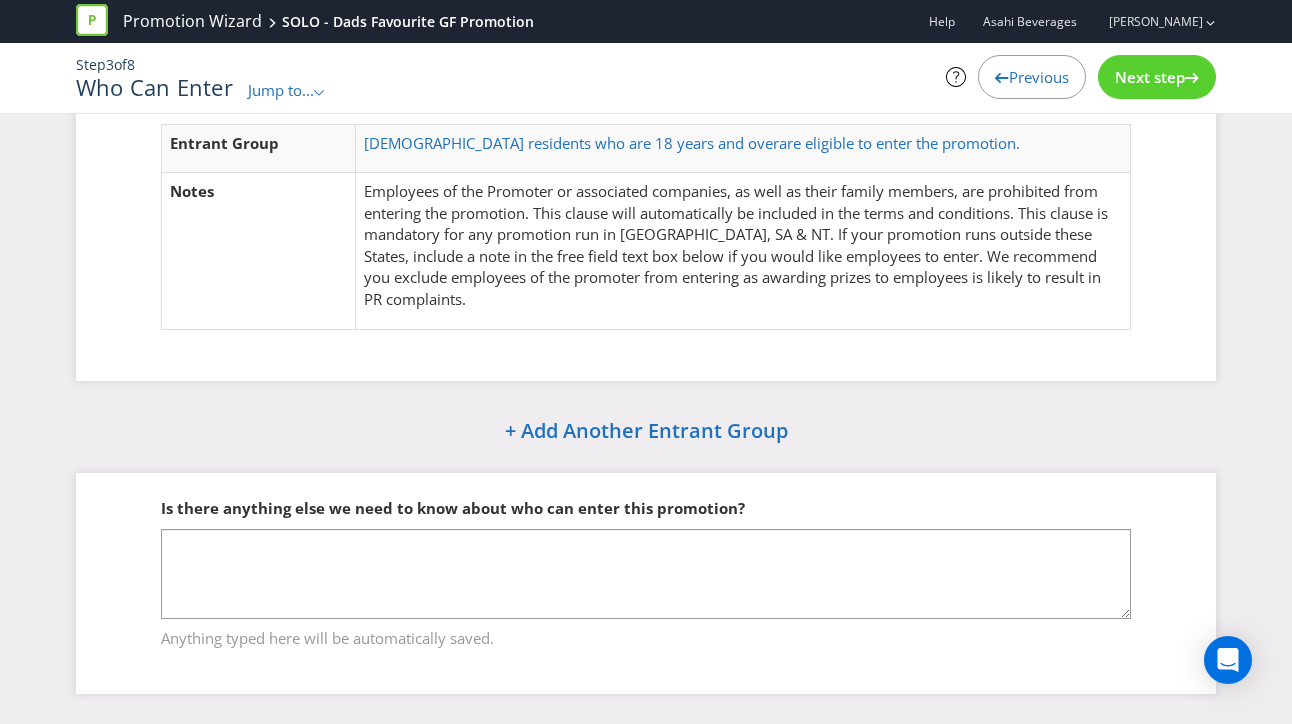 click on "Next step" at bounding box center (1150, 77) 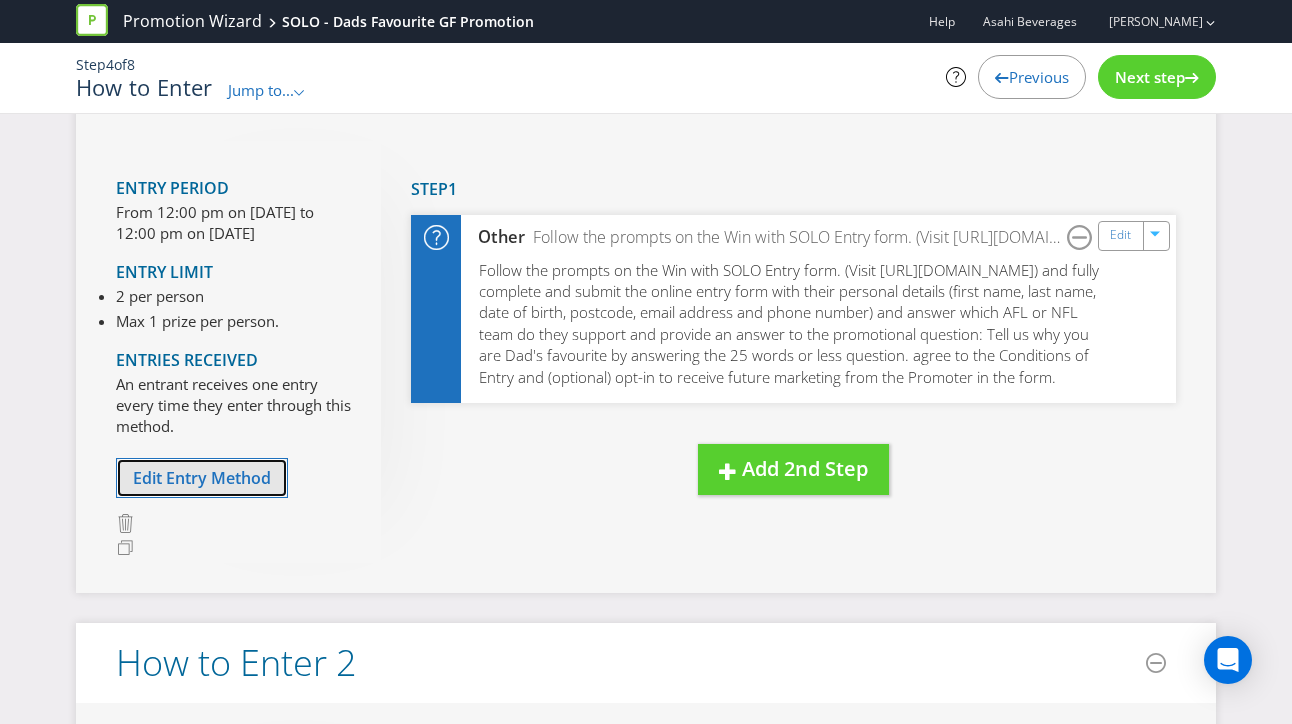 click on "Edit Entry Method" at bounding box center [202, 478] 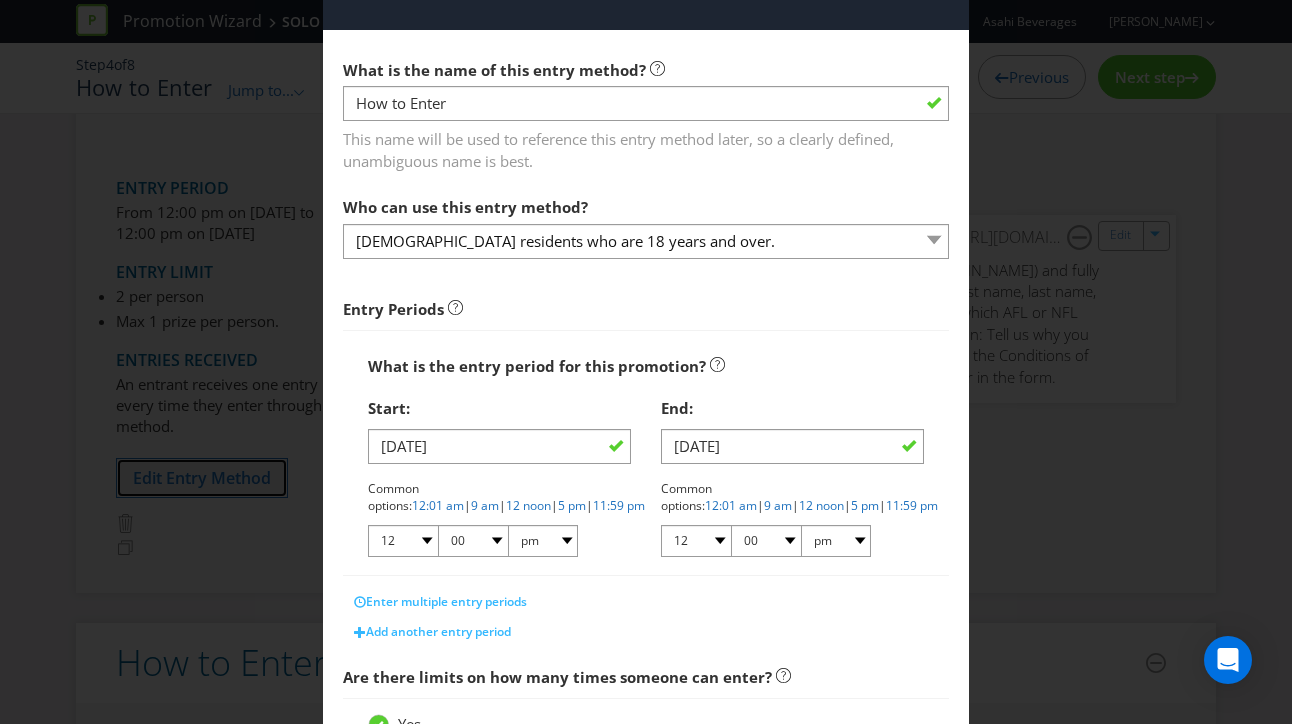 scroll, scrollTop: 72, scrollLeft: 0, axis: vertical 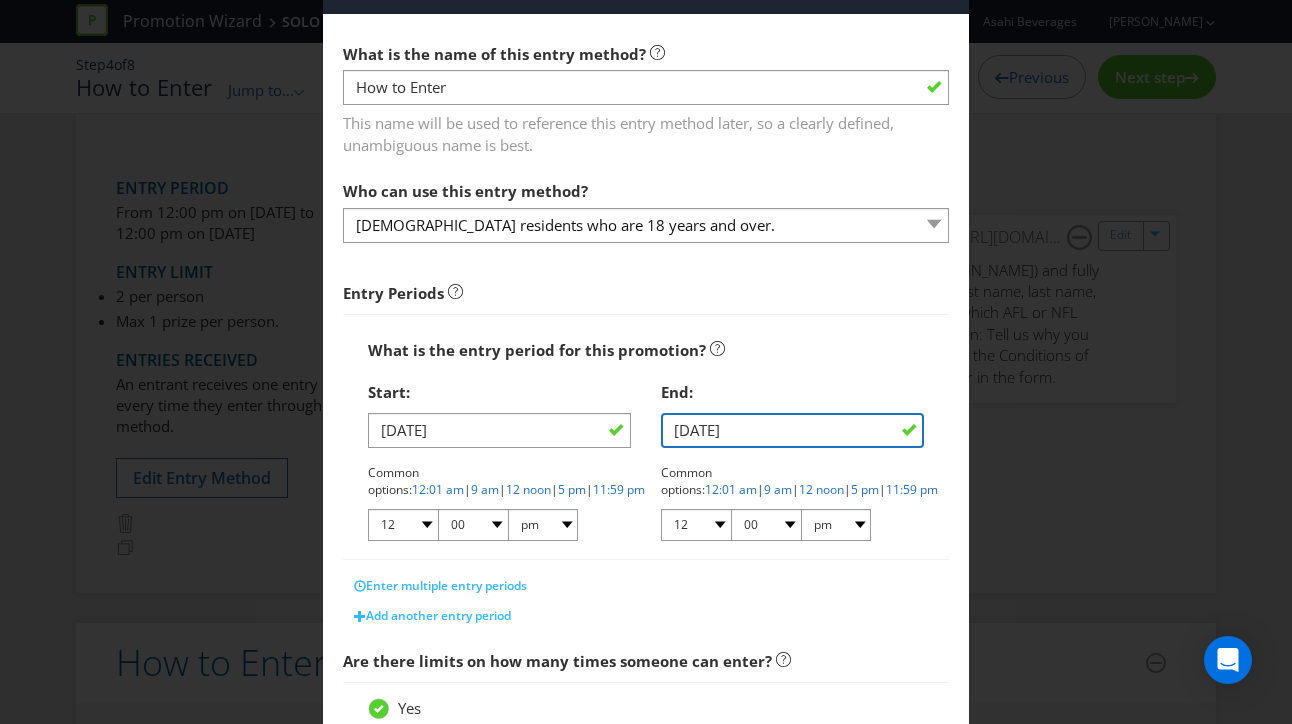 click on "[DATE]" at bounding box center [792, 430] 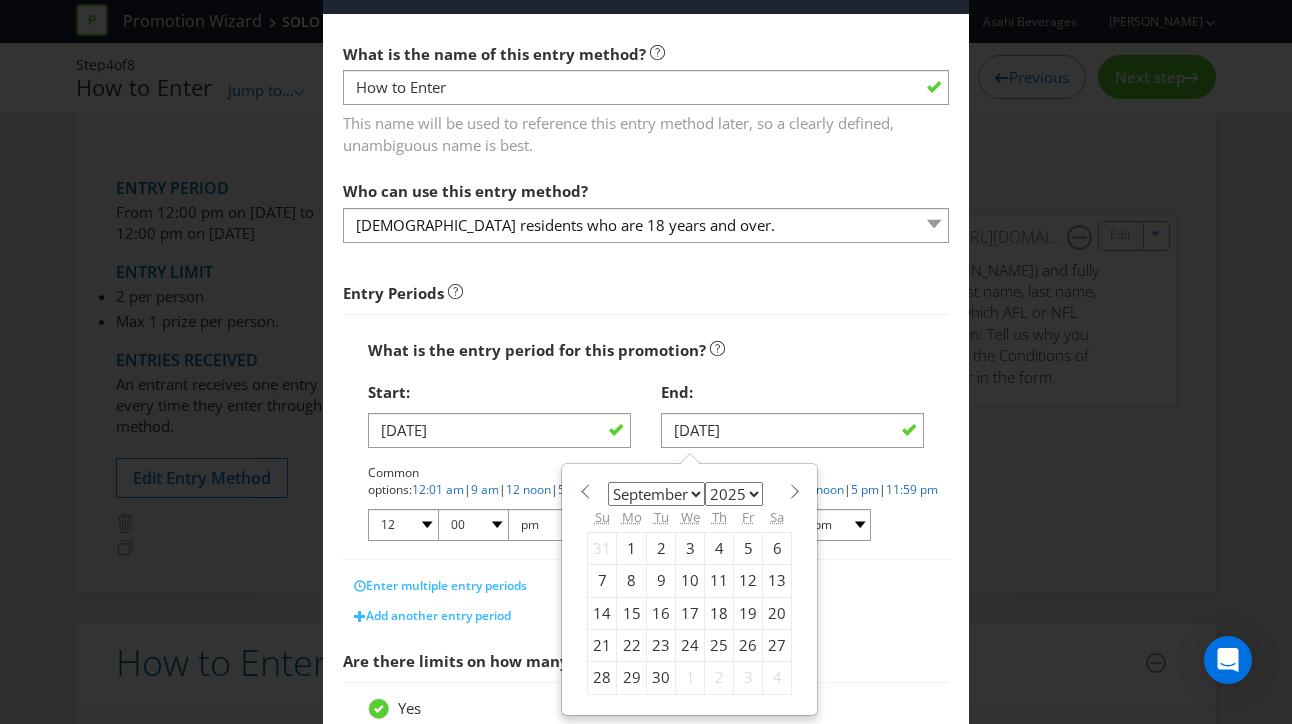click on "9" at bounding box center (661, 581) 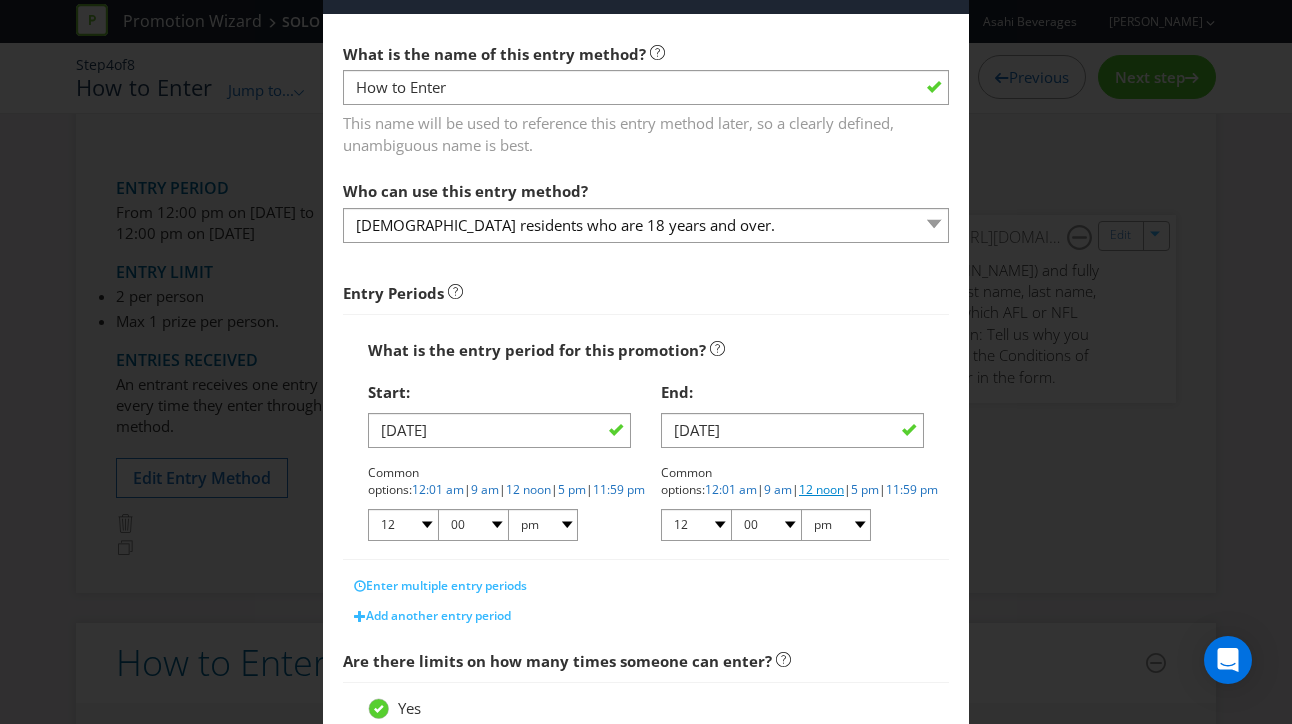 click on "12 noon" at bounding box center [821, 489] 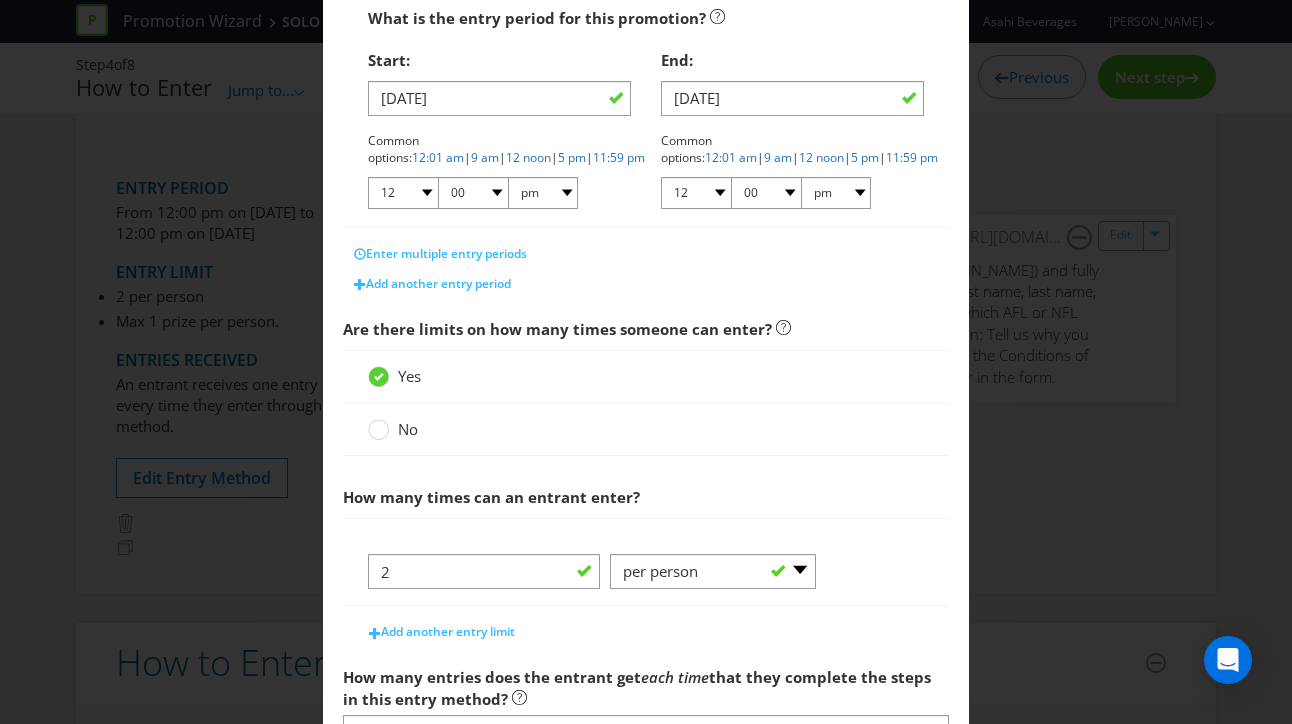 scroll, scrollTop: 431, scrollLeft: 0, axis: vertical 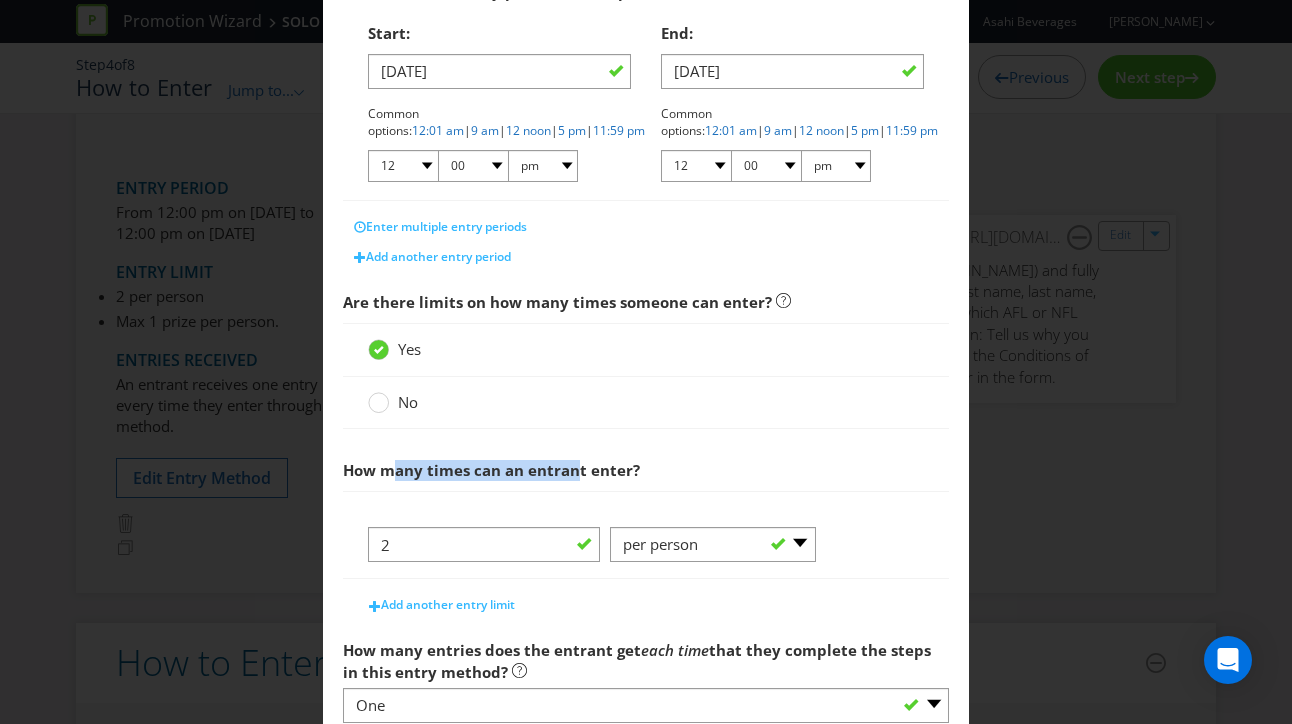 drag, startPoint x: 394, startPoint y: 465, endPoint x: 574, endPoint y: 470, distance: 180.06943 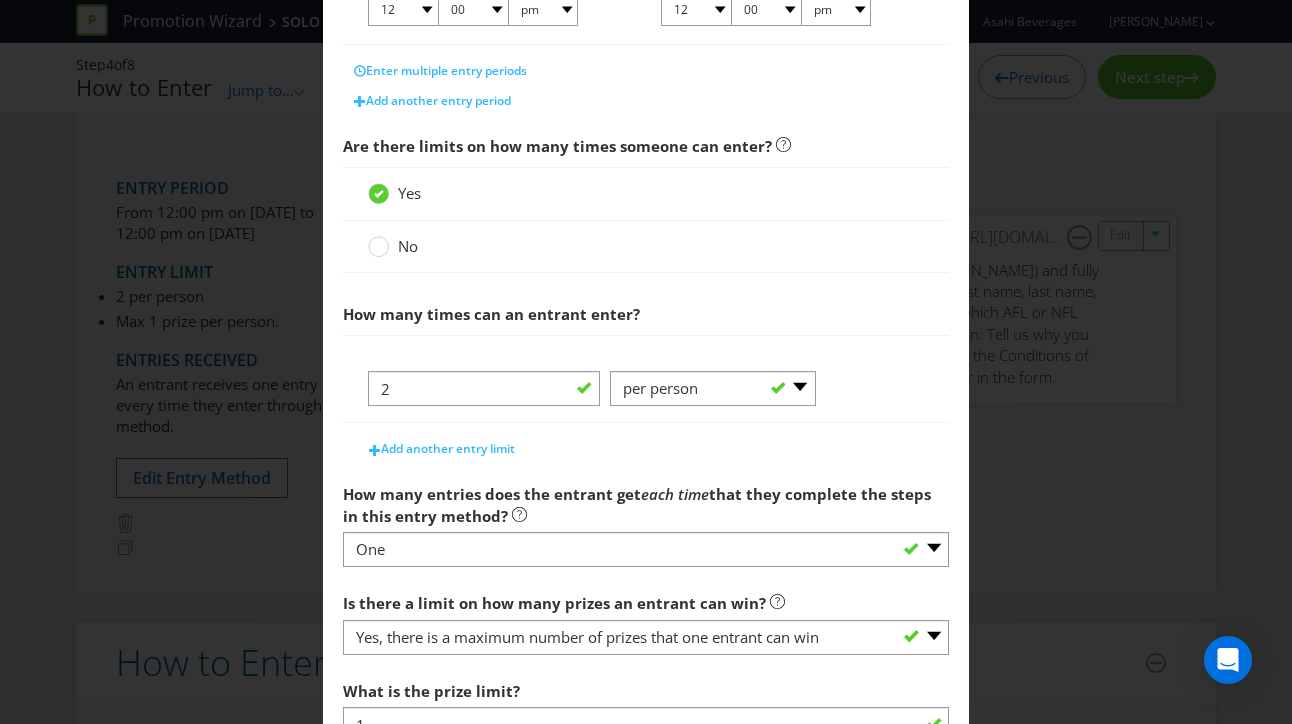 scroll, scrollTop: 637, scrollLeft: 0, axis: vertical 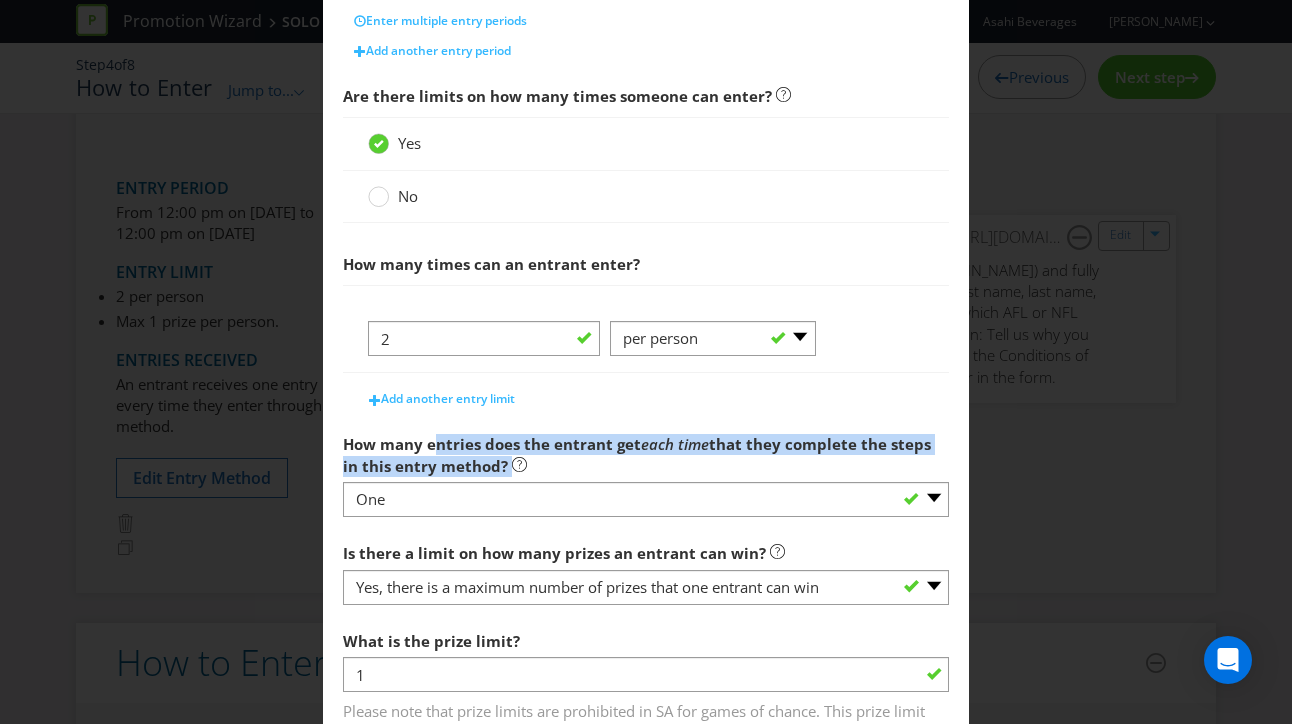 drag, startPoint x: 433, startPoint y: 436, endPoint x: 671, endPoint y: 456, distance: 238.83885 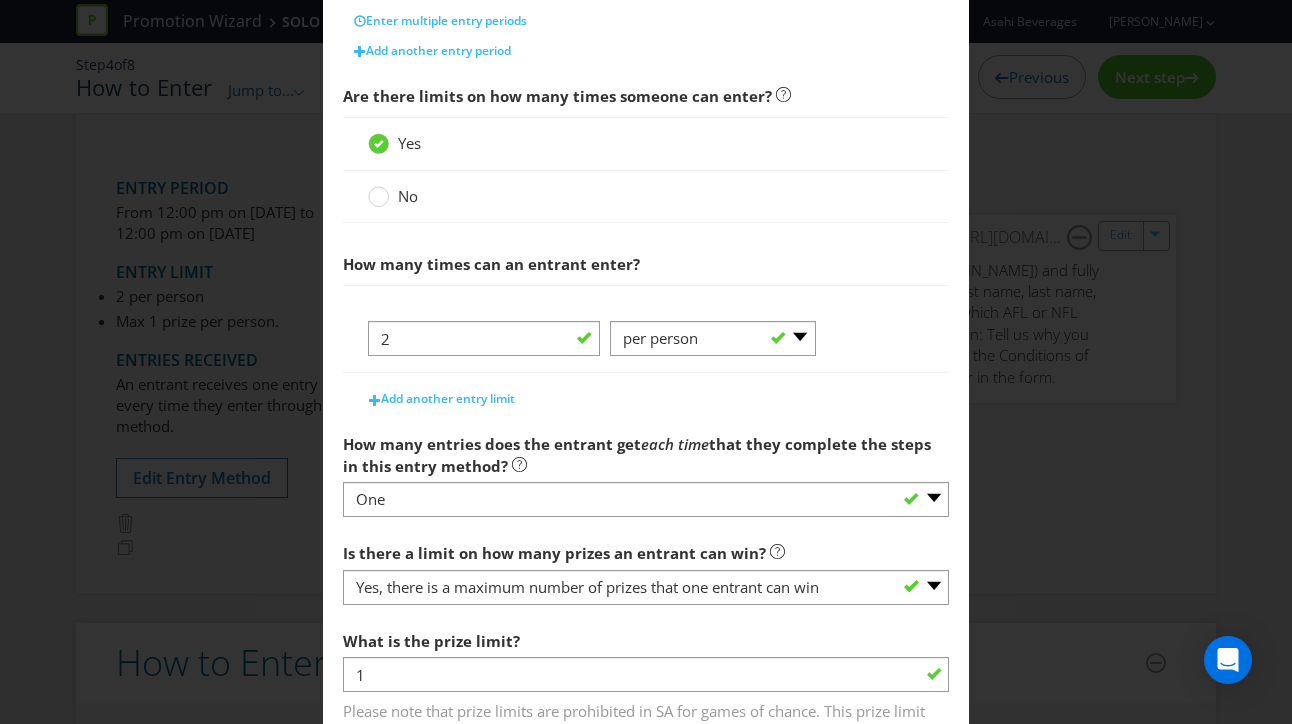 click on "How many entries does the entrant get  each time  that they complete the steps in this entry method?" at bounding box center [646, 450] 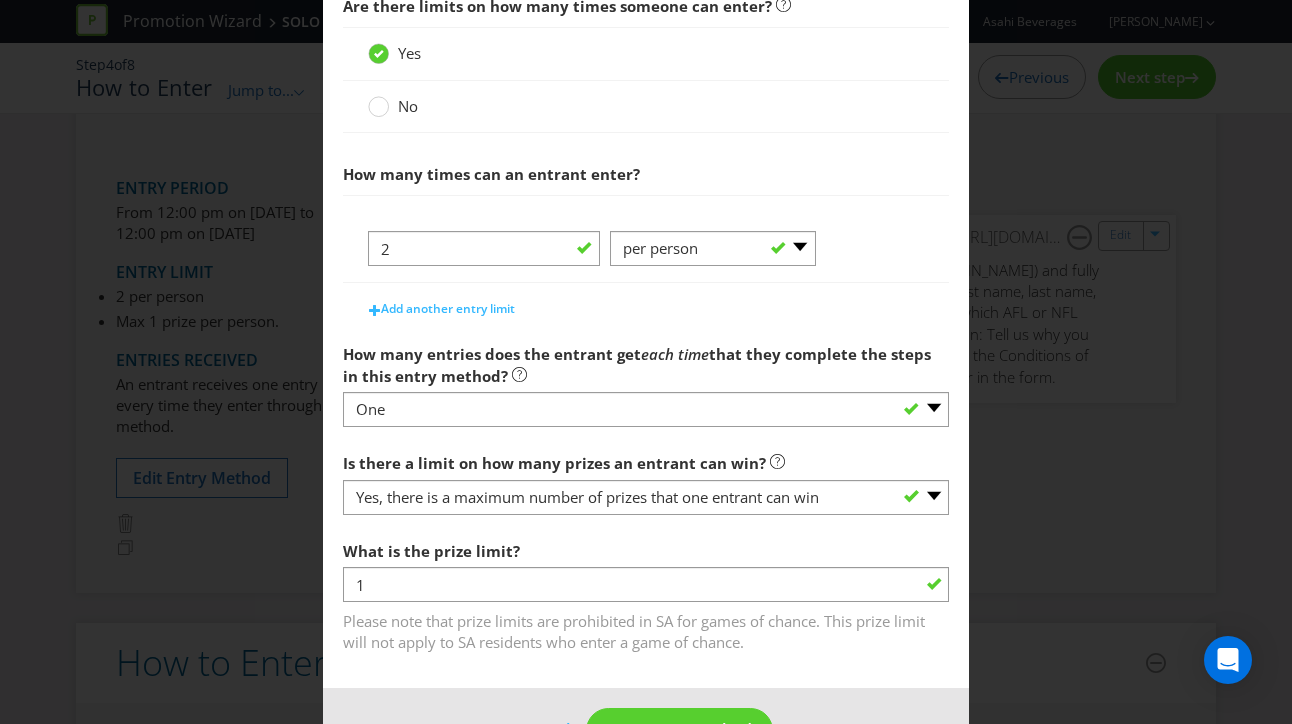 scroll, scrollTop: 792, scrollLeft: 0, axis: vertical 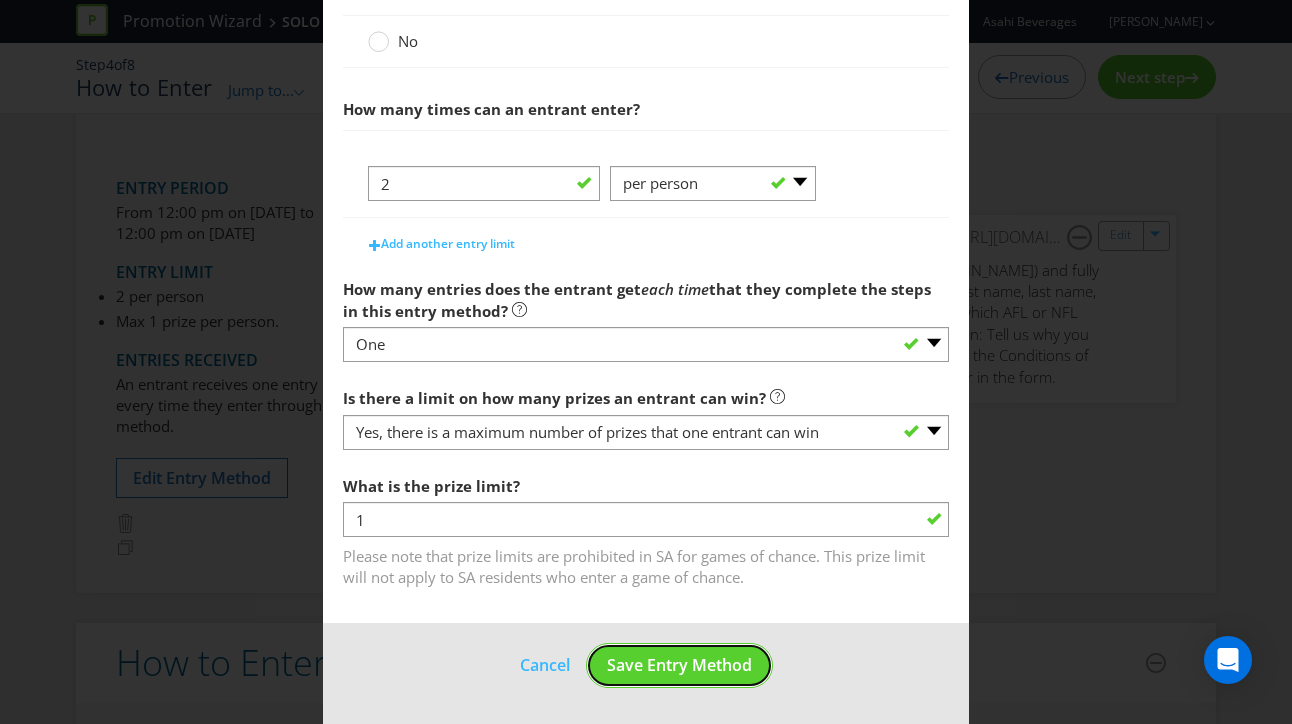 click on "Save Entry Method" at bounding box center [679, 665] 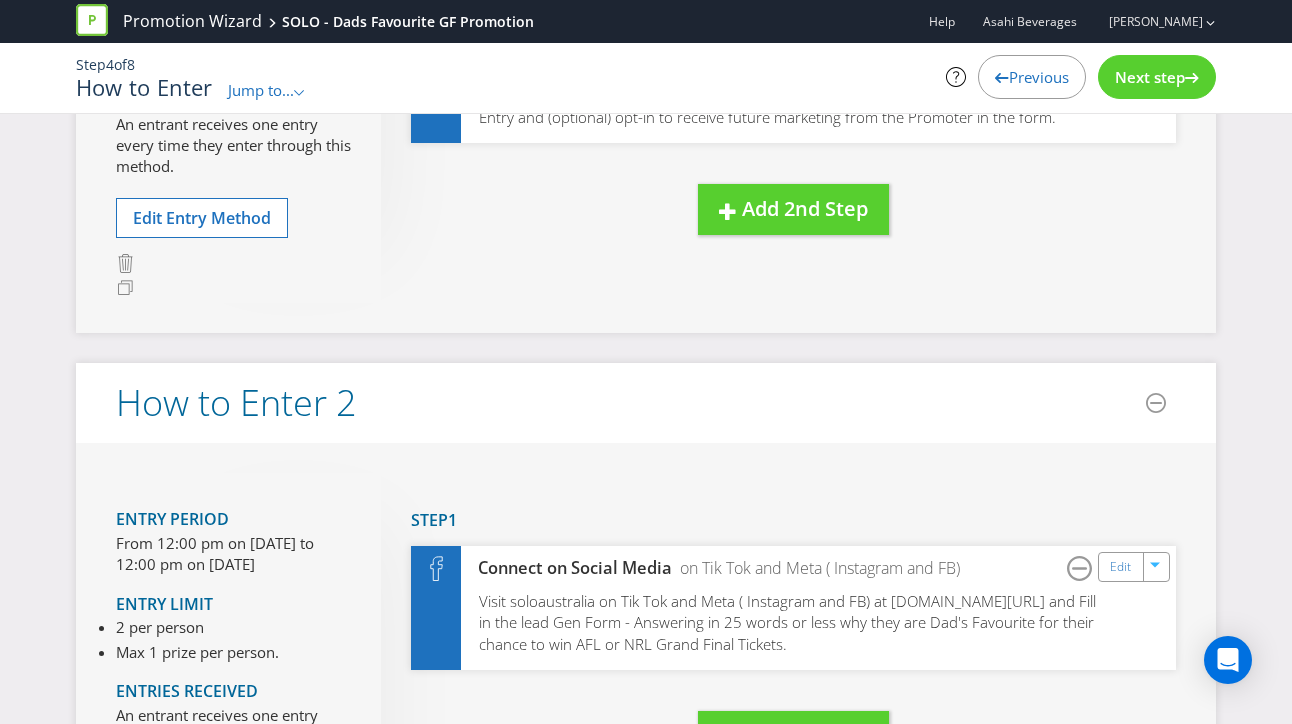 scroll, scrollTop: 0, scrollLeft: 0, axis: both 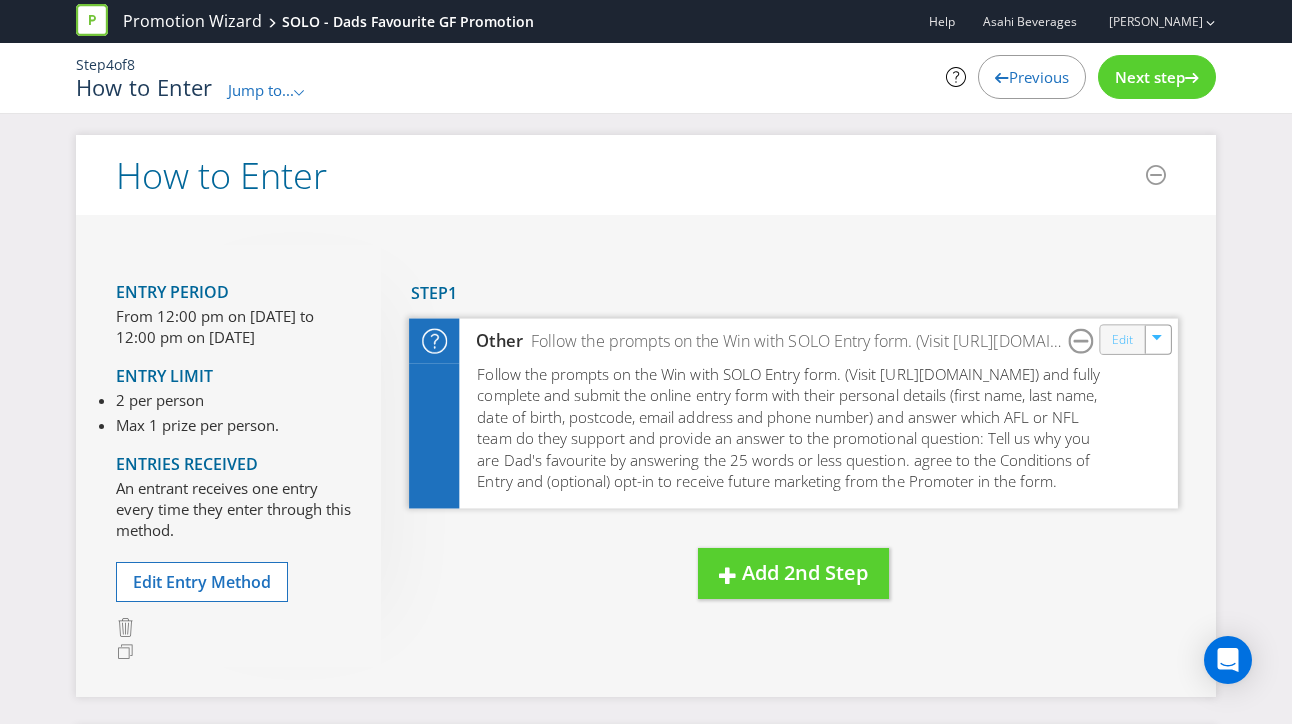 click on "Edit" at bounding box center (1122, 339) 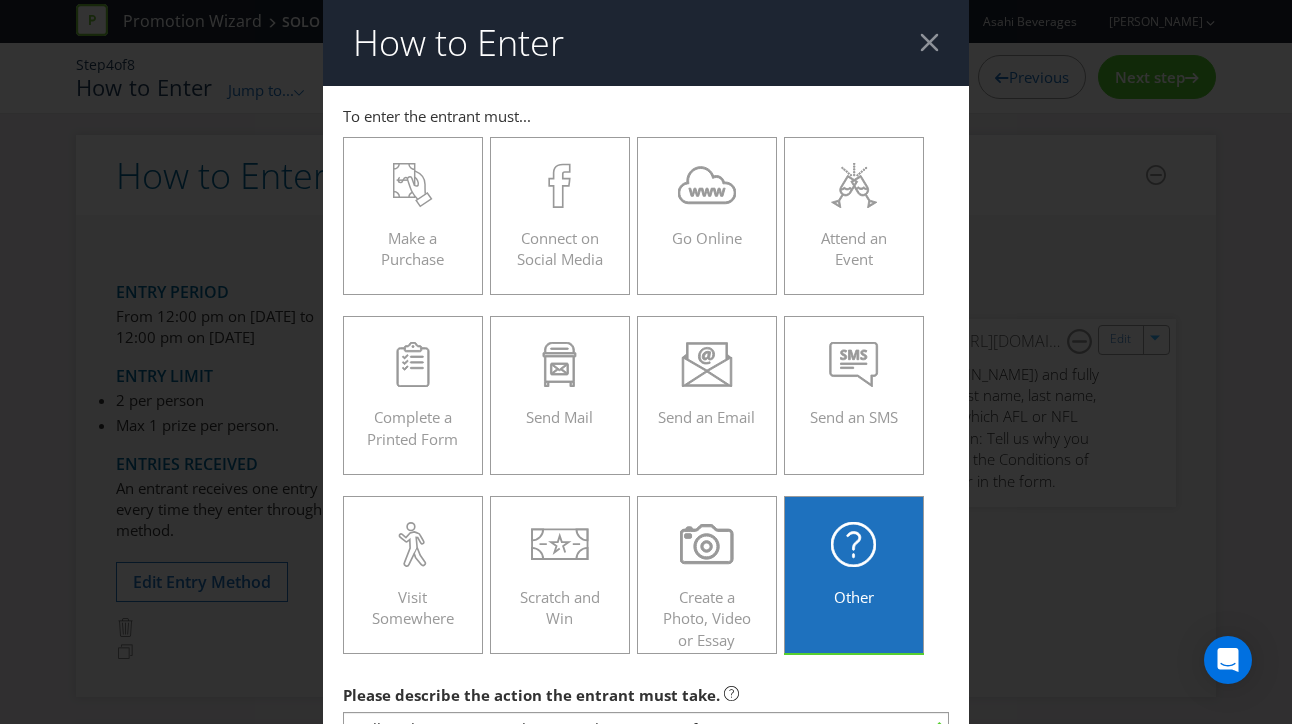 scroll, scrollTop: 347, scrollLeft: 0, axis: vertical 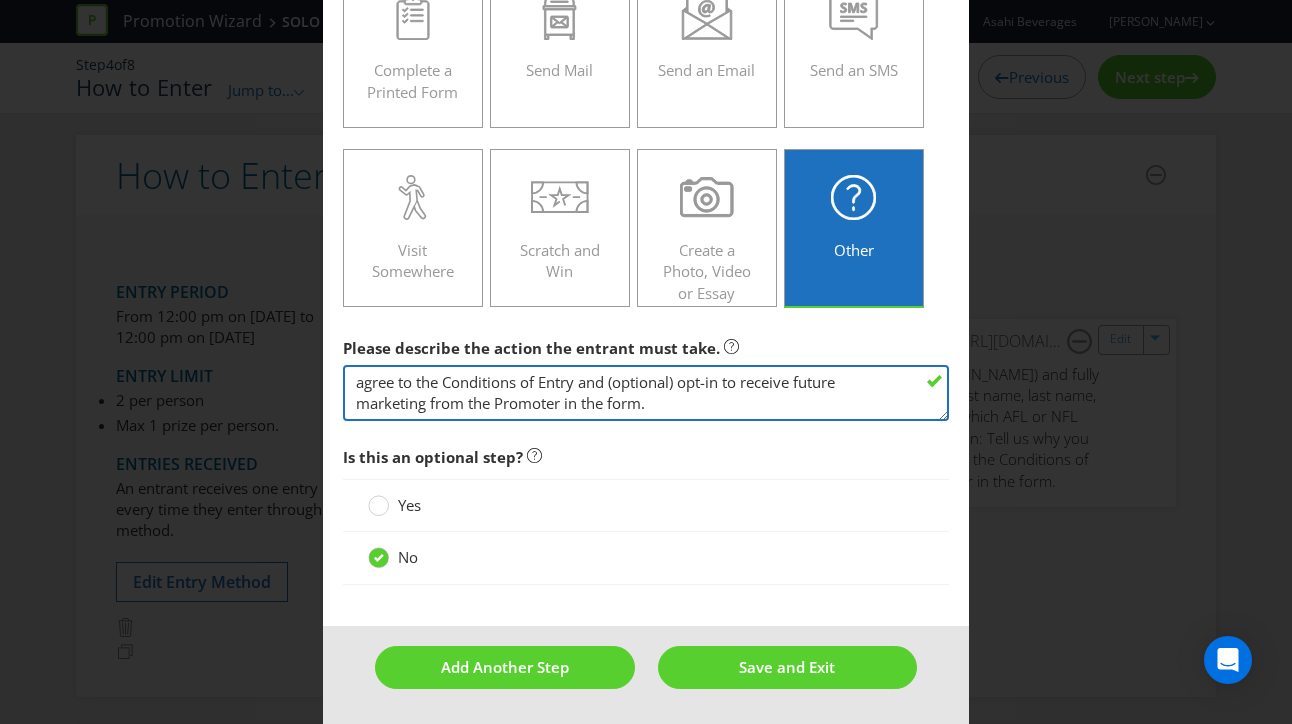 click on "Follow the prompts on the Win with SOLO Entry form. (Visit [URL][DOMAIN_NAME])
and fully complete and submit the online entry form with their personal details (first name, last
name, date of birth, postcode, email address and phone number) and answer which AFL or NFL
team do they support and provide an answer to the promotional question: Tell us why you are Dad's favourite  by answering the 25 words or less question.
agree to the Conditions of Entry and (optional) opt-in to receive future marketing from the Promoter in the form." at bounding box center [646, 393] 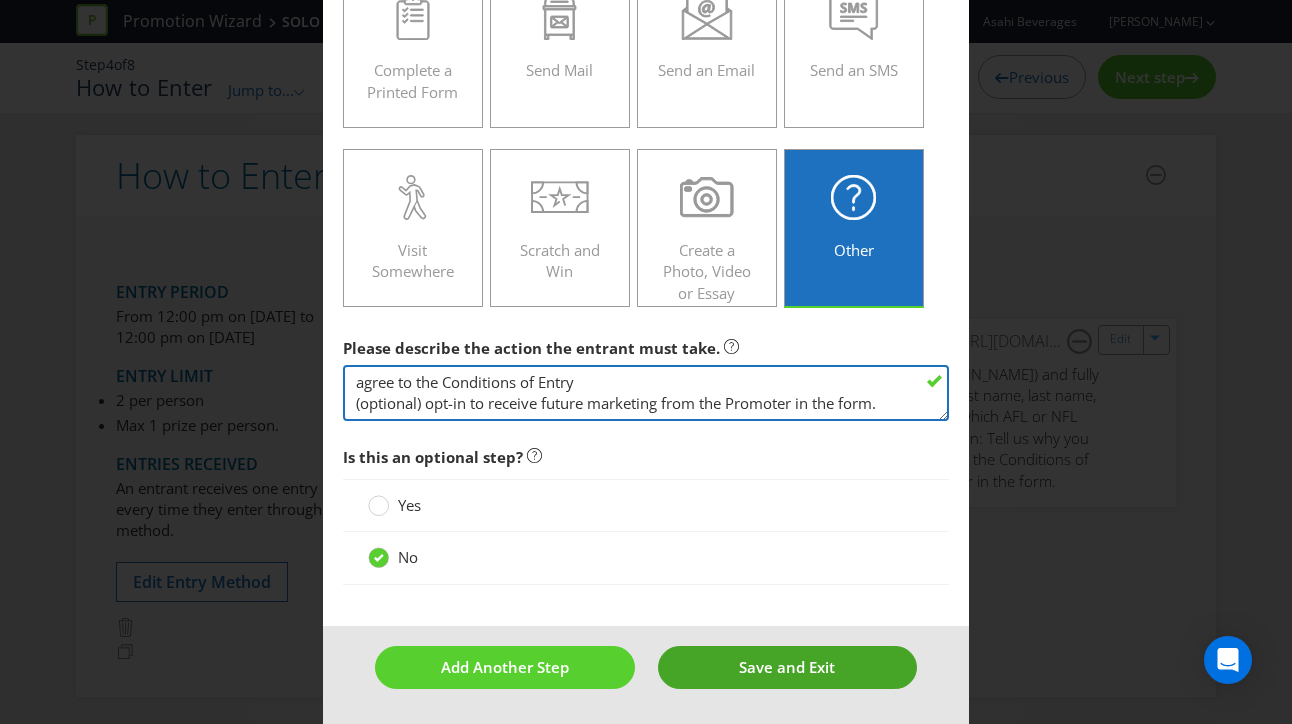 type on "Follow the prompts on the Win with SOLO Entry form. (Visit [URL][DOMAIN_NAME])
and fully complete and submit the online entry form with their personal details (first name, last
name, date of birth, postcode, email address and phone number) and answer which AFL or NFL
team do they support and provide an answer to the promotional question: Tell us why you are Dad's favourite  by answering the 25 words or less question.
agree to the Conditions of Entry
(optional) opt-in to receive future marketing from the Promoter in the form." 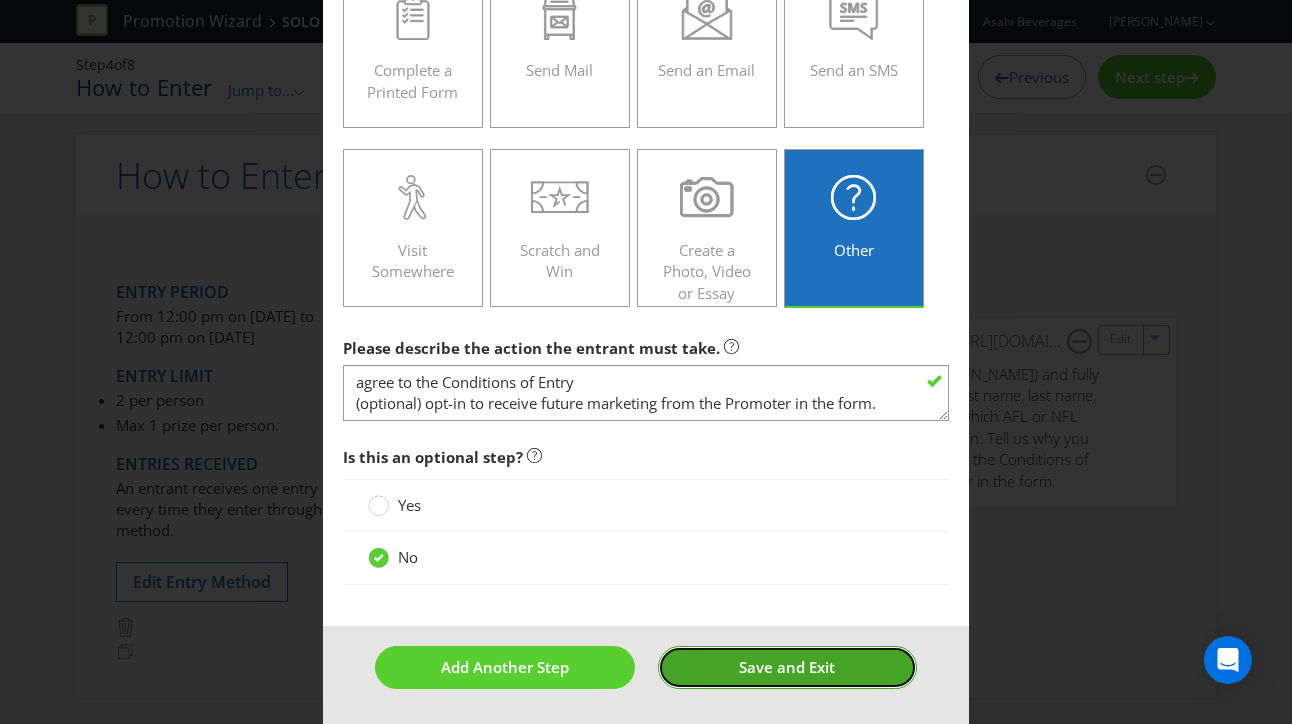 click on "Save and Exit" at bounding box center [787, 667] 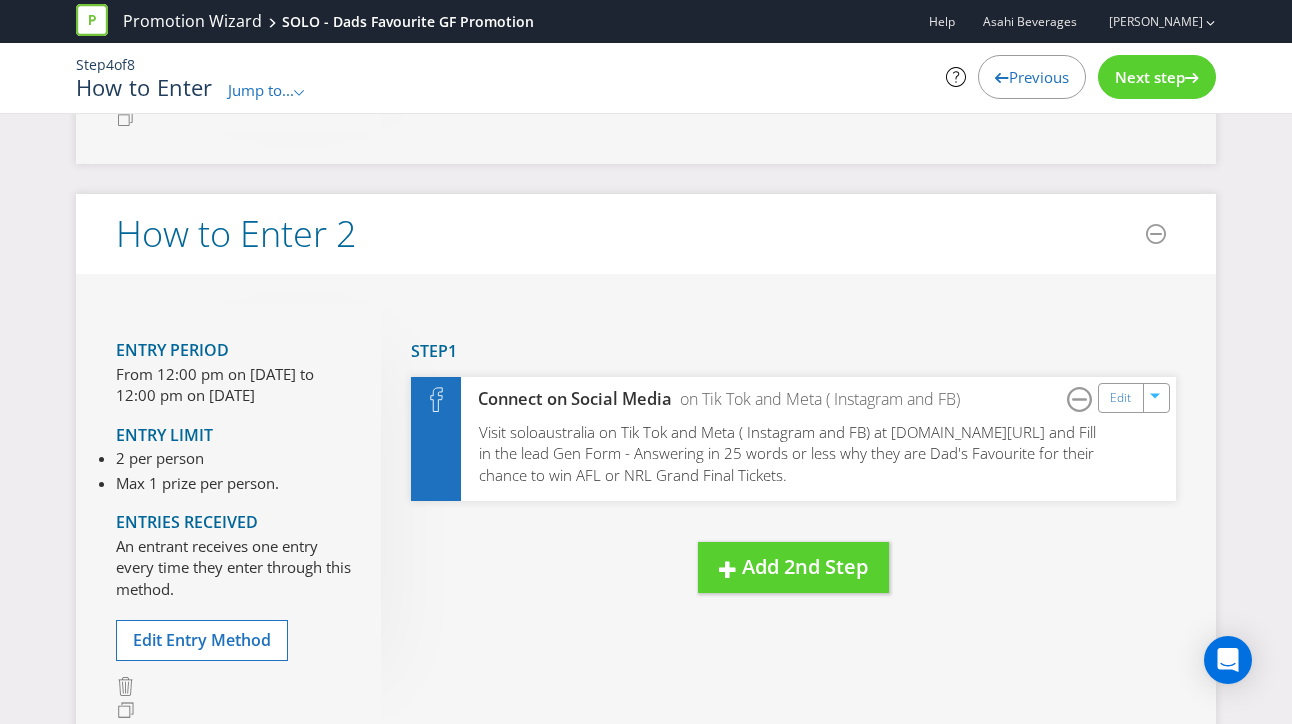 scroll, scrollTop: 660, scrollLeft: 0, axis: vertical 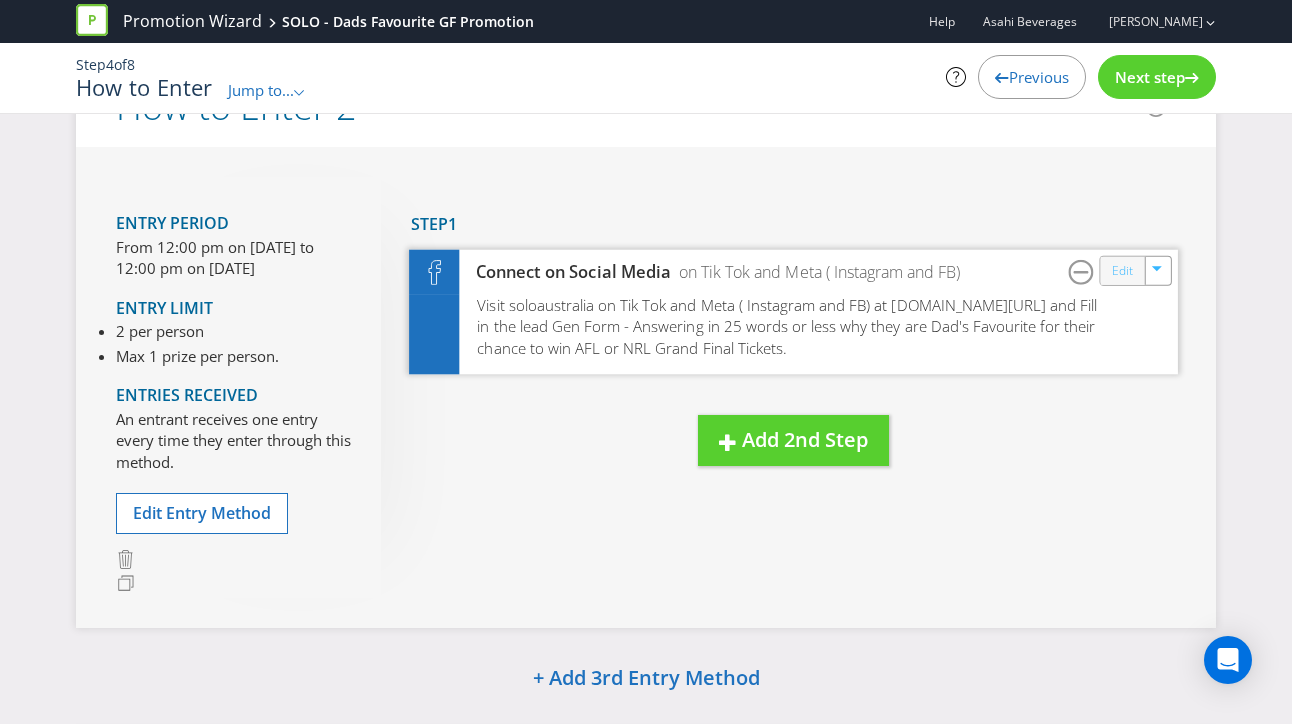 click on "Edit" at bounding box center (1122, 270) 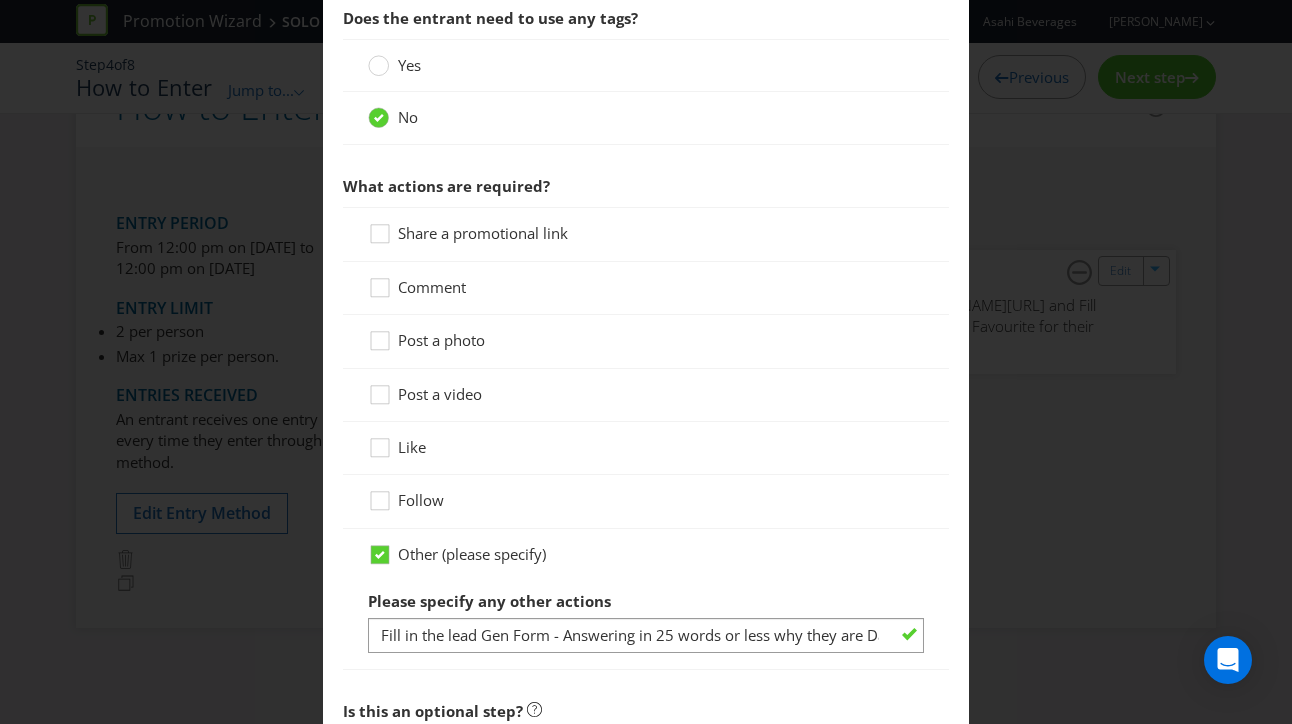 scroll, scrollTop: 1382, scrollLeft: 0, axis: vertical 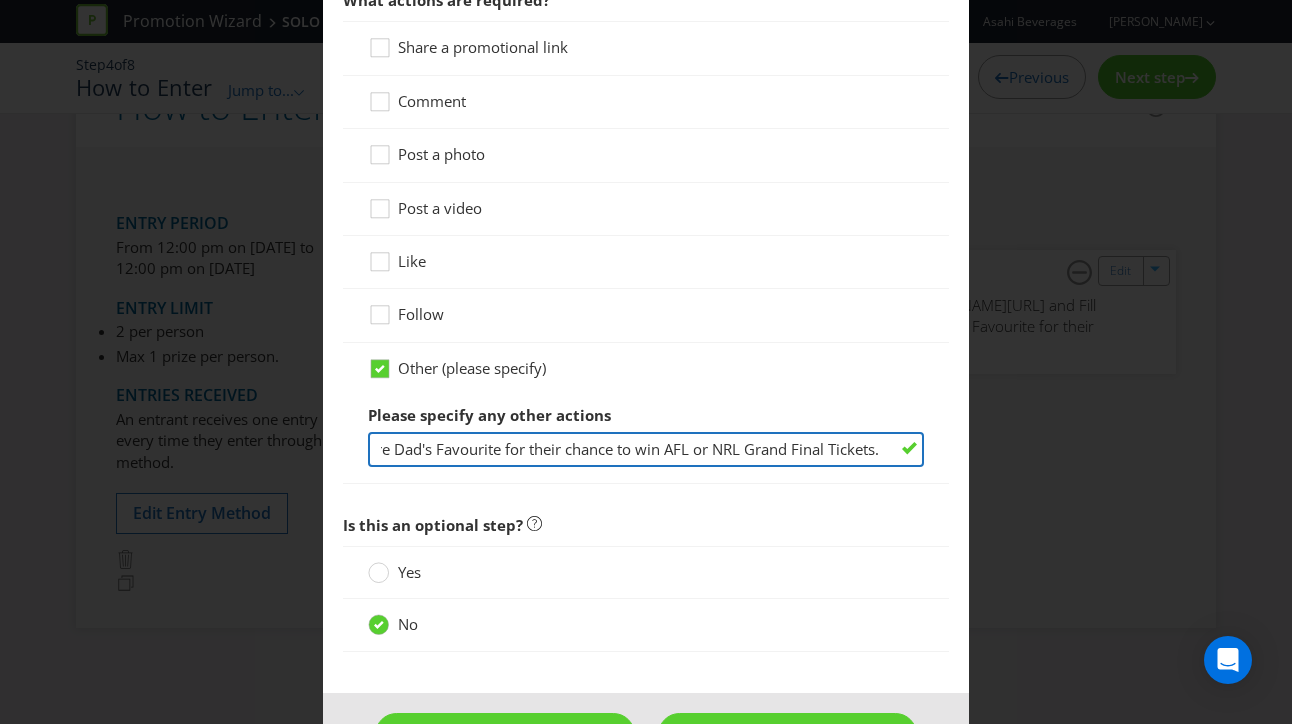 drag, startPoint x: 557, startPoint y: 451, endPoint x: 770, endPoint y: 456, distance: 213.05867 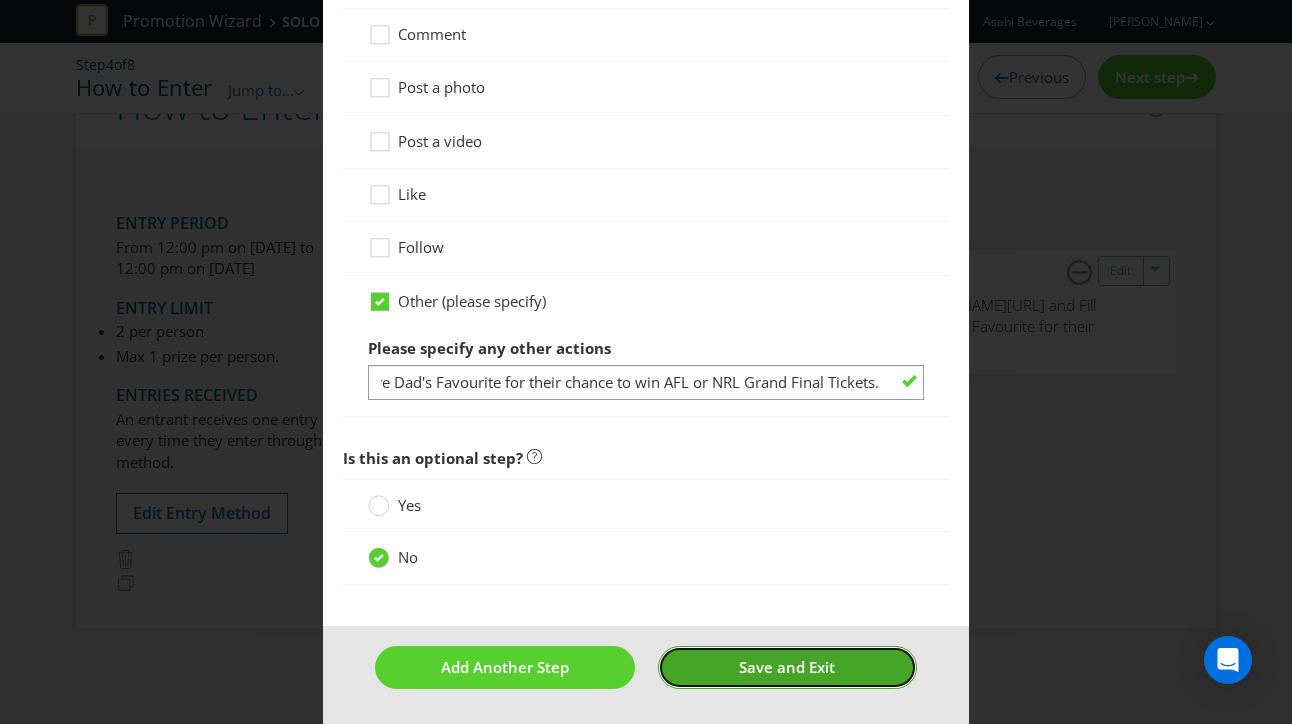 scroll, scrollTop: 0, scrollLeft: 0, axis: both 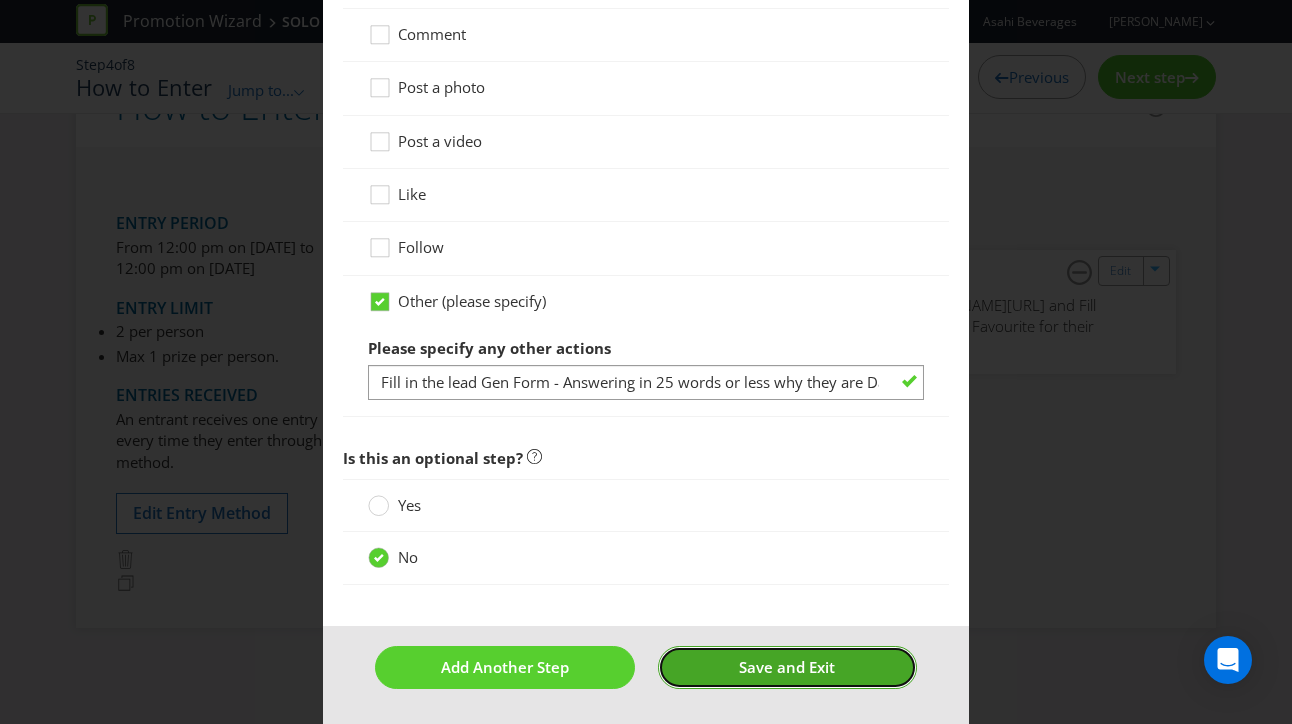 click on "Save and Exit" at bounding box center (787, 667) 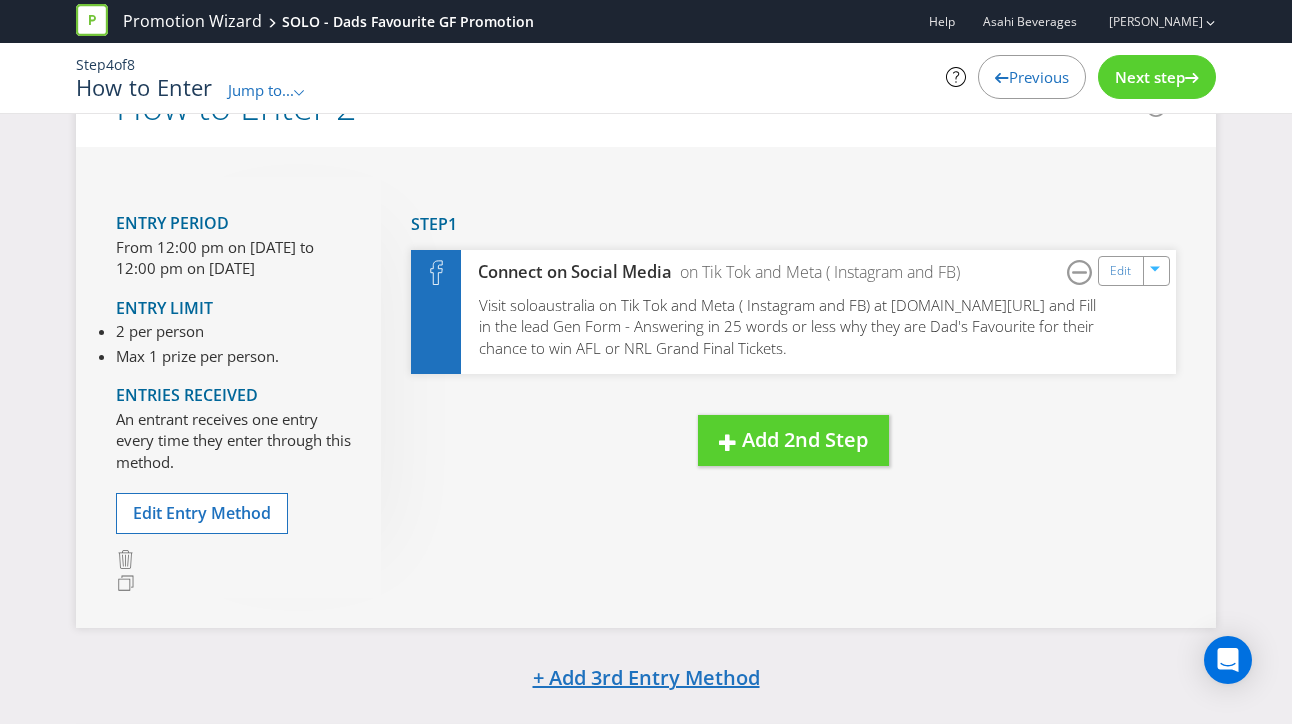 scroll, scrollTop: 941, scrollLeft: 0, axis: vertical 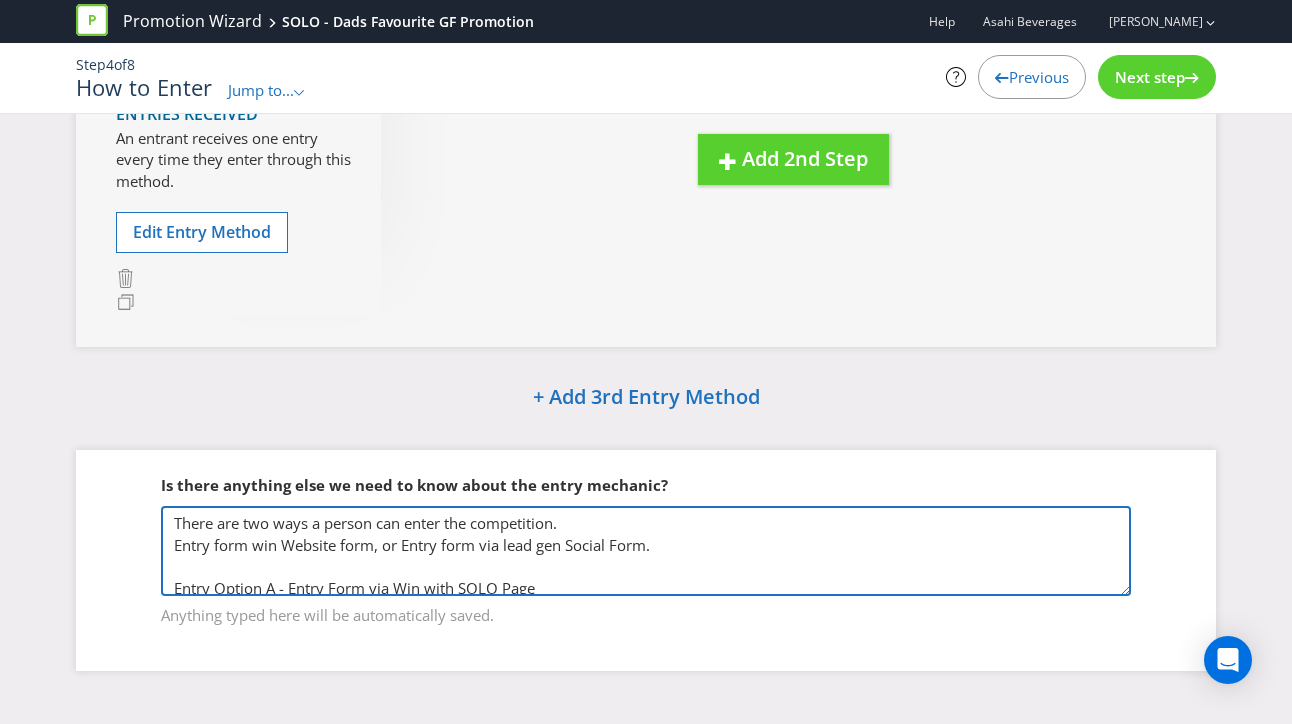 drag, startPoint x: 546, startPoint y: 519, endPoint x: 591, endPoint y: 524, distance: 45.276924 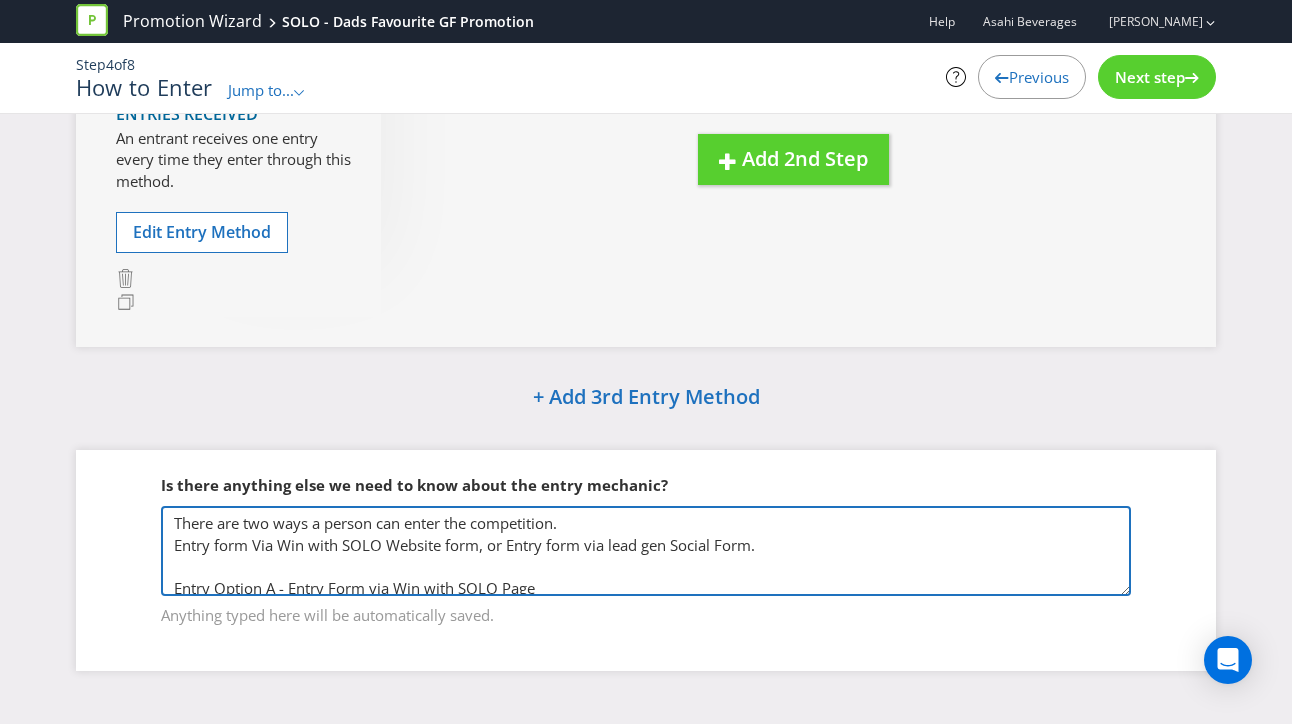 click on "There are two ways a person can enter the competition.
Entry form win Website form, or Entry form via lead gen Social Form.
Entry Option A - Entry Form via Win with SOLO Page
Mandatory Question in form - Enter your details (Name, Last Name, DOB, Post Code, Email, Mobile)
Mandatory question- Which AFL or NRL Team do you follow?  (Answer from drop down AFL  or NRL  Teams provided)
Person can enter once across 1 x entry on  AFL form and 1 x Entry on NRL forms.
Entry Option B- Entry Form via Social Lead Gen
Mandatory Question in form - Enter your details (Name, Last Name, DOB, Post Code, Email, Mobile)
Mandatory question- Which AFL or NRL Team do you follow?  (Answer from drop down AFL  or NRL  Teams provided)
Person can enter once across 1 x entry on  AFL form and 1 x Entry on NRL forms." at bounding box center [646, 551] 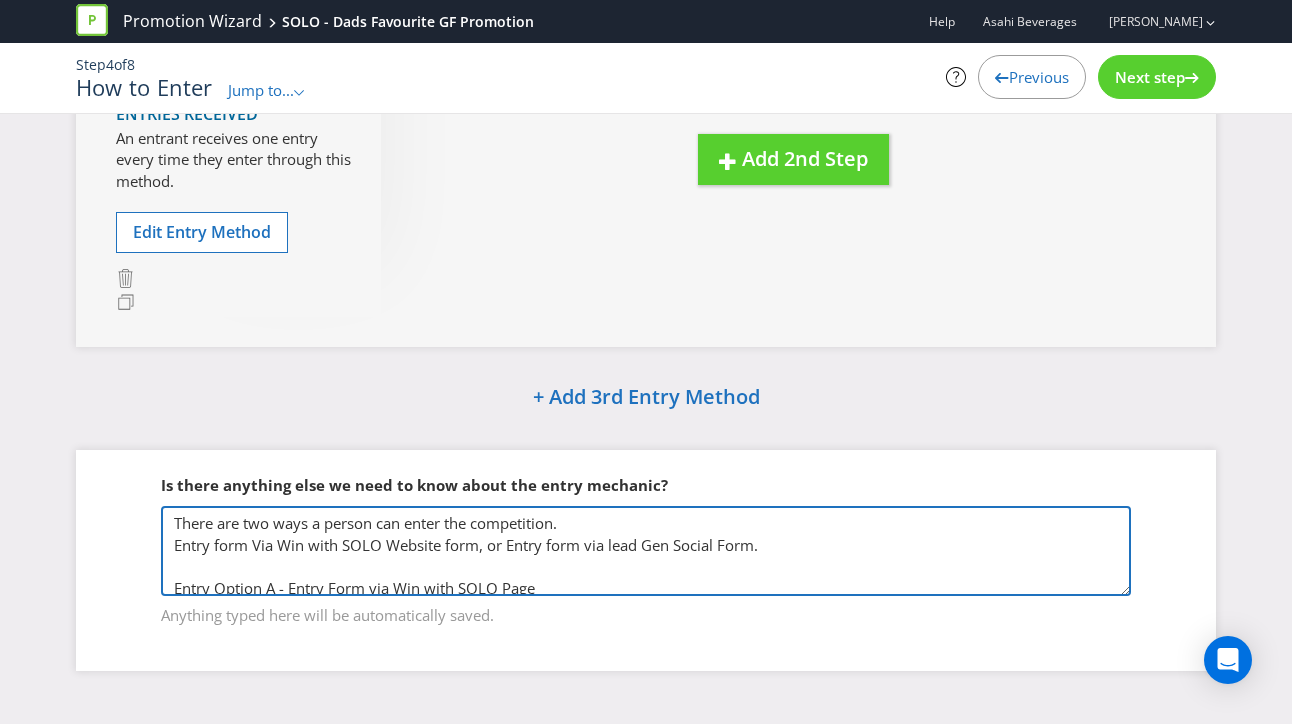 click on "There are two ways a person can enter the competition.
Entry form win Website form, or Entry form via lead gen Social Form.
Entry Option A - Entry Form via Win with SOLO Page
Mandatory Question in form - Enter your details (Name, Last Name, DOB, Post Code, Email, Mobile)
Mandatory question- Which AFL or NRL Team do you follow?  (Answer from drop down AFL  or NRL  Teams provided)
Person can enter once across 1 x entry on  AFL form and 1 x Entry on NRL forms.
Entry Option B- Entry Form via Social Lead Gen
Mandatory Question in form - Enter your details (Name, Last Name, DOB, Post Code, Email, Mobile)
Mandatory question- Which AFL or NRL Team do you follow?  (Answer from drop down AFL  or NRL  Teams provided)
Person can enter once across 1 x entry on  AFL form and 1 x Entry on NRL forms." at bounding box center (646, 551) 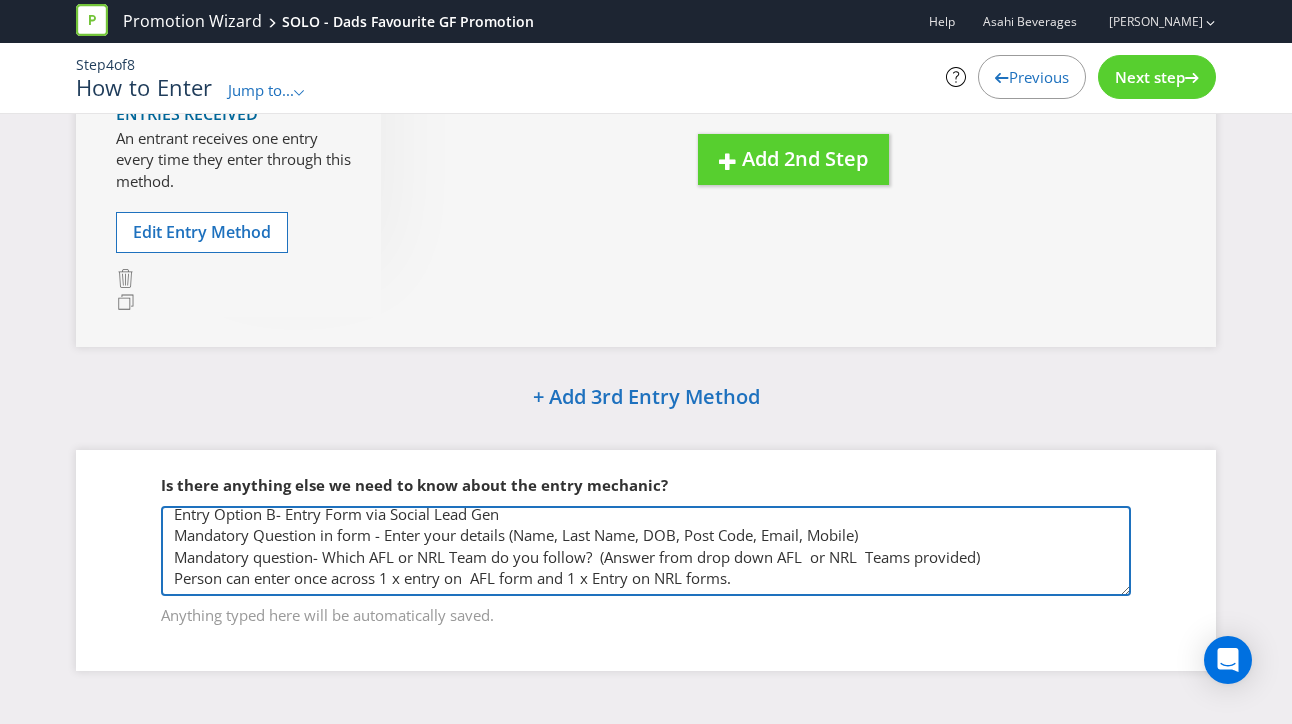 scroll, scrollTop: 245, scrollLeft: 0, axis: vertical 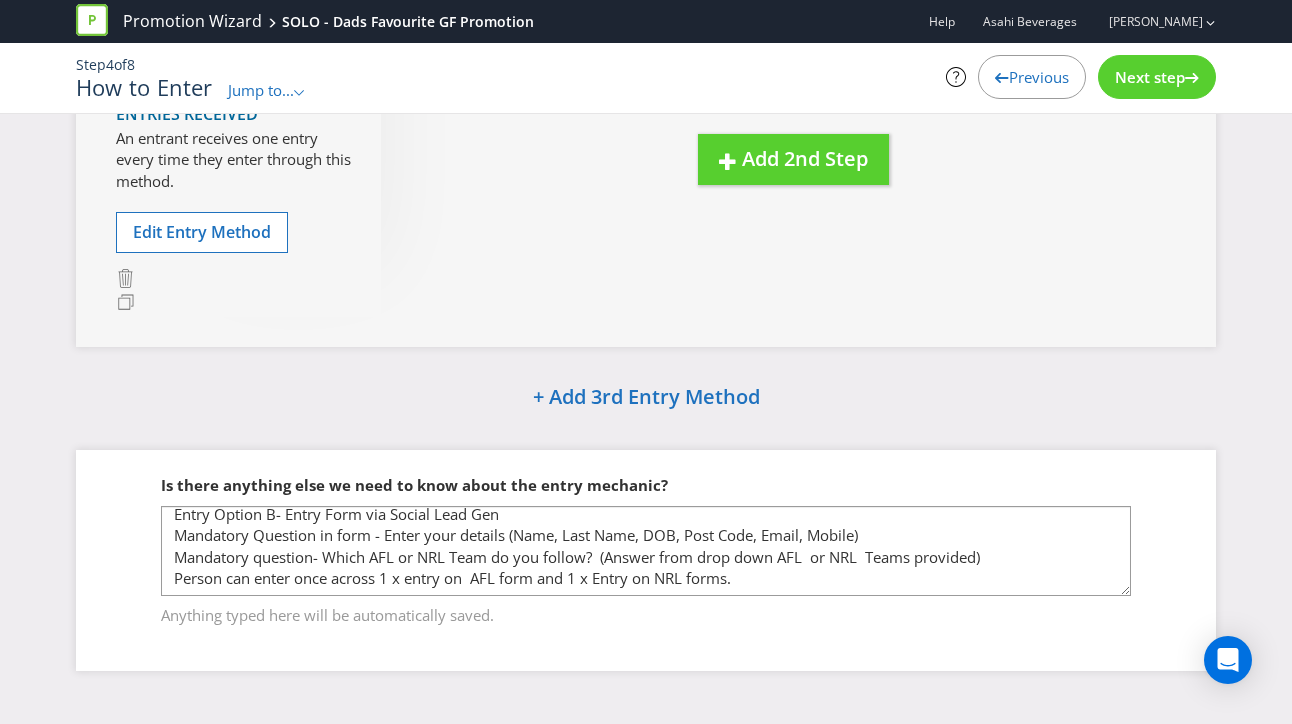 click on "Next step" at bounding box center [1150, 77] 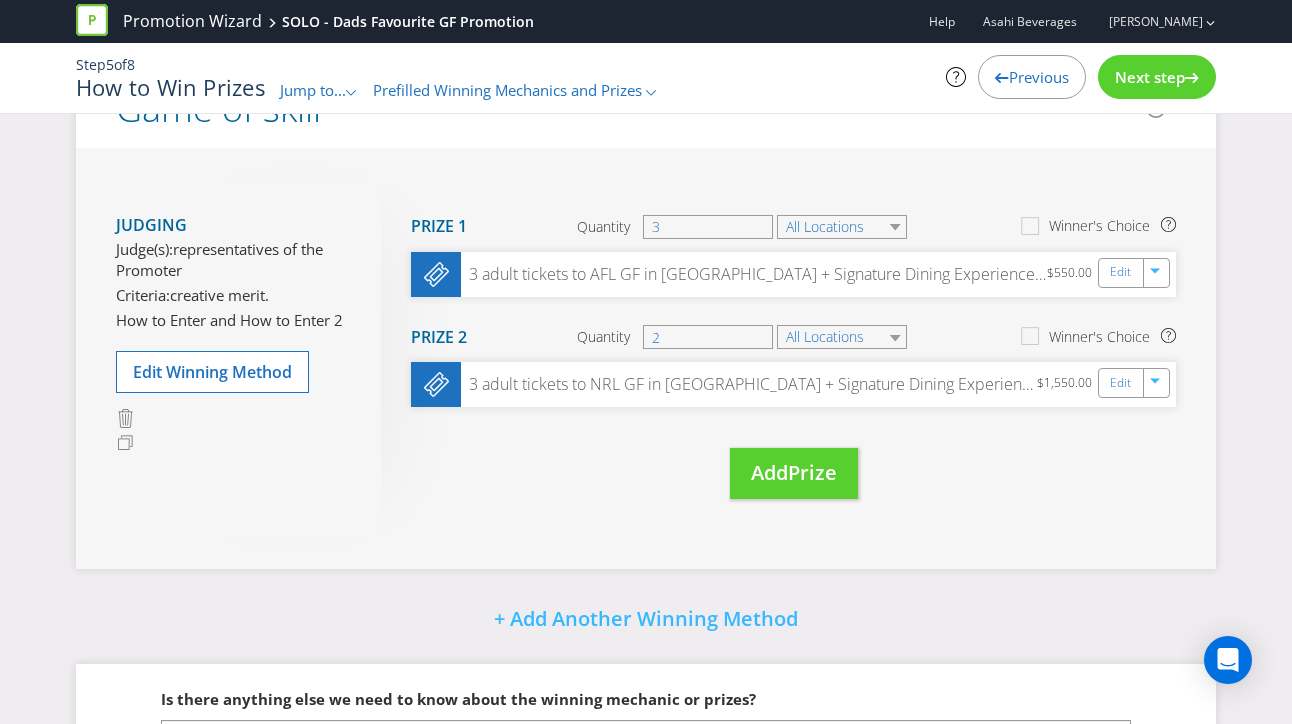 scroll, scrollTop: 0, scrollLeft: 0, axis: both 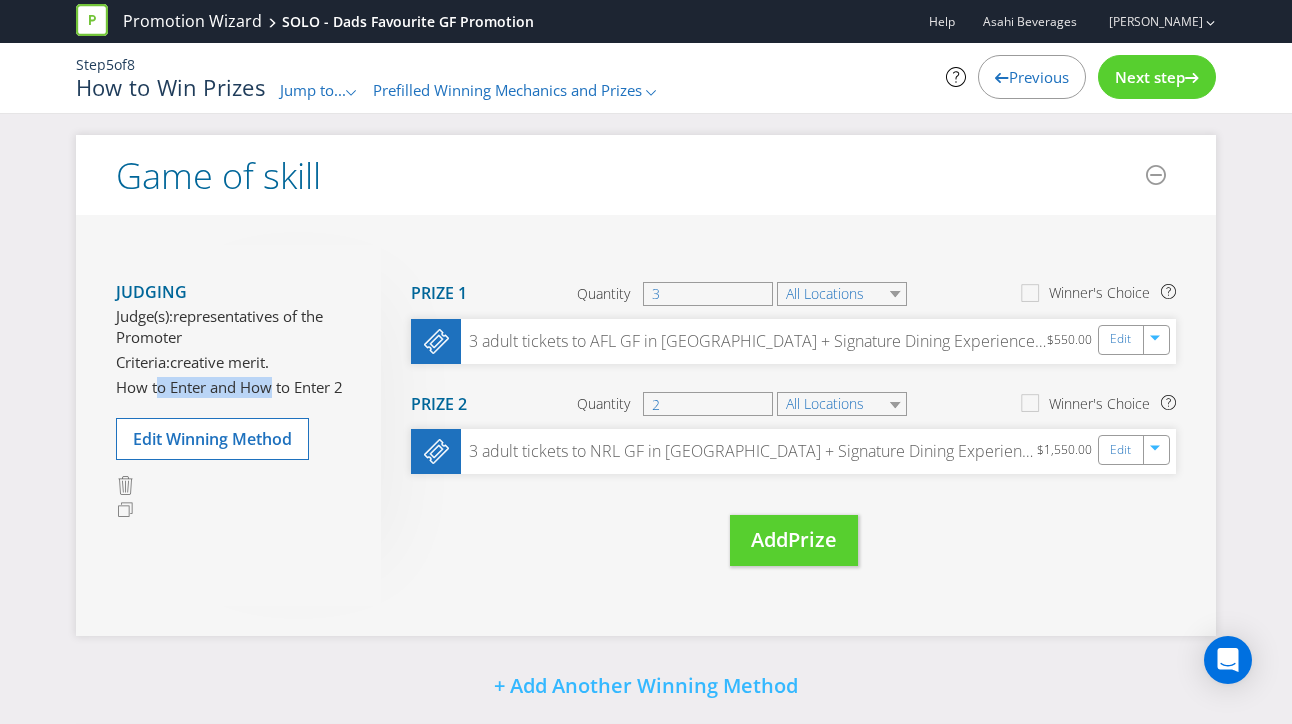 drag, startPoint x: 159, startPoint y: 391, endPoint x: 269, endPoint y: 391, distance: 110 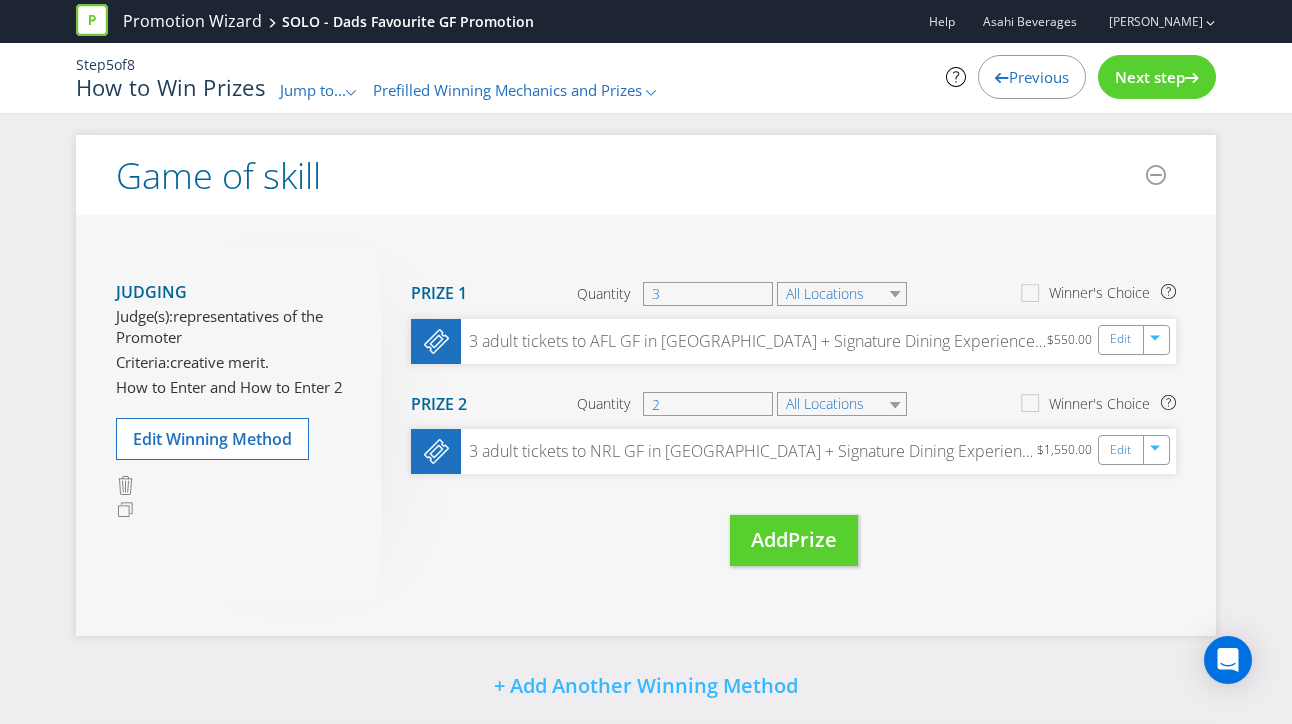 click on "How to Enter and How to Enter 2" at bounding box center [233, 387] 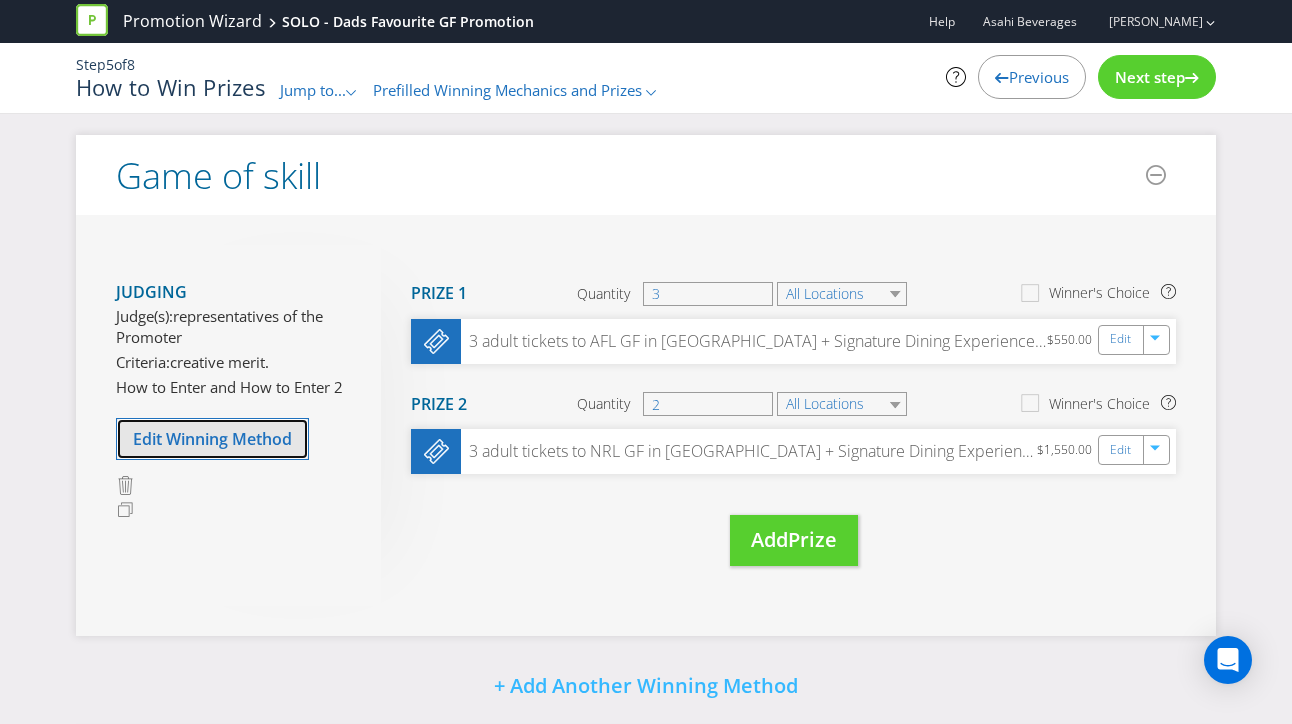 click on "Edit Winning Method" at bounding box center [212, 439] 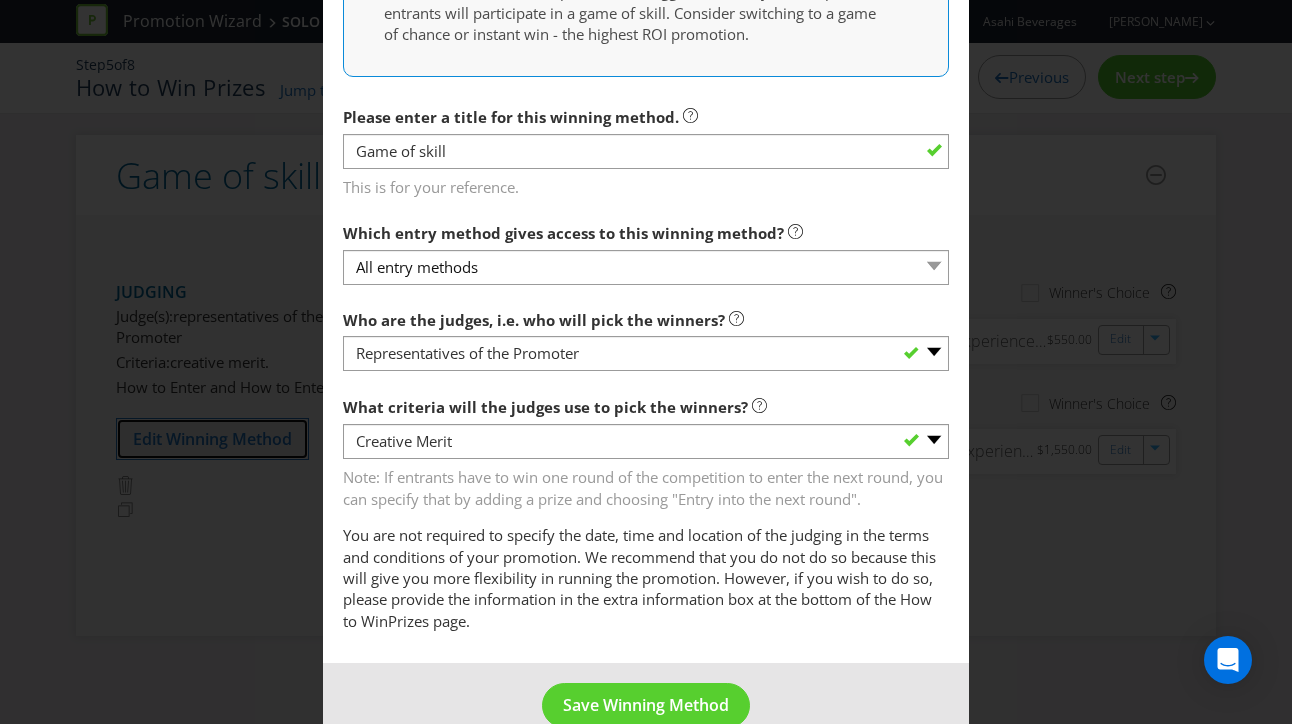 scroll, scrollTop: 775, scrollLeft: 0, axis: vertical 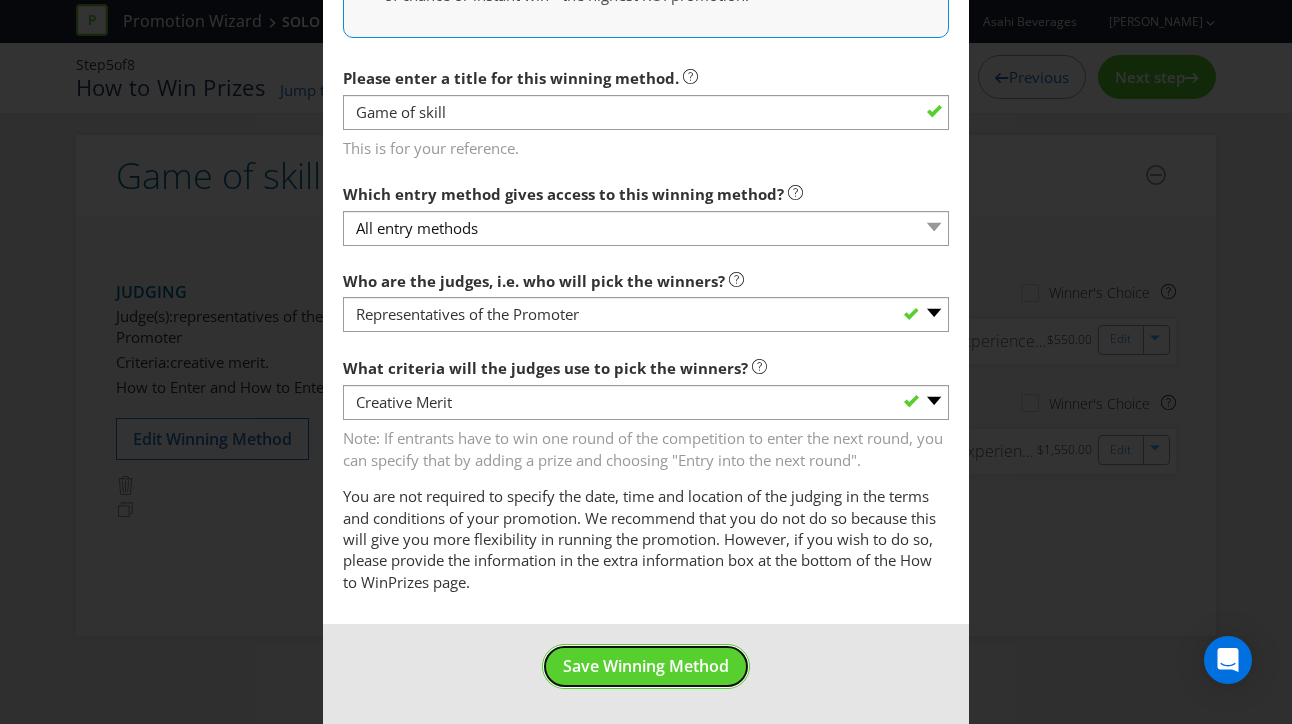 click on "Save Winning Method" at bounding box center (646, 666) 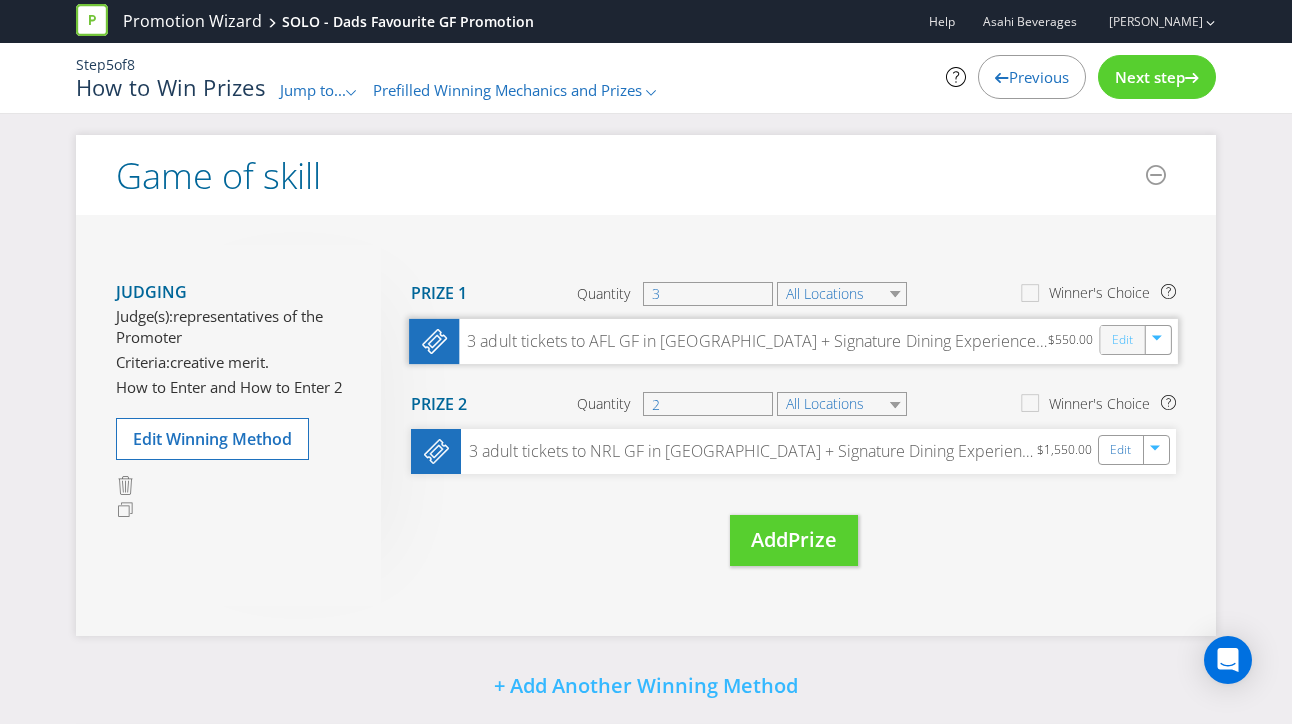 click on "Edit" at bounding box center (1122, 339) 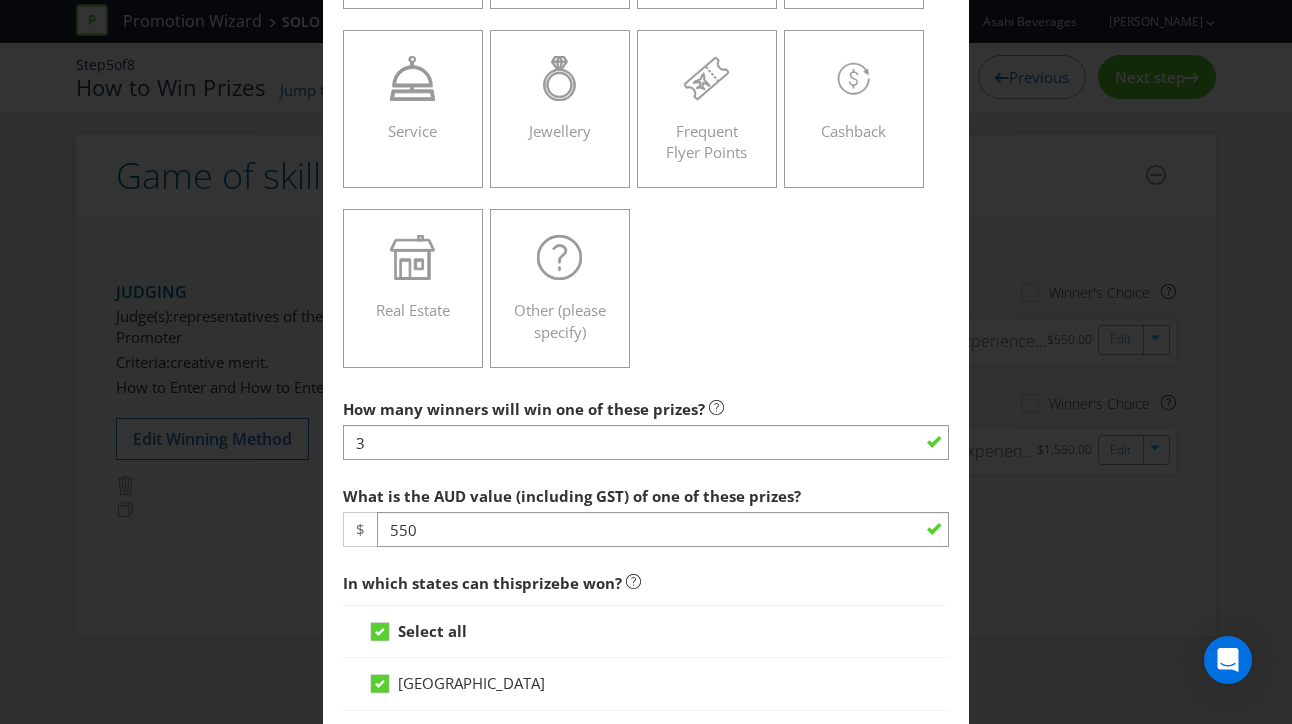 scroll, scrollTop: 490, scrollLeft: 0, axis: vertical 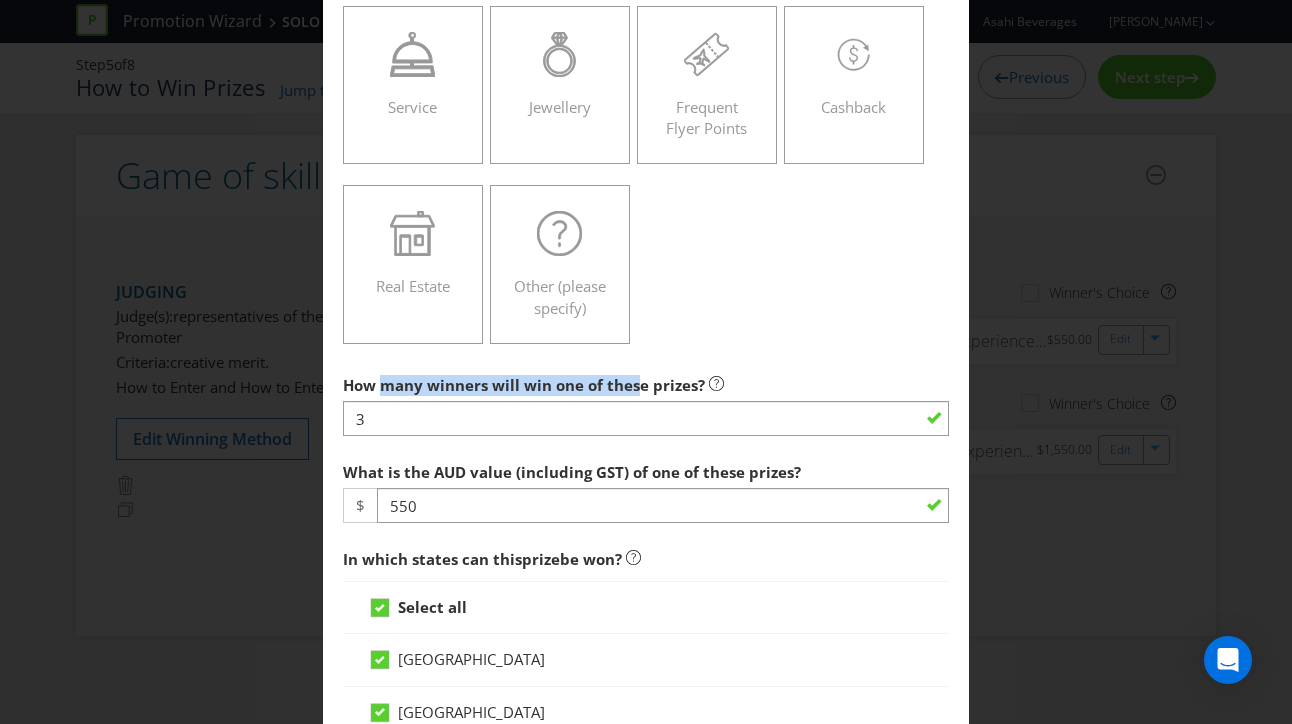 drag, startPoint x: 384, startPoint y: 384, endPoint x: 634, endPoint y: 384, distance: 250 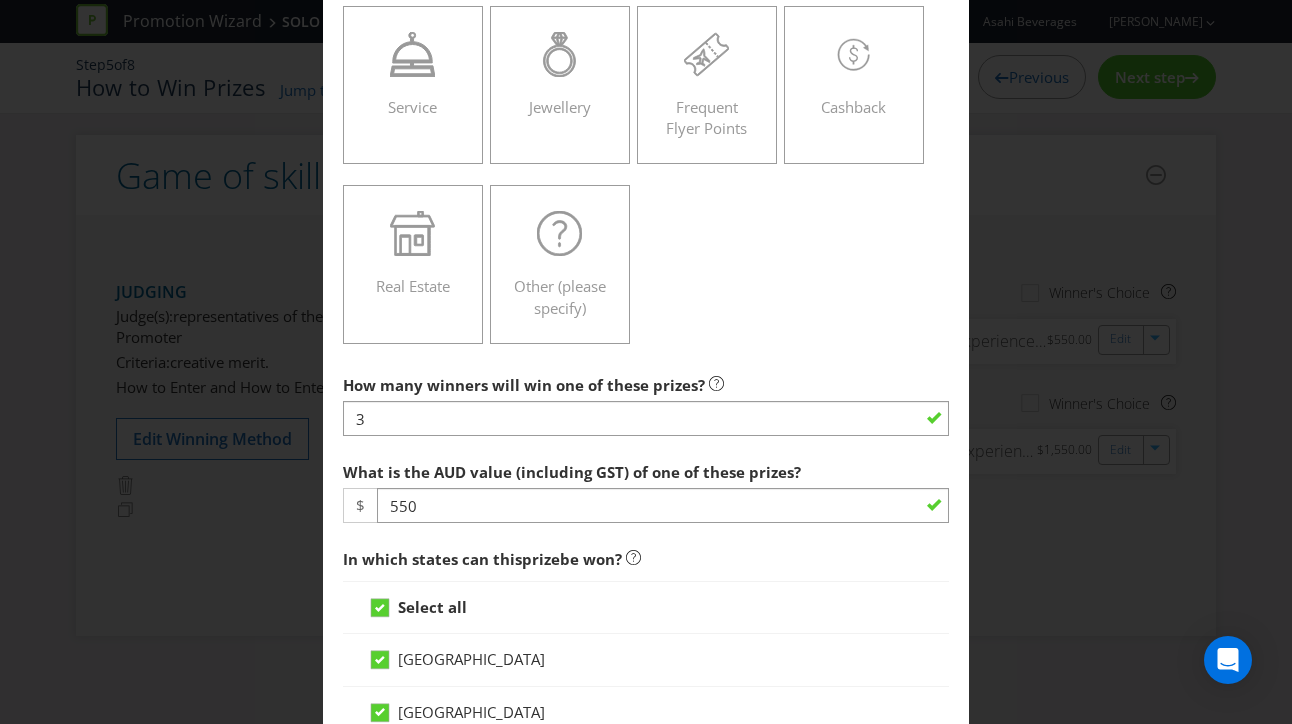 click on "How many winners will win one of these prizes?" at bounding box center (524, 385) 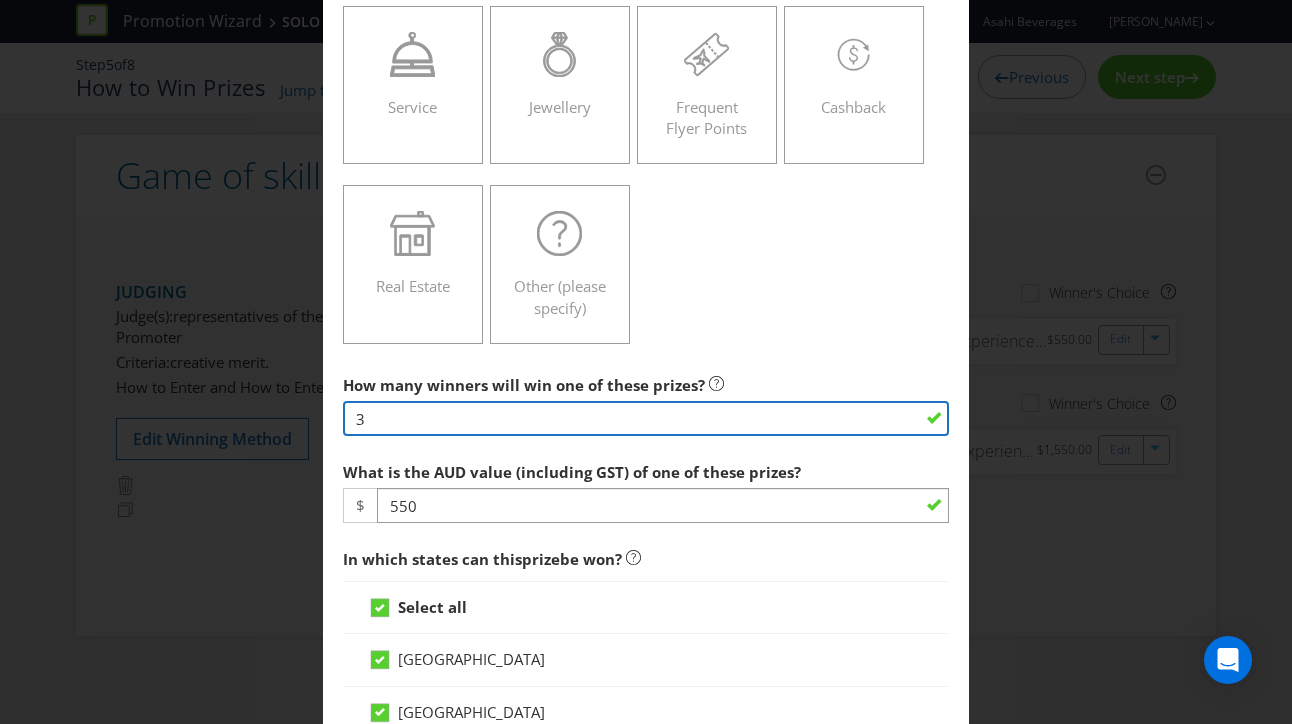 drag, startPoint x: 463, startPoint y: 413, endPoint x: 462, endPoint y: 439, distance: 26.019224 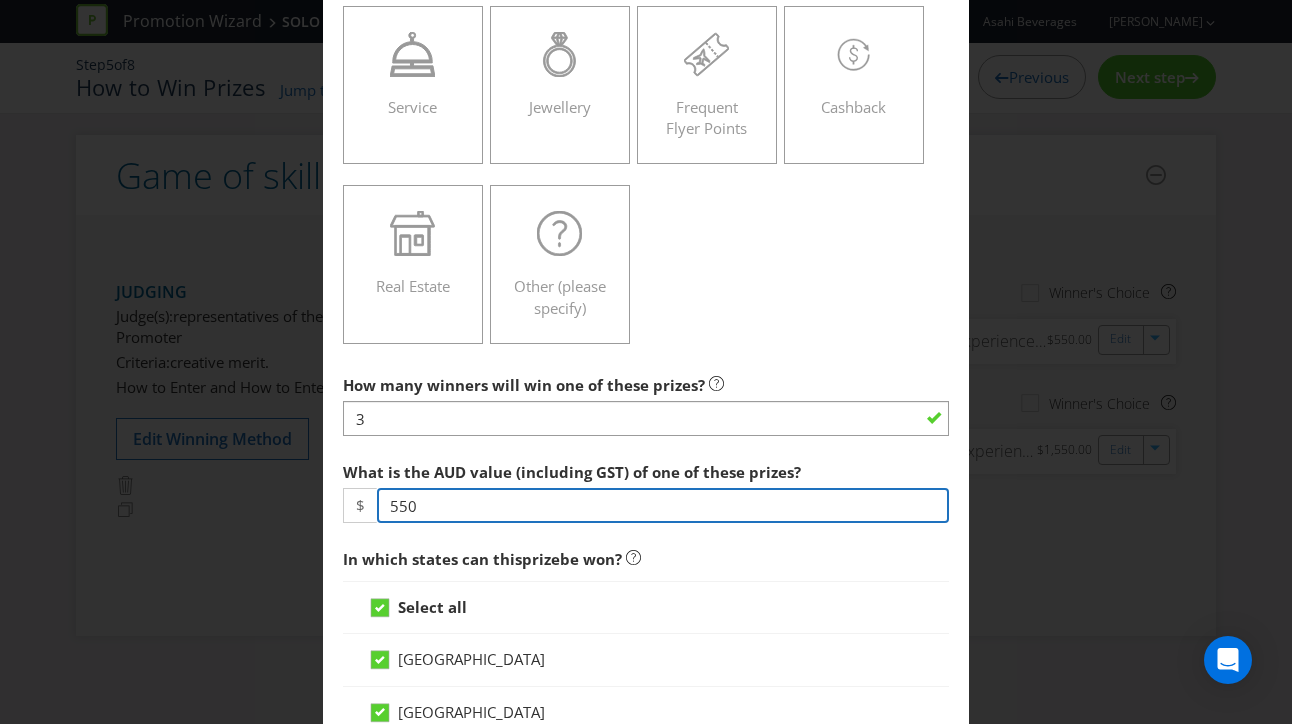 click on "550" at bounding box center (663, 505) 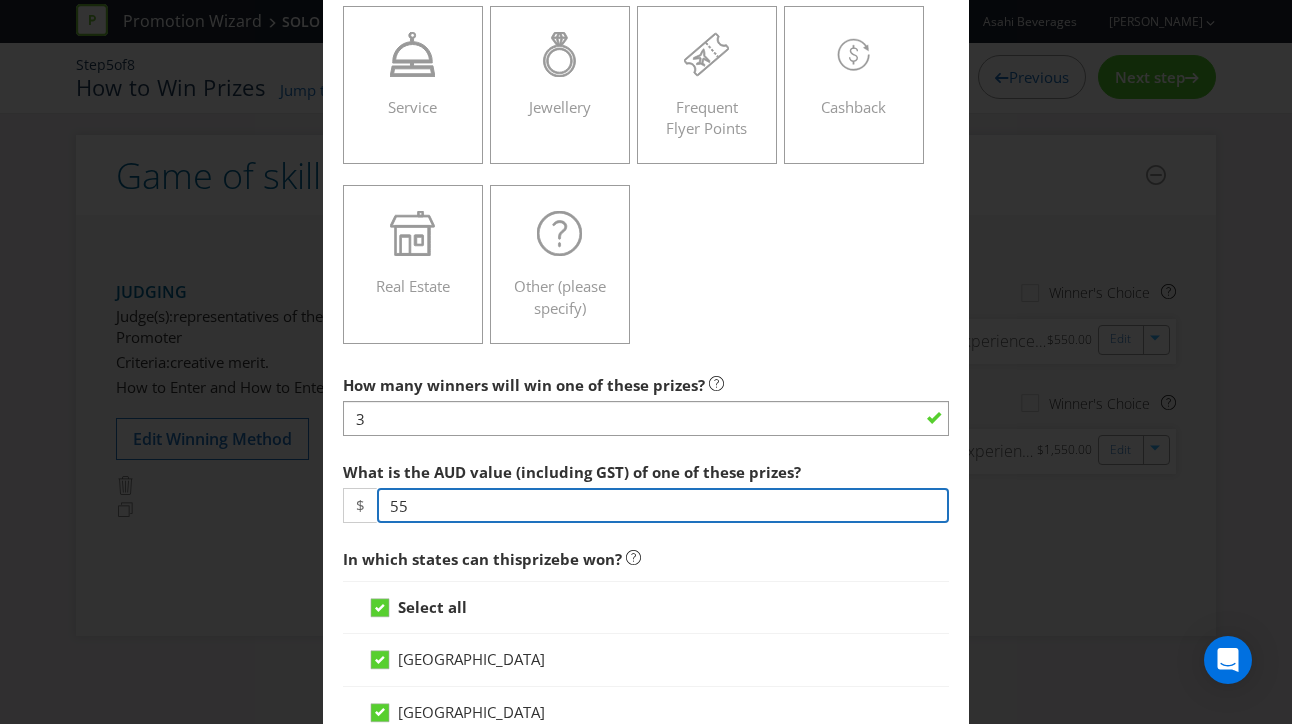 type on "5" 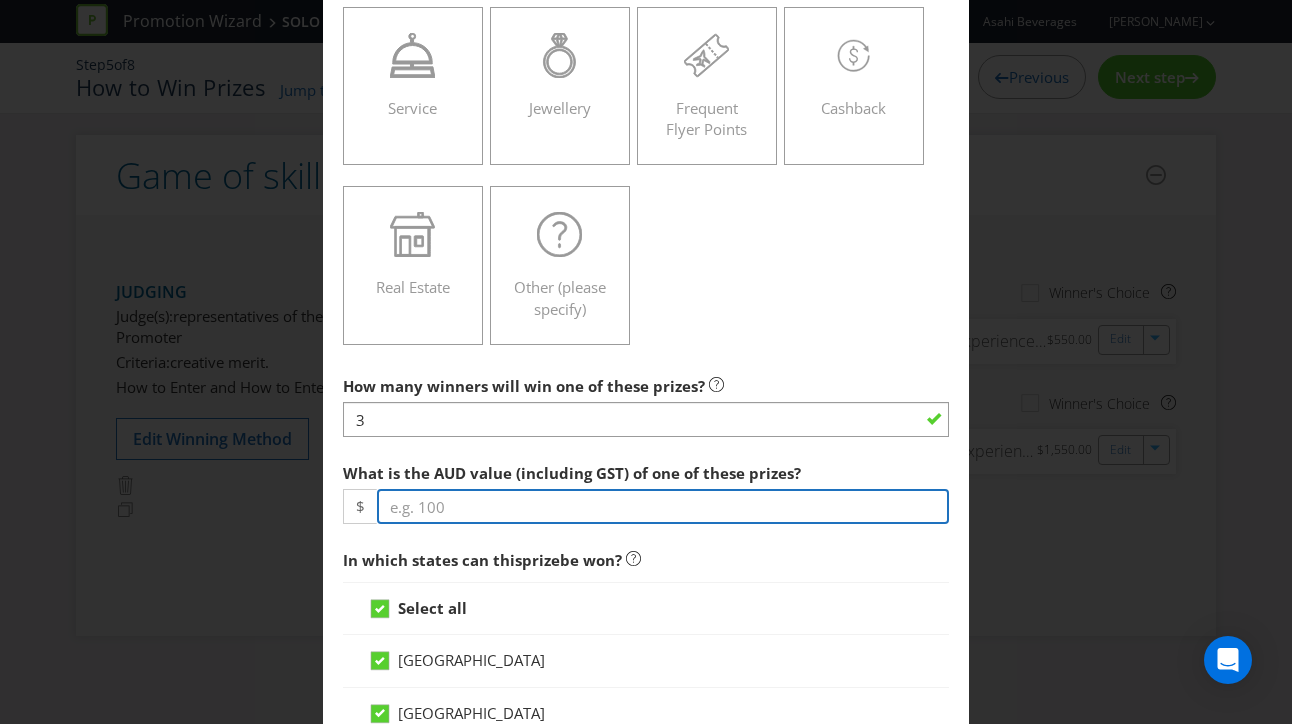 scroll, scrollTop: 490, scrollLeft: 0, axis: vertical 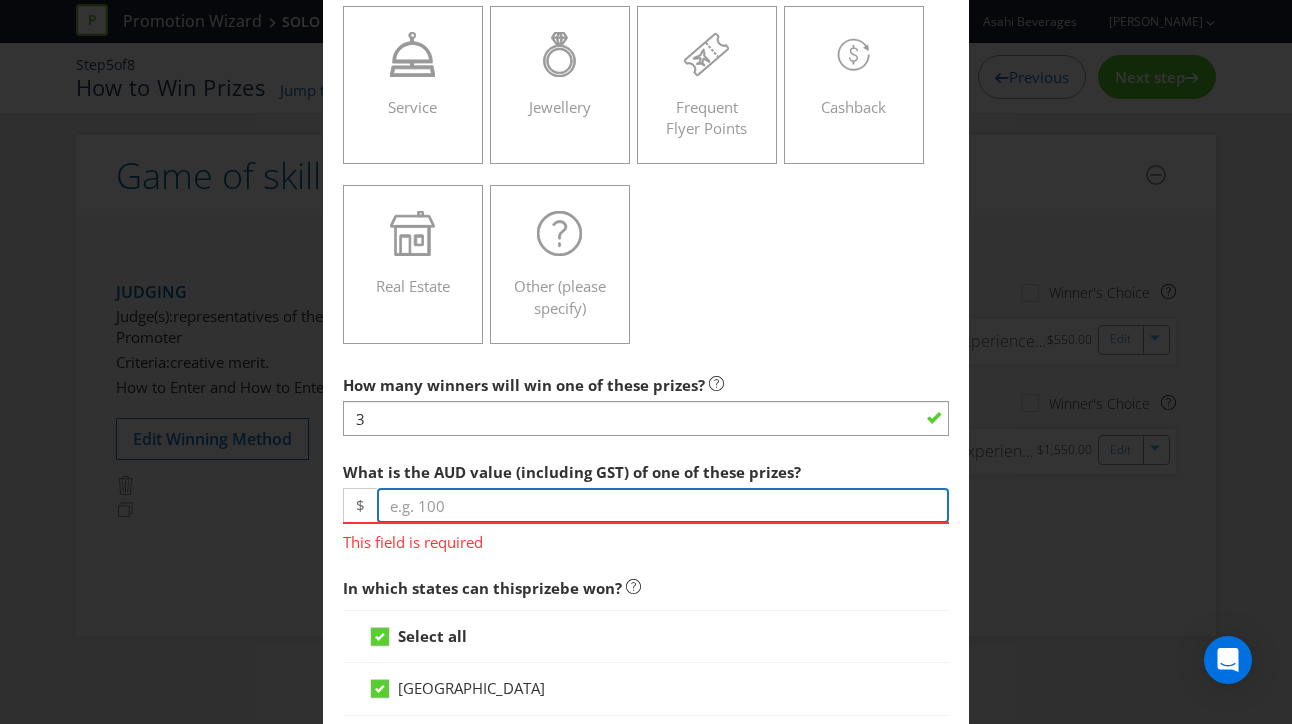 click at bounding box center (663, 505) 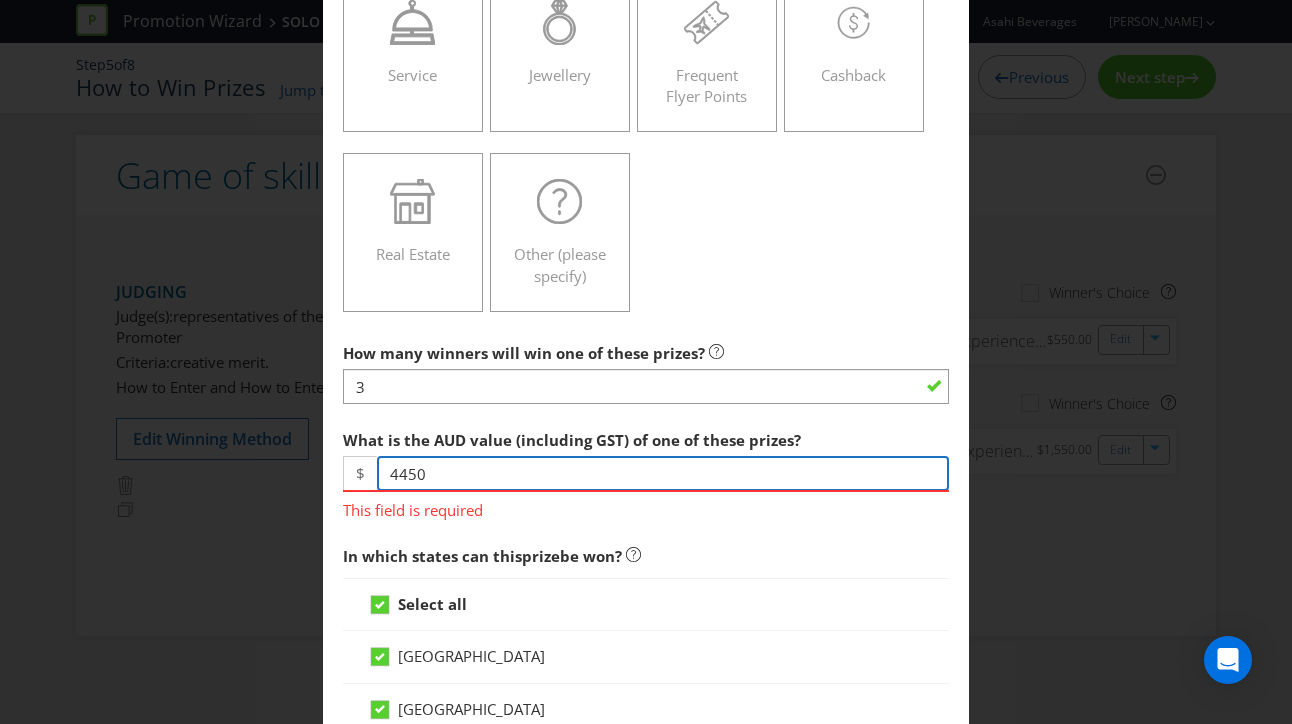 scroll, scrollTop: 523, scrollLeft: 0, axis: vertical 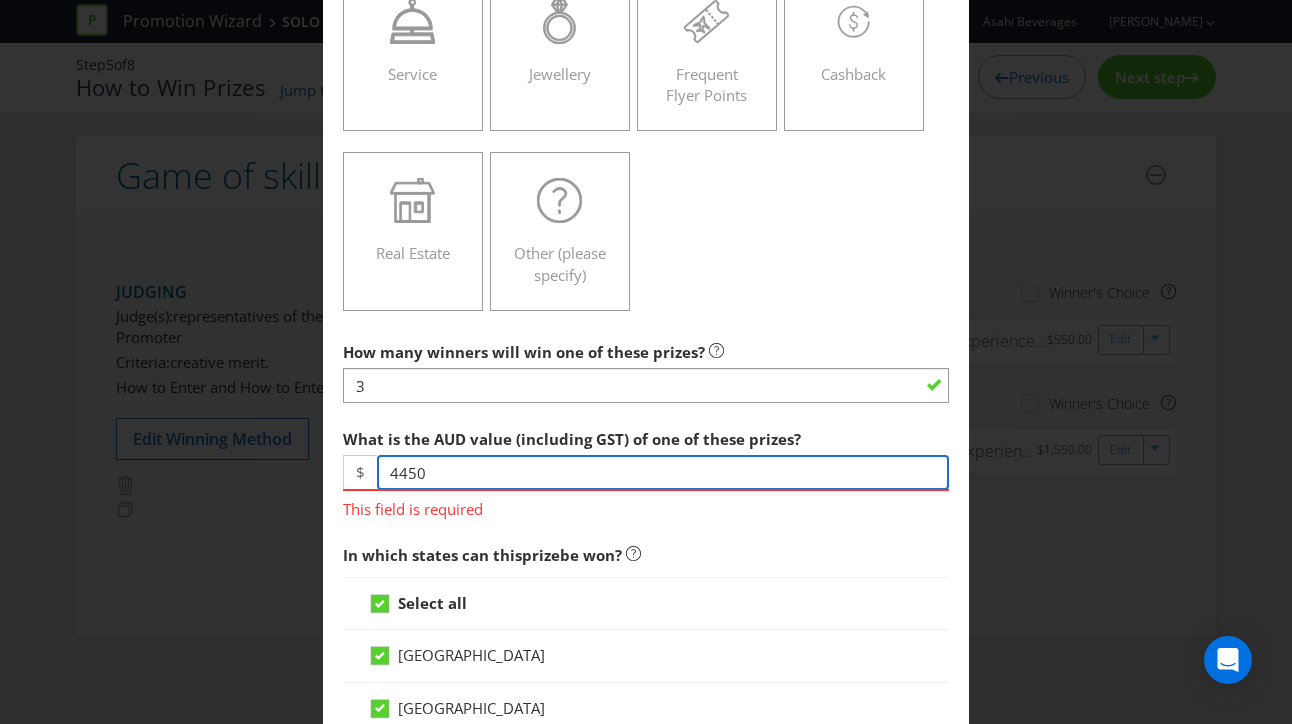 type on "4450" 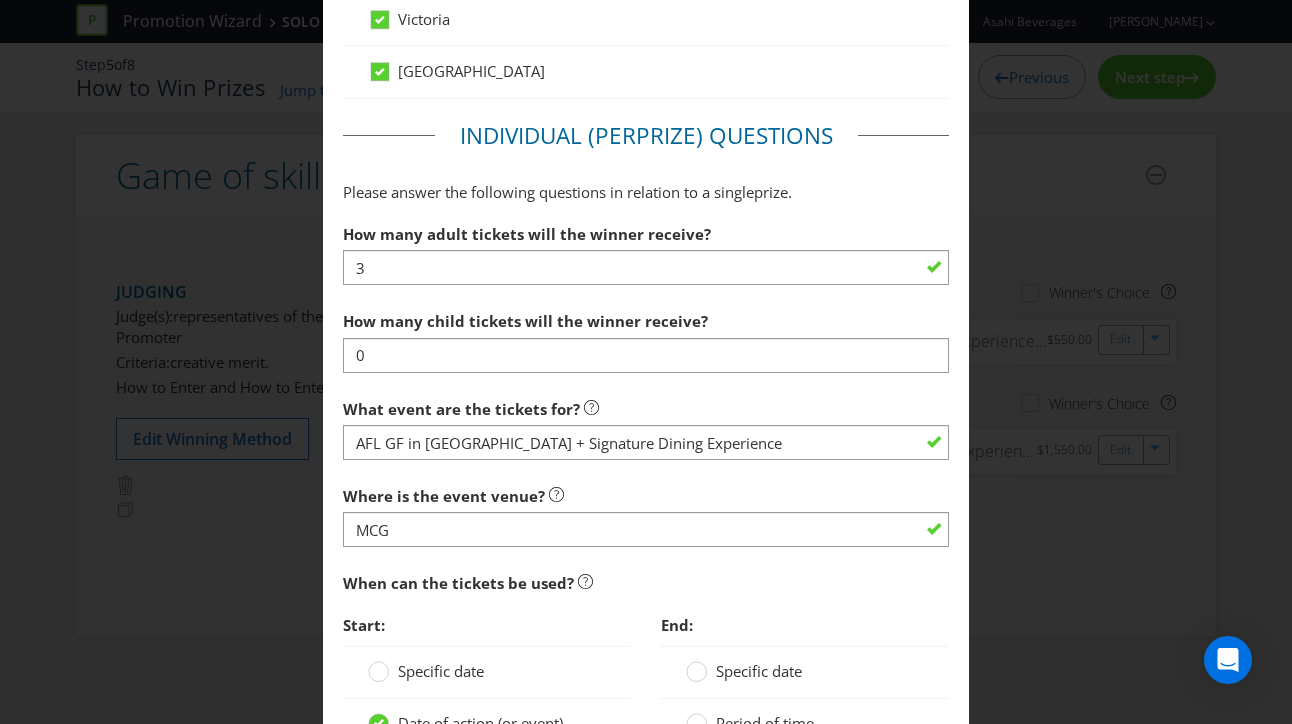 scroll, scrollTop: 1479, scrollLeft: 0, axis: vertical 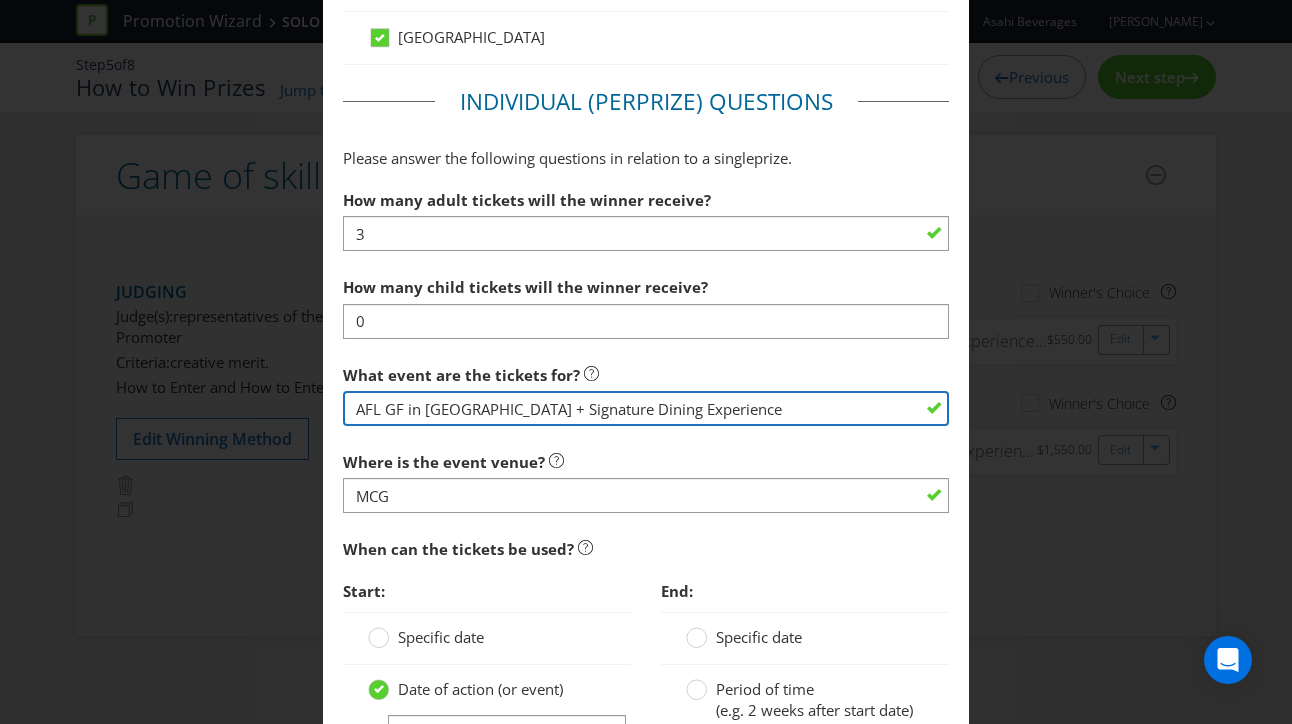 click on "AFL GF in [GEOGRAPHIC_DATA] + Signature Dining Experience" at bounding box center (646, 408) 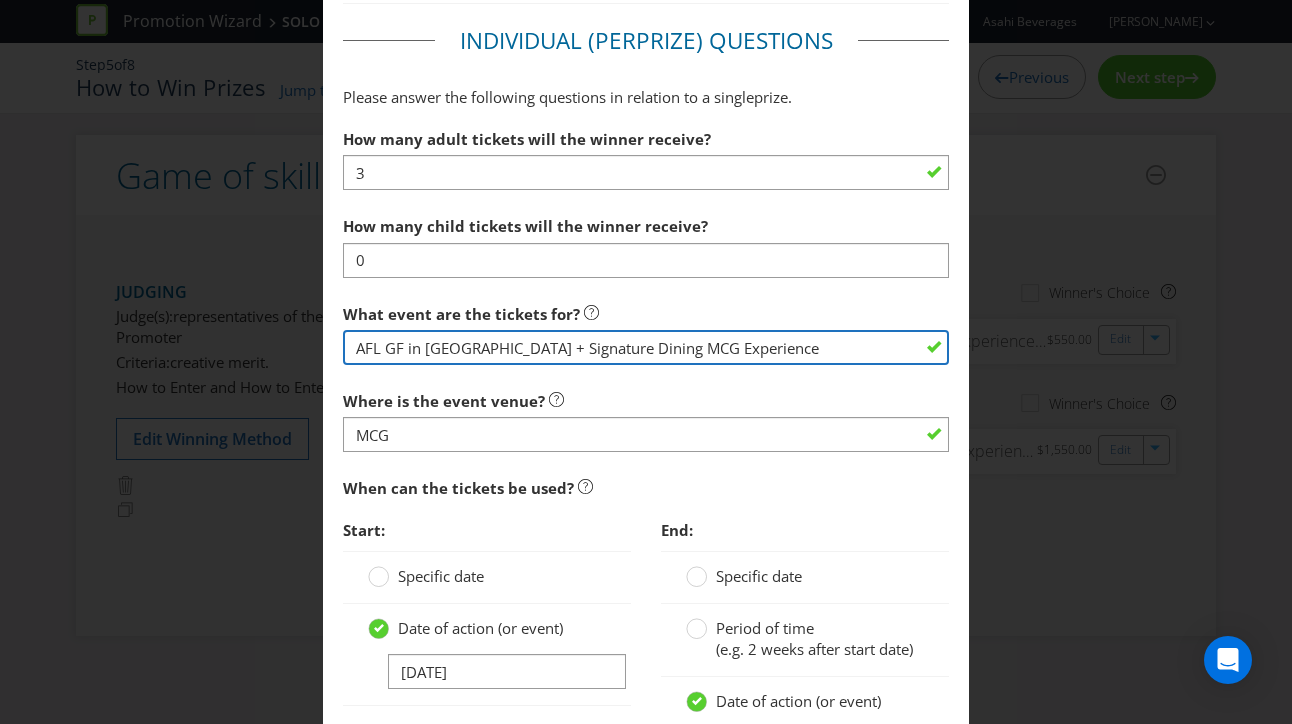 scroll, scrollTop: 1542, scrollLeft: 0, axis: vertical 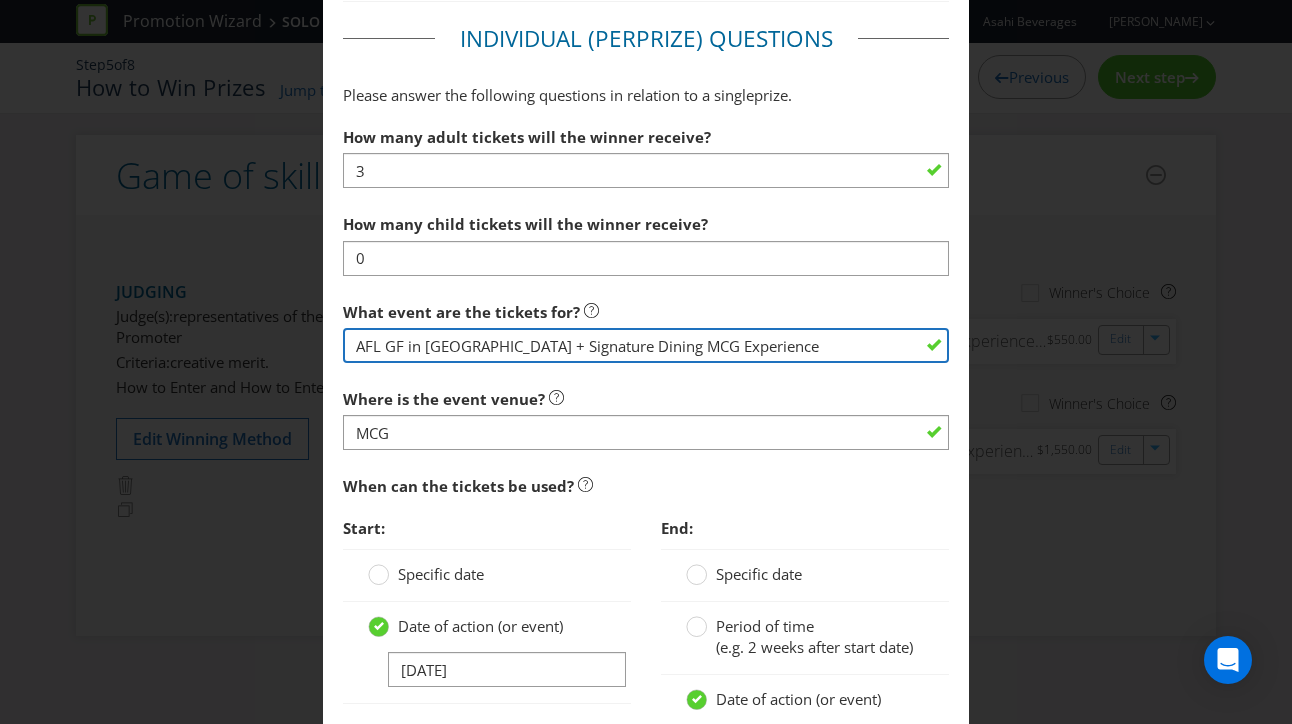type on "AFL GF in [GEOGRAPHIC_DATA] + Signature Dining MCG Experience" 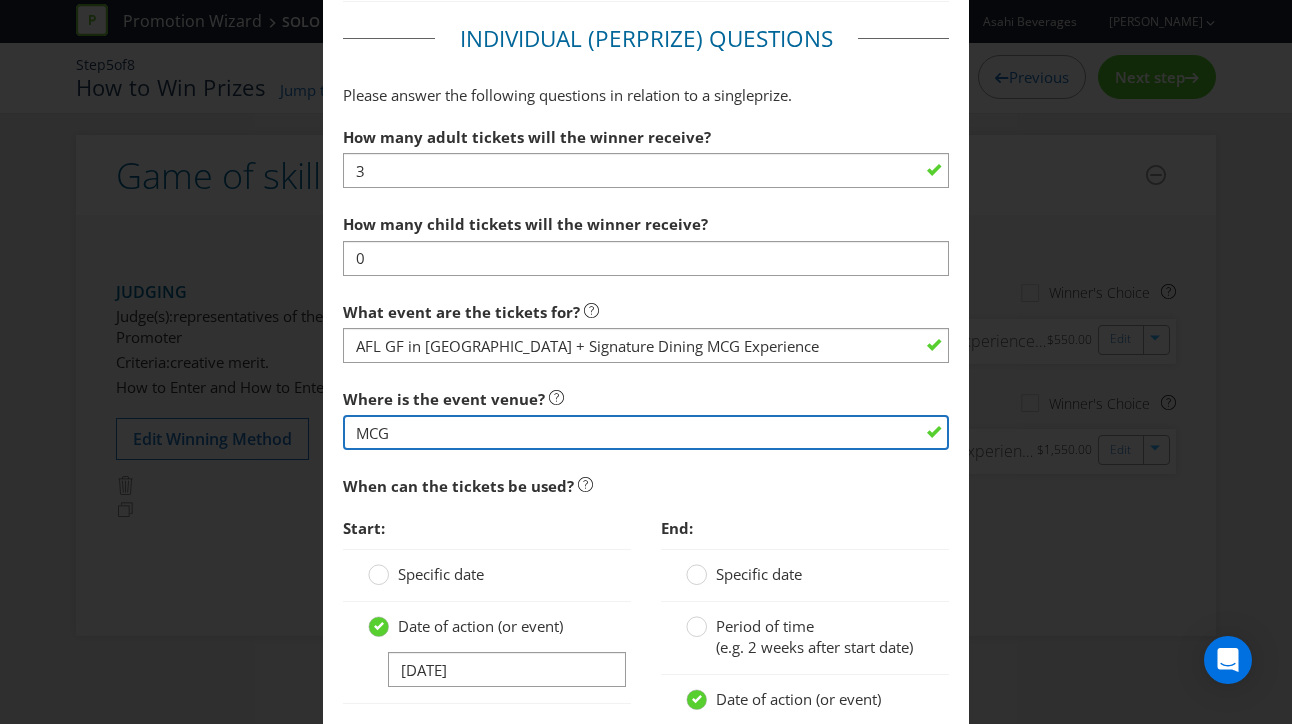 click on "MCG" at bounding box center (646, 432) 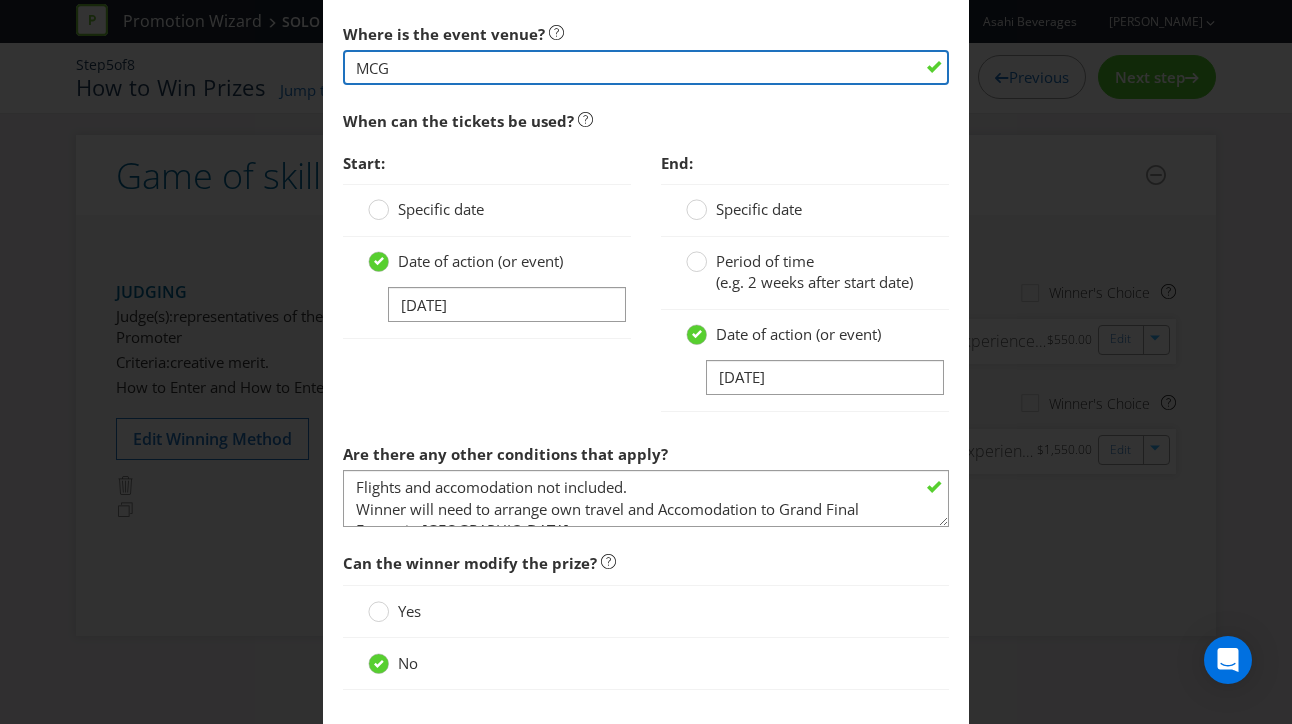scroll, scrollTop: 1943, scrollLeft: 0, axis: vertical 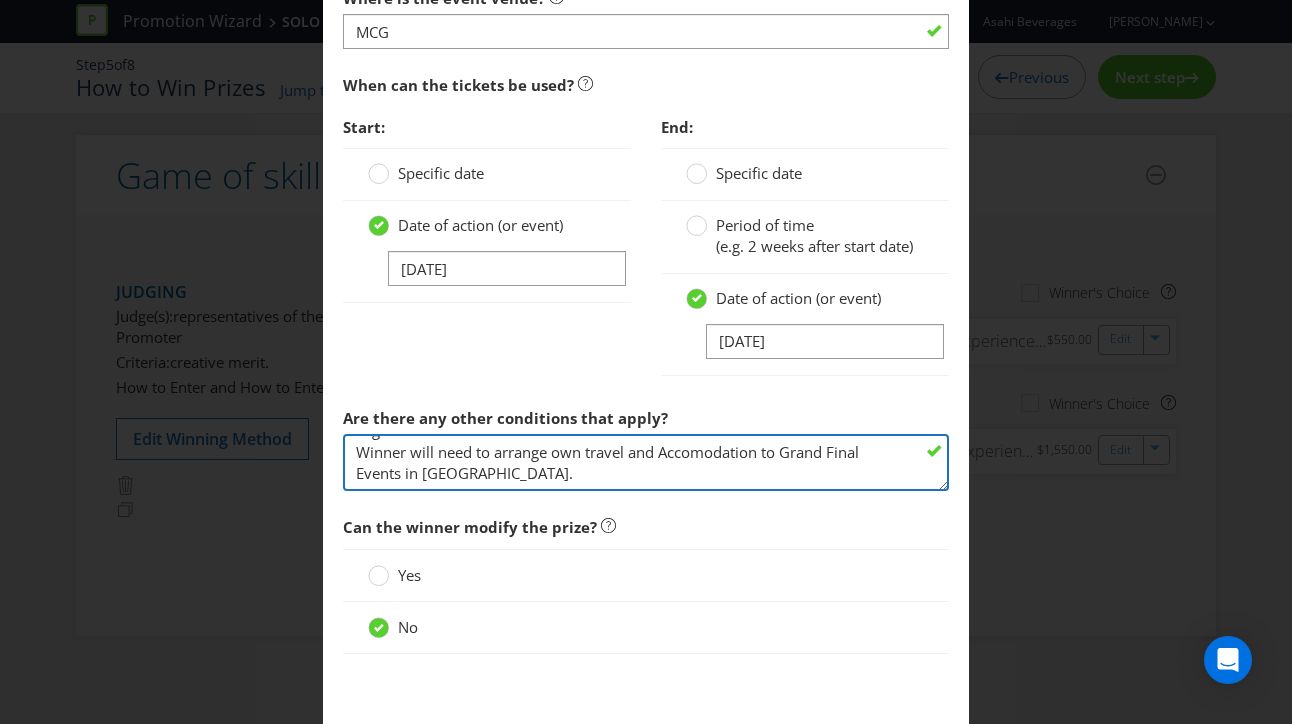 click on "Flights and accomodation not included.
Winner will need to arrange own travel and Accomodation to Grand Final Events in [GEOGRAPHIC_DATA]." at bounding box center (646, 462) 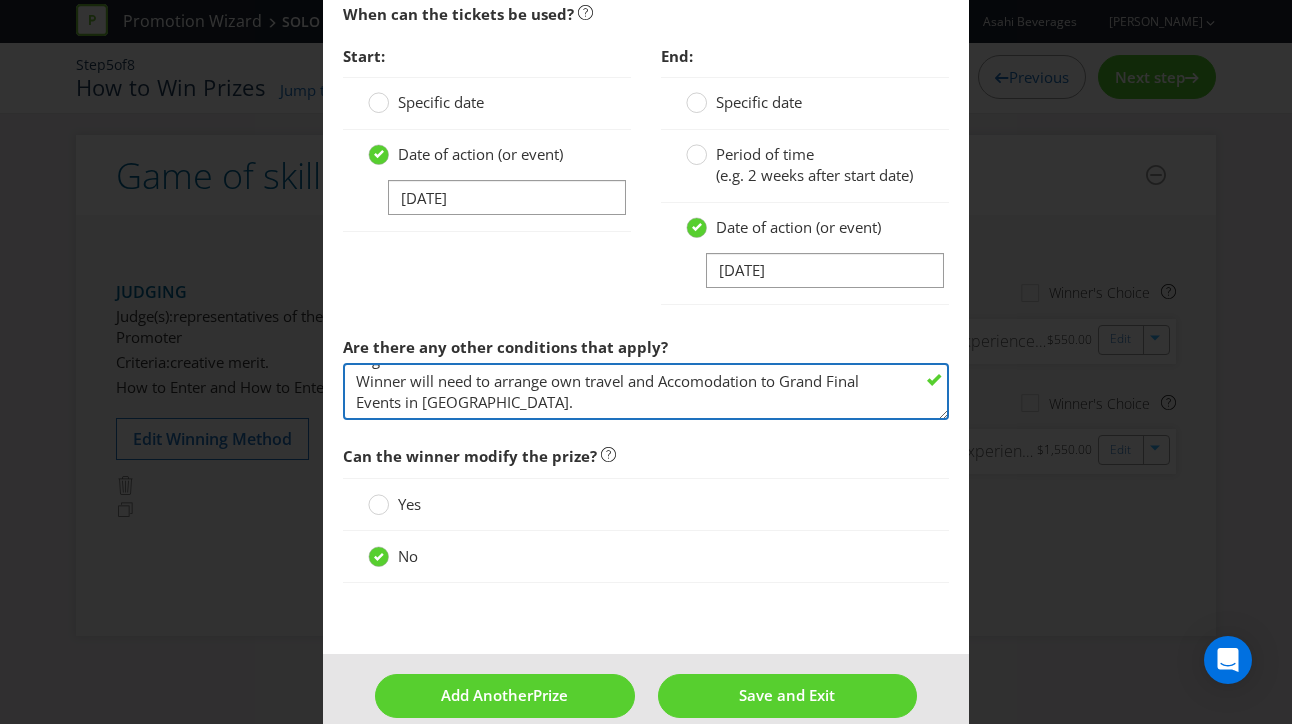 scroll, scrollTop: 2043, scrollLeft: 0, axis: vertical 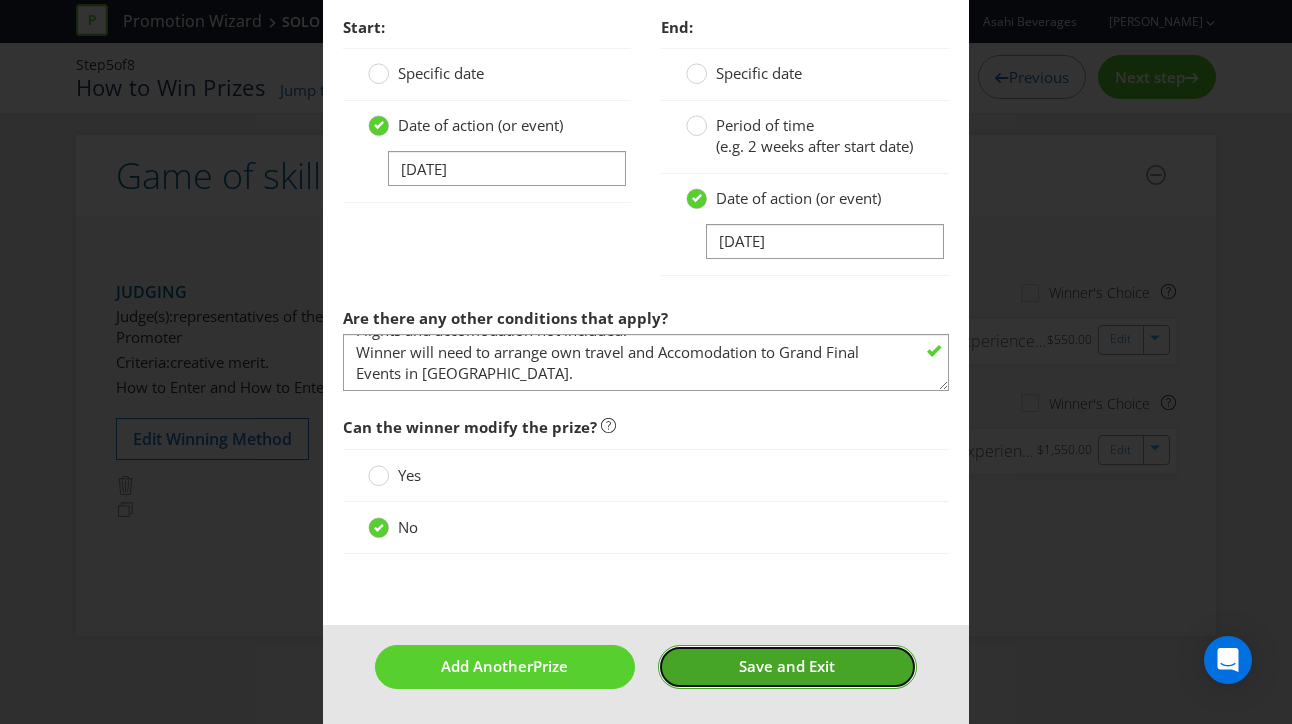 click on "Save and Exit" at bounding box center (787, 666) 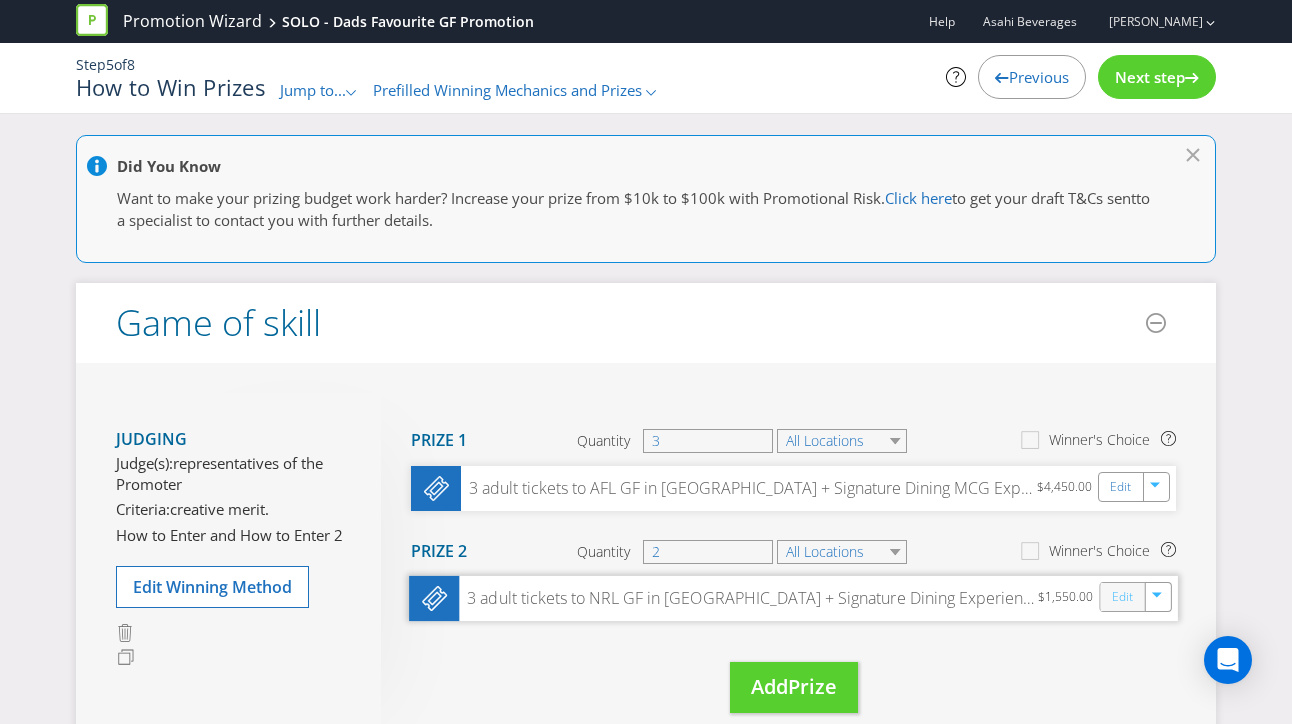 click on "Edit" at bounding box center (1122, 597) 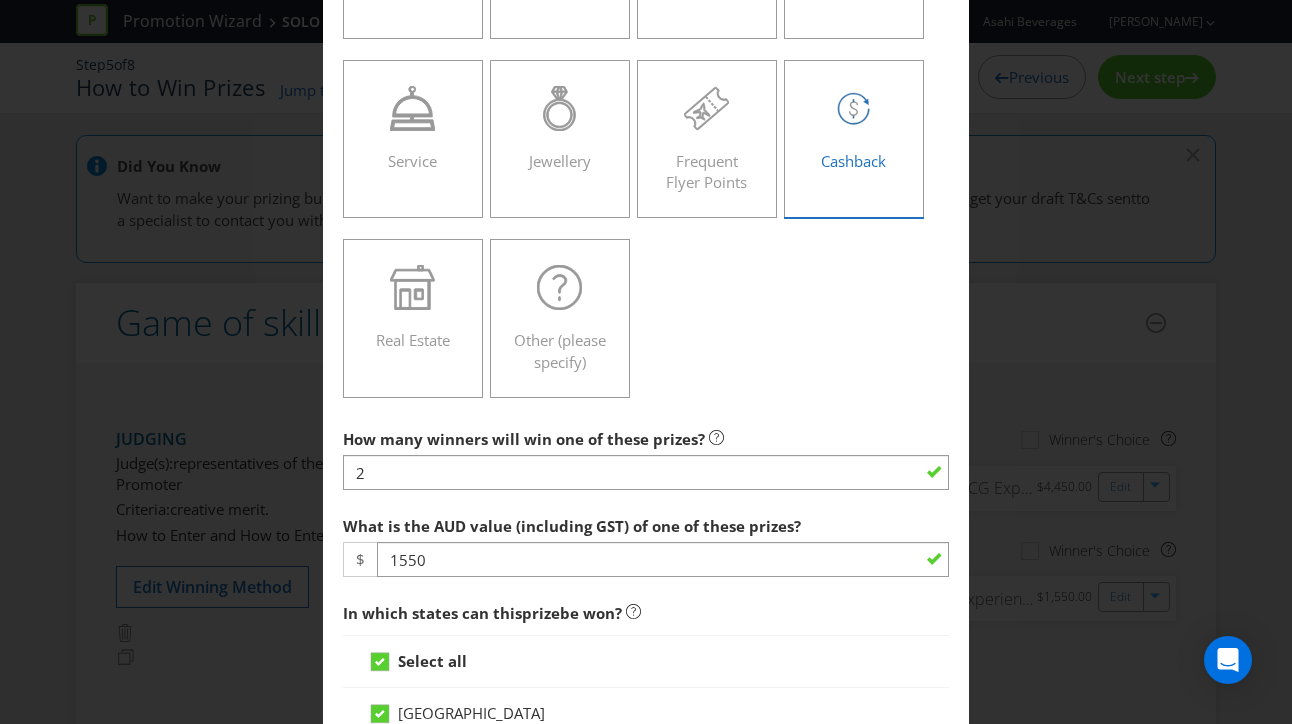 scroll, scrollTop: 555, scrollLeft: 0, axis: vertical 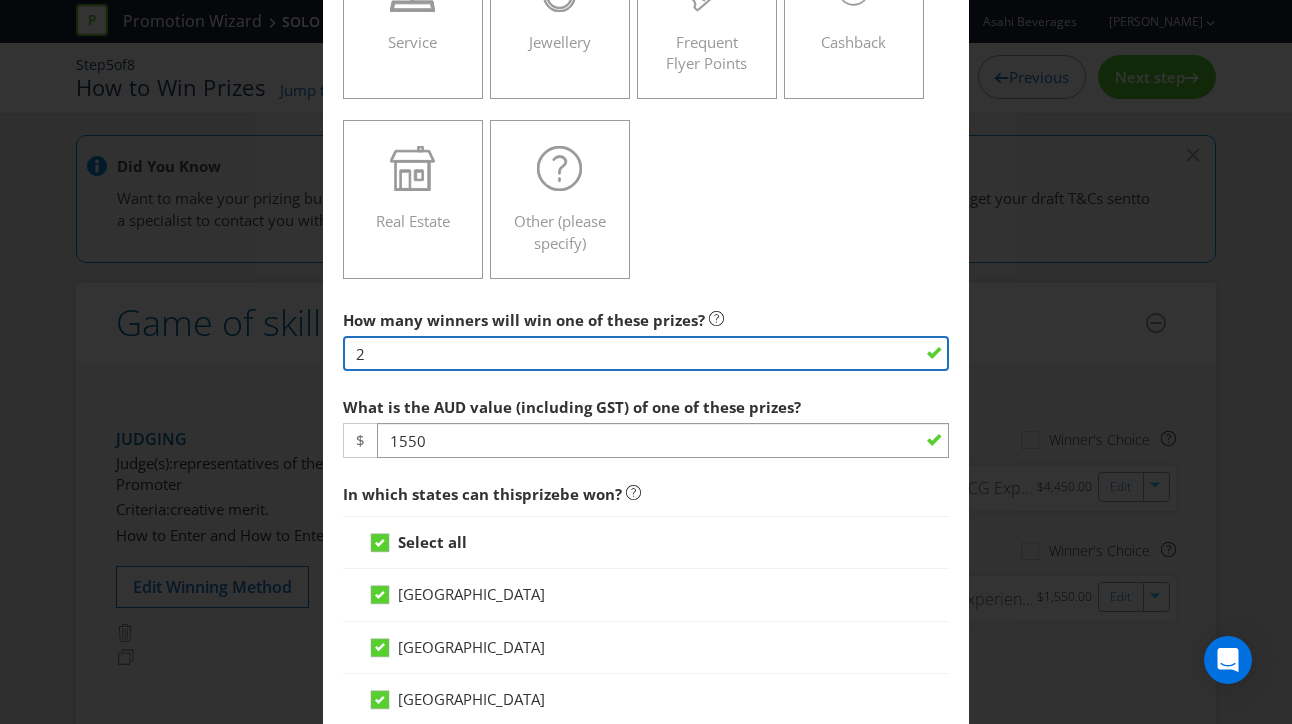 click on "2" at bounding box center (646, 353) 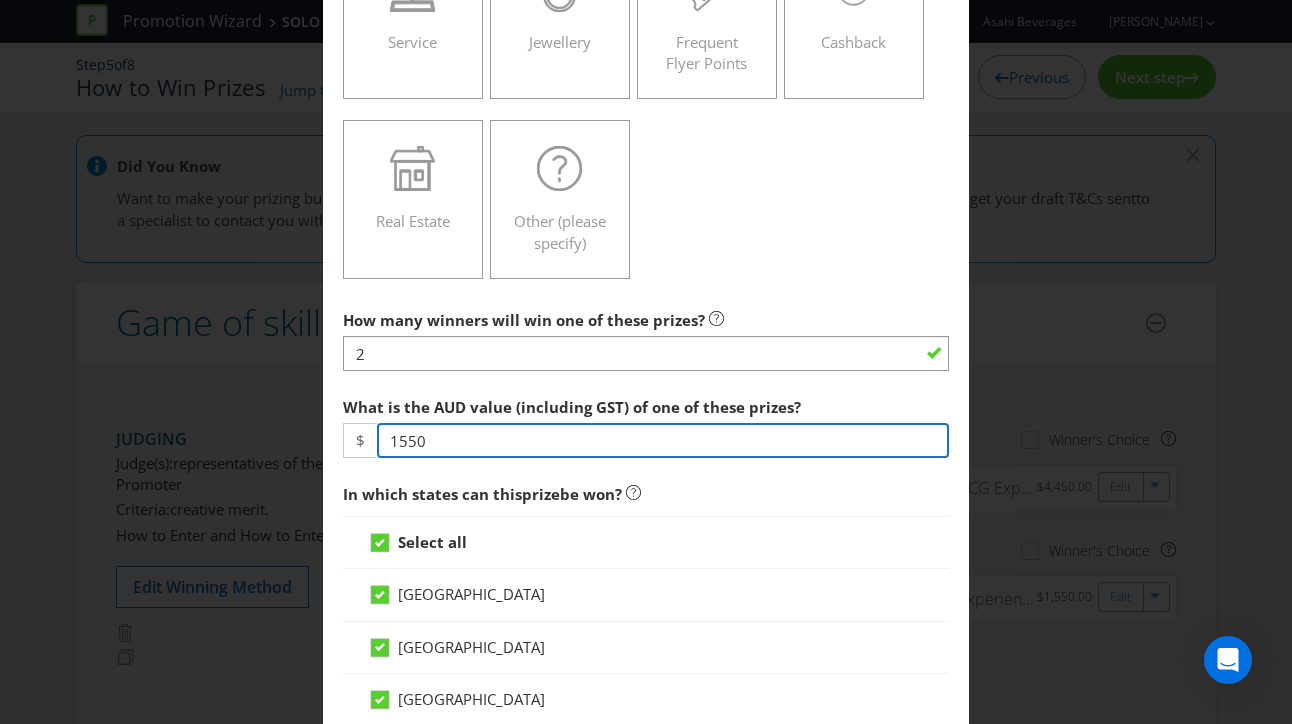 click on "1550" at bounding box center (663, 440) 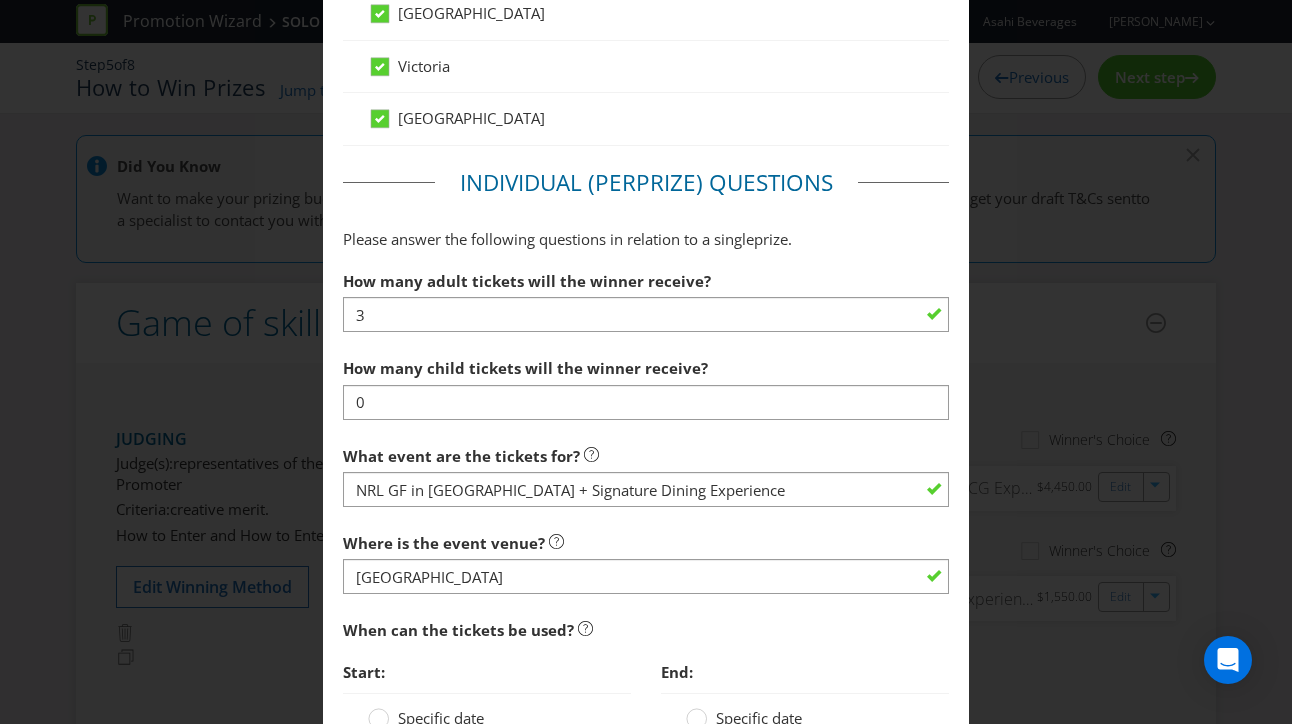 scroll, scrollTop: 1415, scrollLeft: 0, axis: vertical 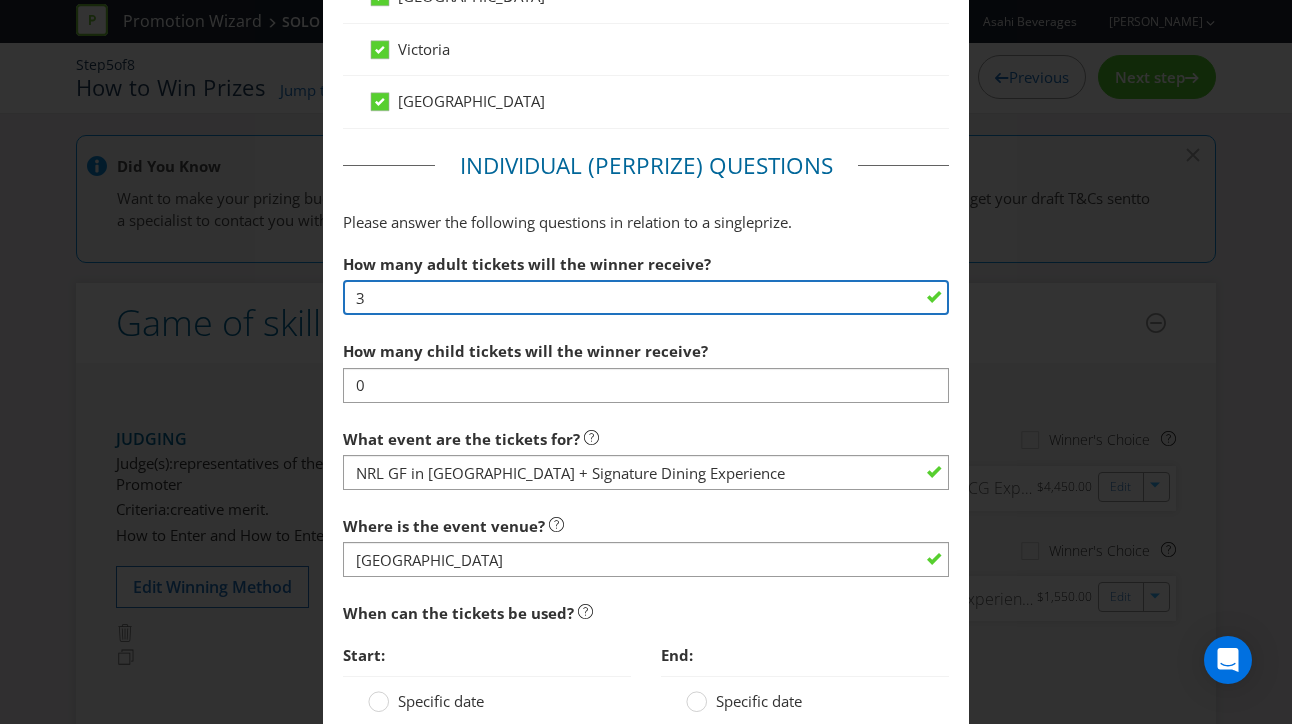 click on "3" at bounding box center (646, 297) 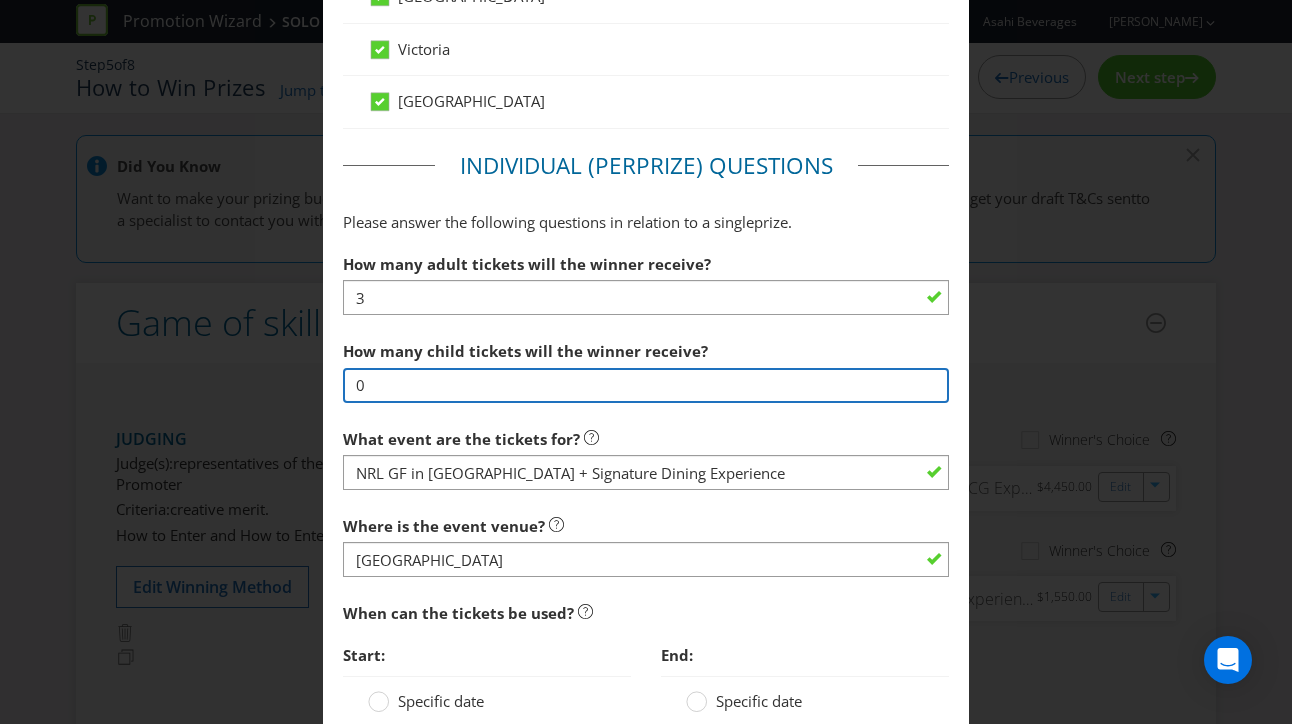 click on "0" at bounding box center [646, 385] 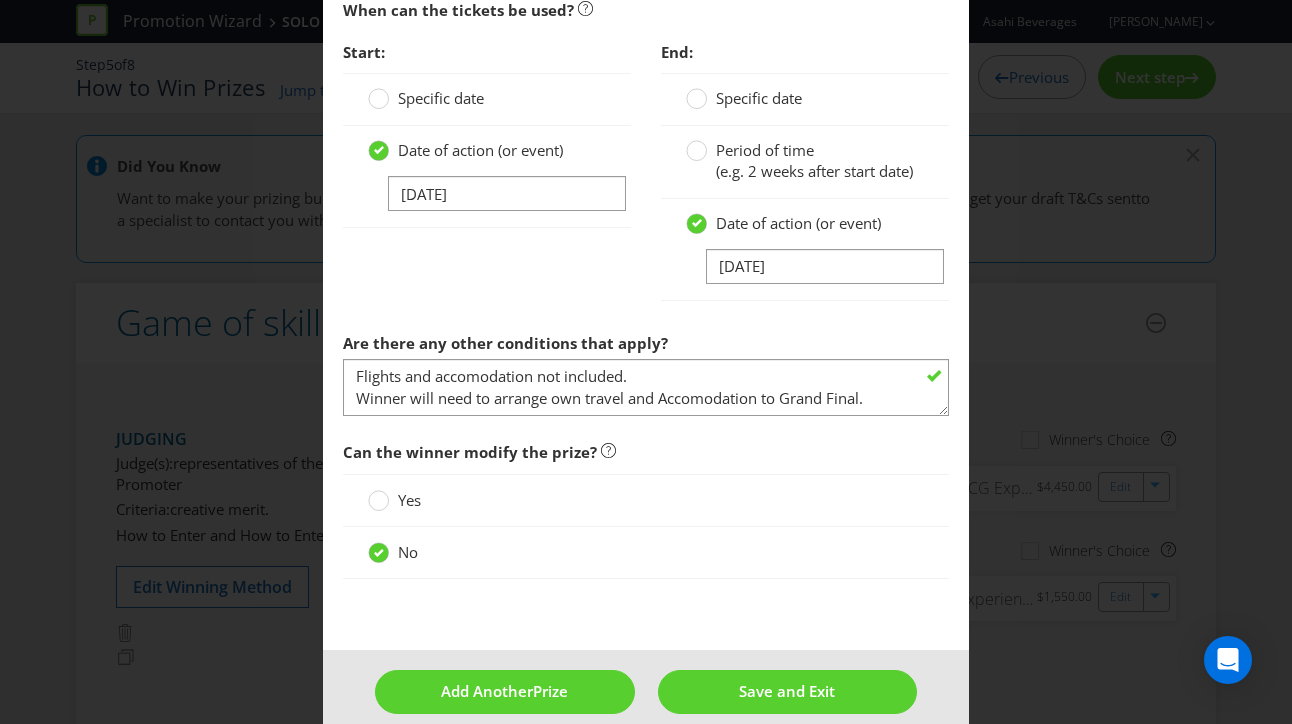 scroll, scrollTop: 2043, scrollLeft: 0, axis: vertical 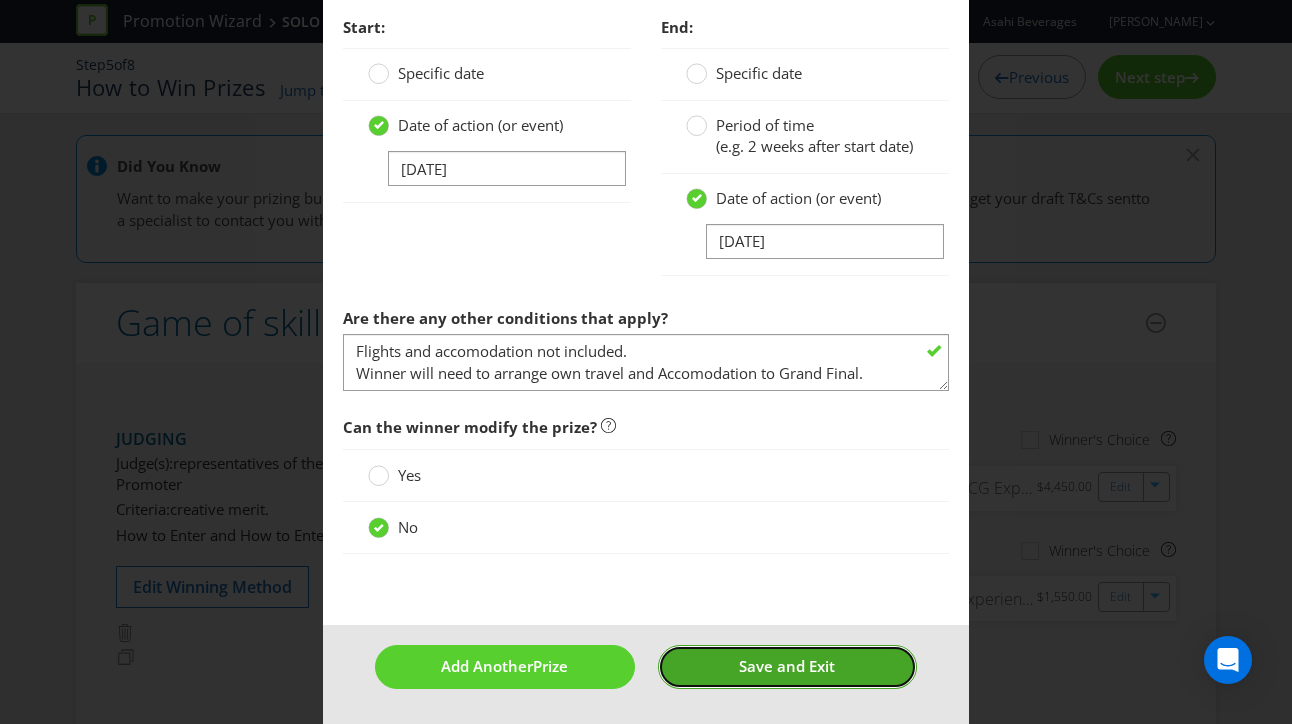 click on "Save and Exit" at bounding box center [787, 666] 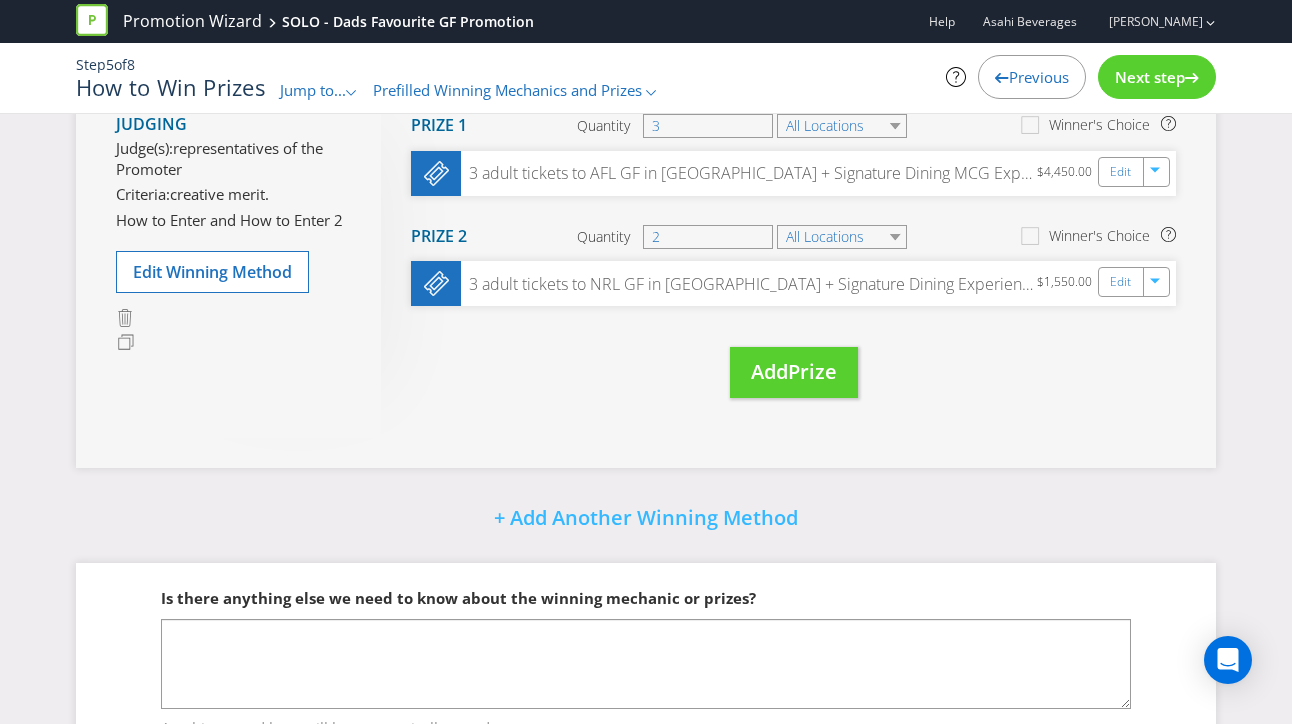 scroll, scrollTop: 405, scrollLeft: 0, axis: vertical 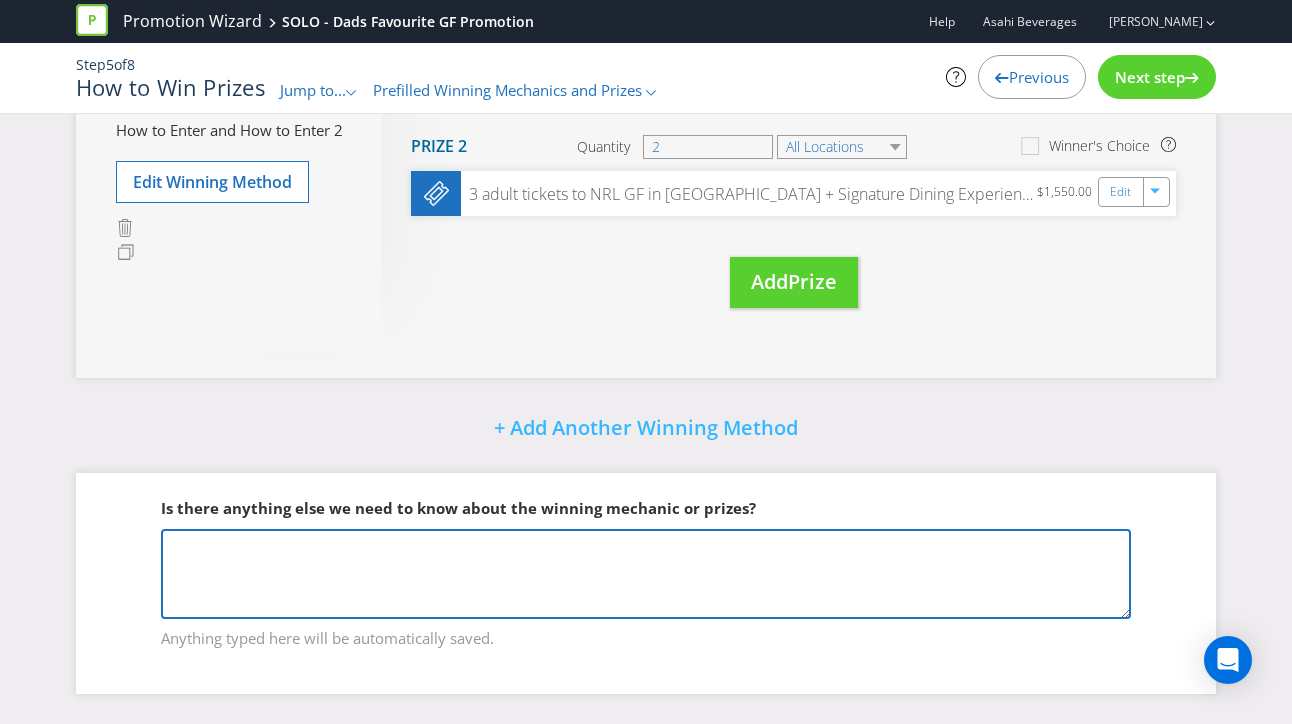 click at bounding box center (646, 574) 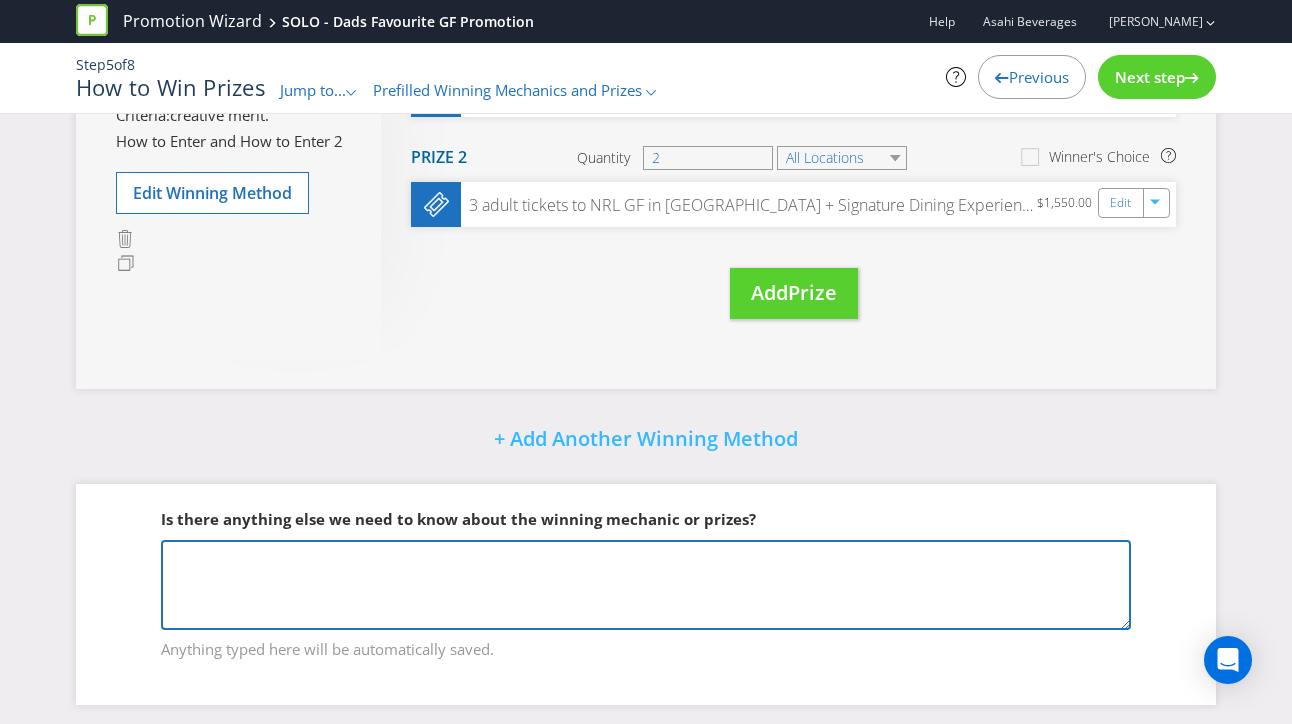 scroll, scrollTop: 405, scrollLeft: 0, axis: vertical 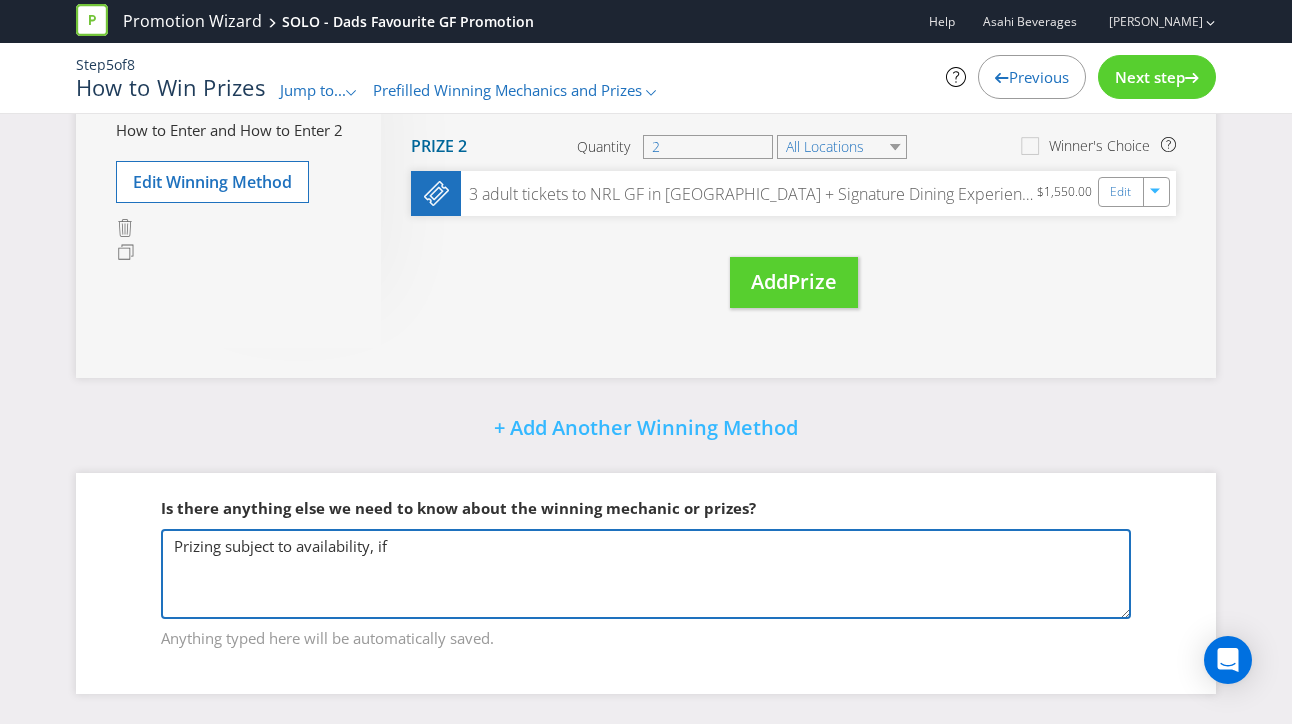 type on "Prizing subject to availability, if" 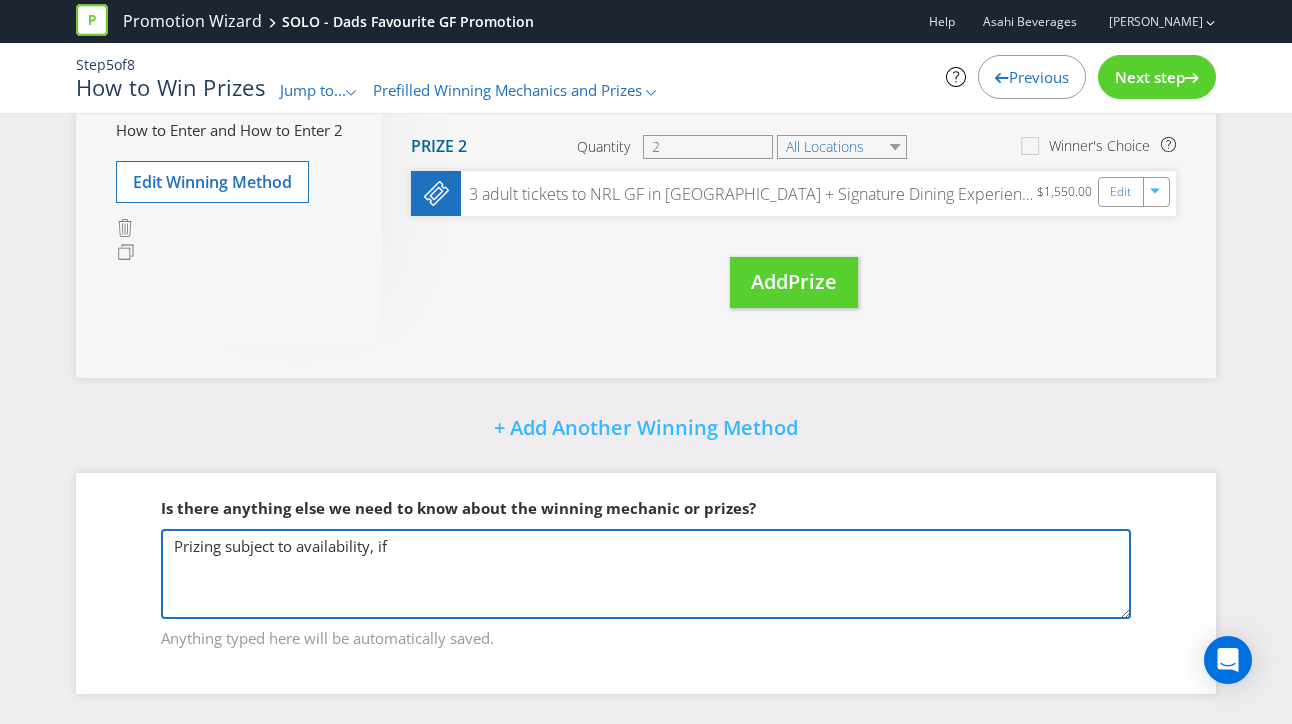 drag, startPoint x: 447, startPoint y: 552, endPoint x: 165, endPoint y: 541, distance: 282.21445 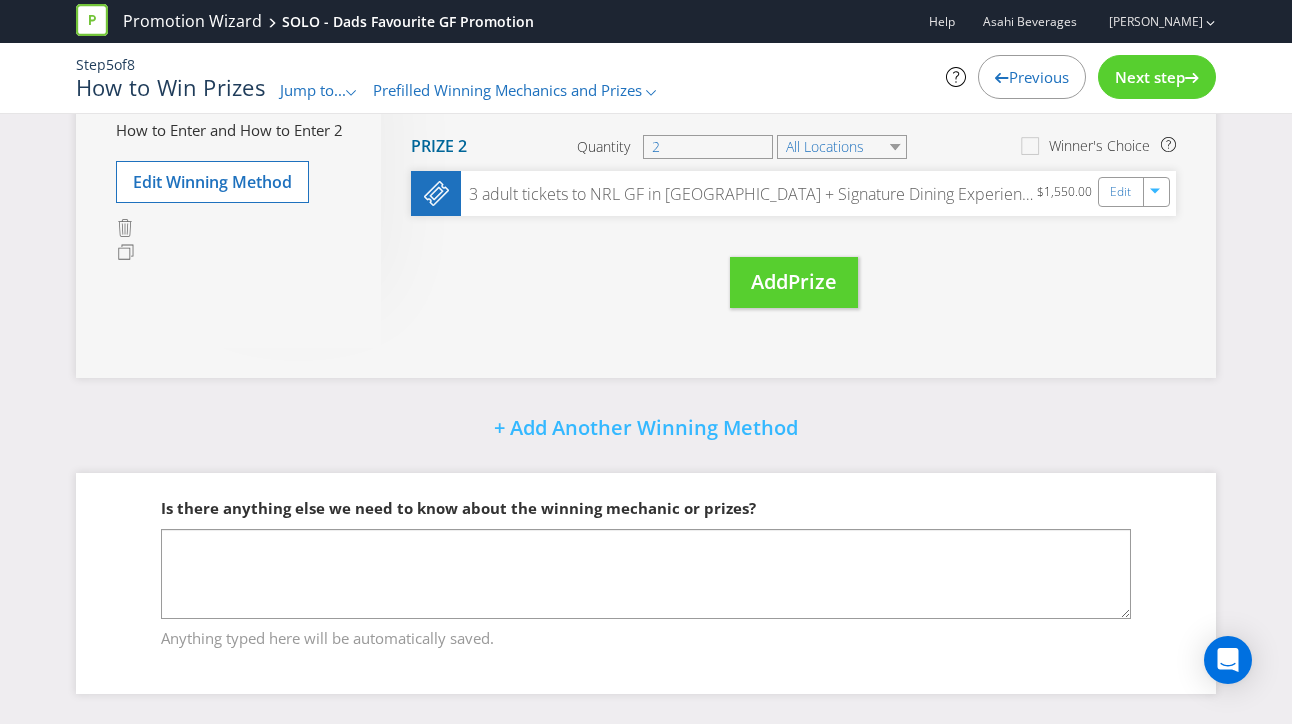 click on "Next step" at bounding box center (1150, 77) 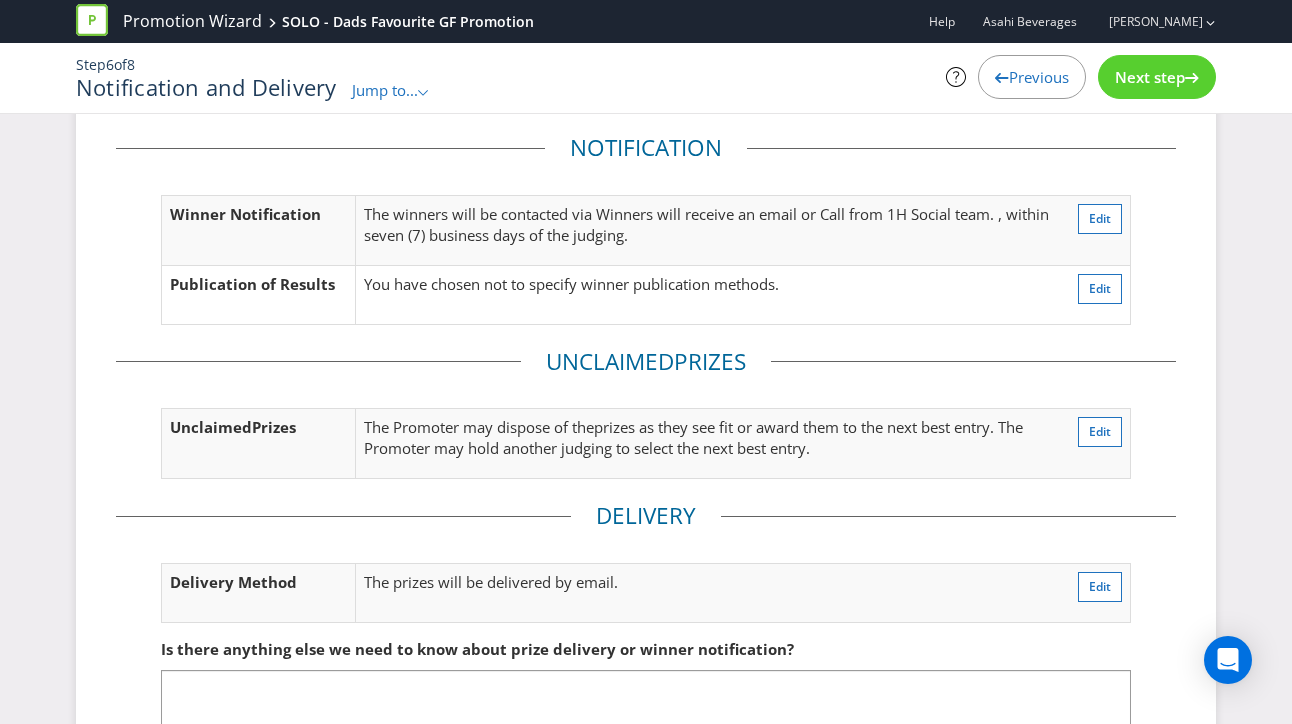scroll, scrollTop: 89, scrollLeft: 0, axis: vertical 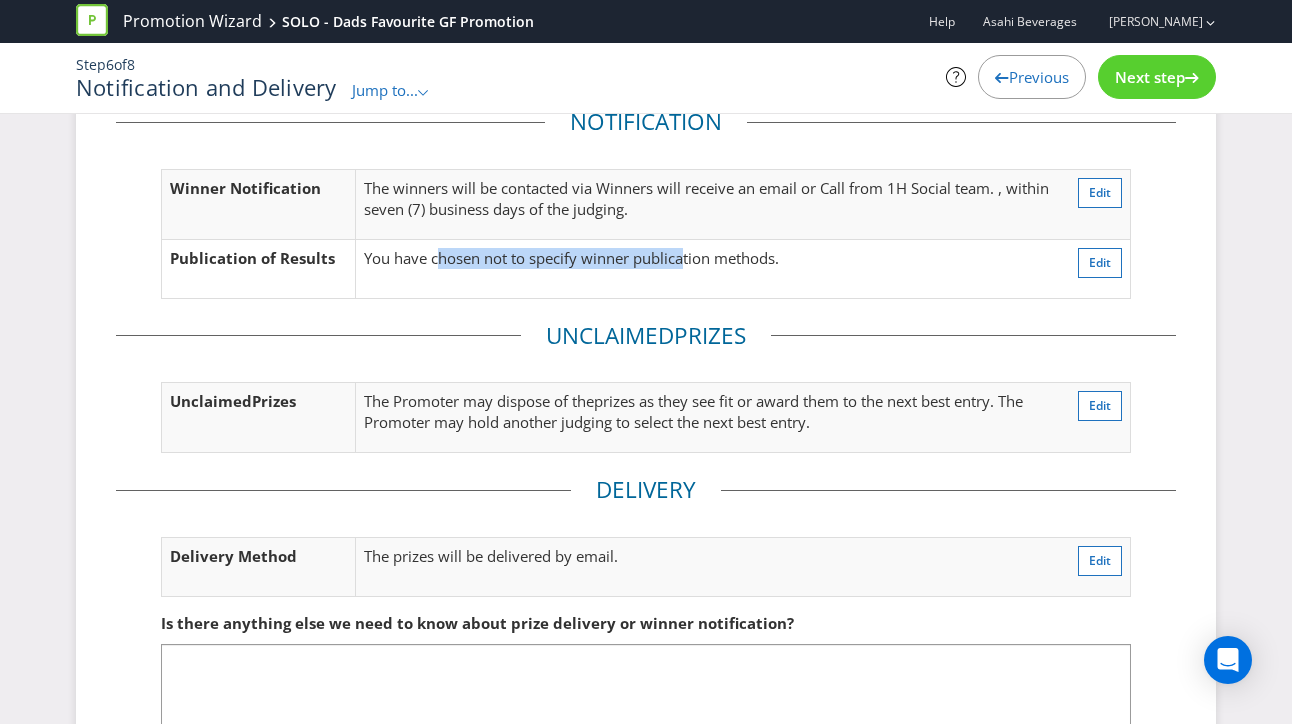 drag, startPoint x: 620, startPoint y: 266, endPoint x: 686, endPoint y: 266, distance: 66 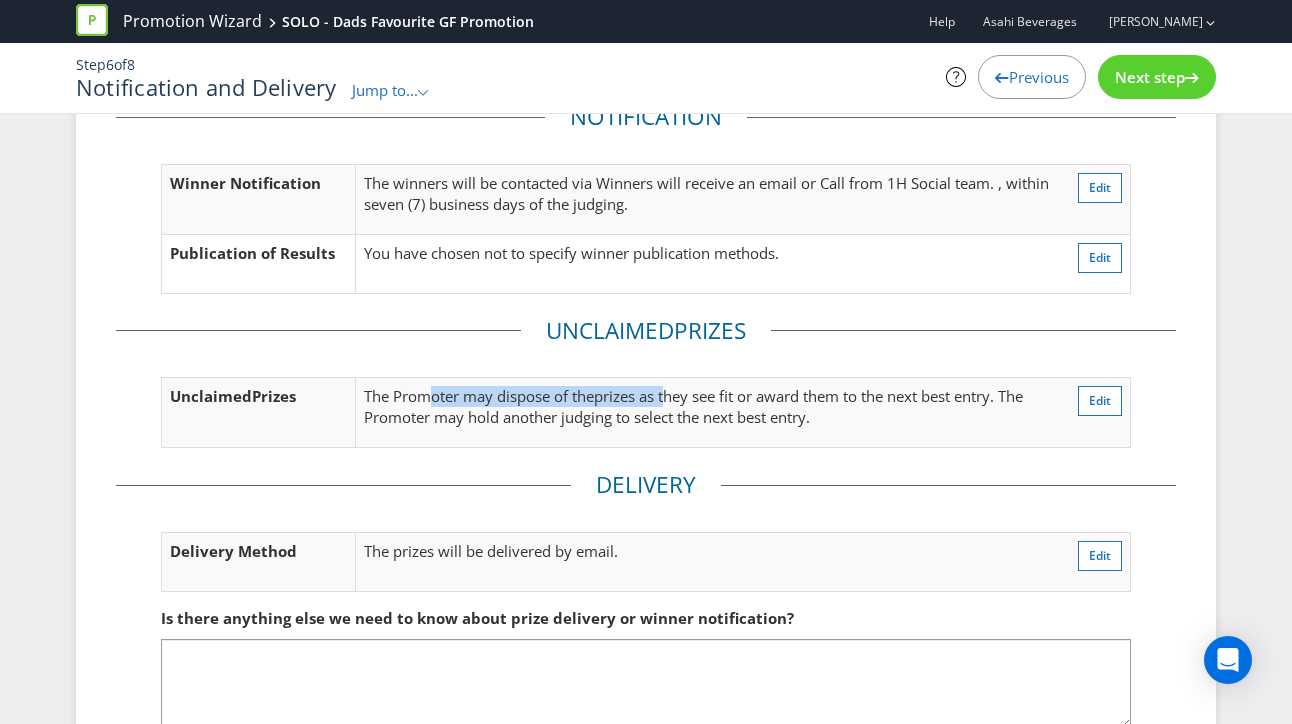 drag, startPoint x: 429, startPoint y: 396, endPoint x: 670, endPoint y: 403, distance: 241.10164 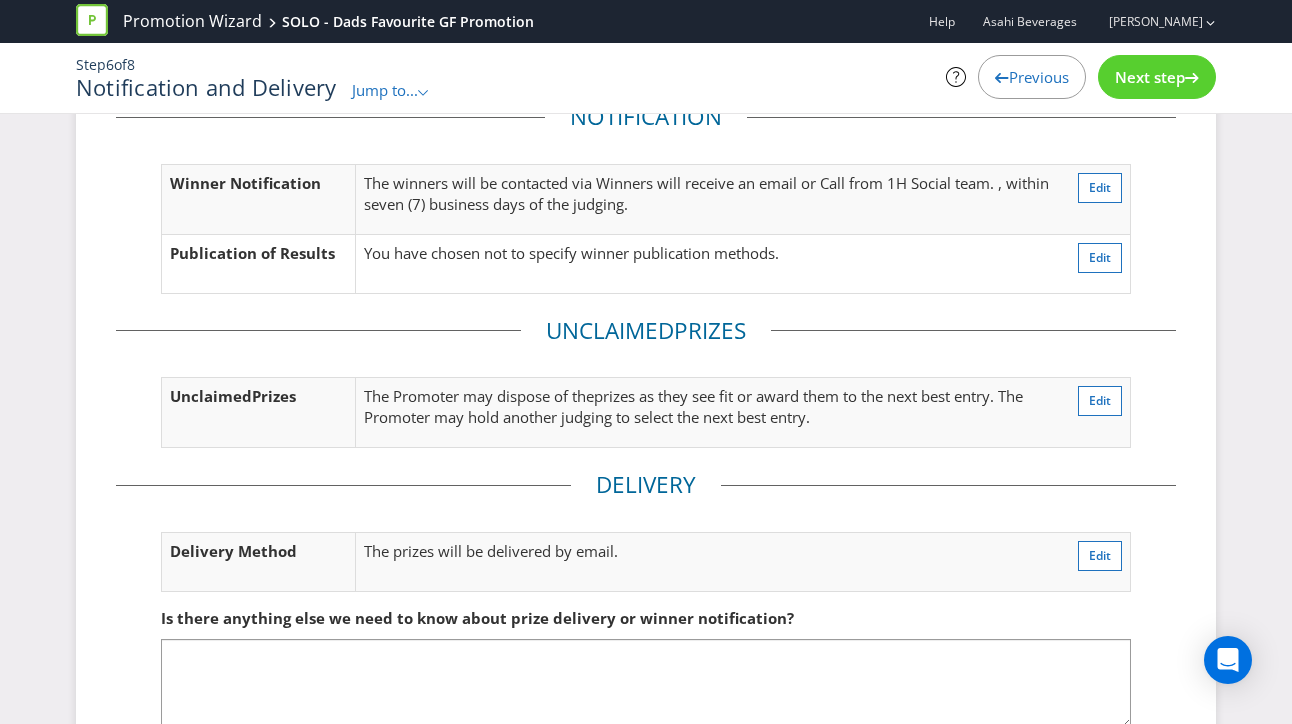 click on "s as they see fit or award them to the next best entry. The Promoter may hold another judging to select the next best entry." at bounding box center (693, 406) 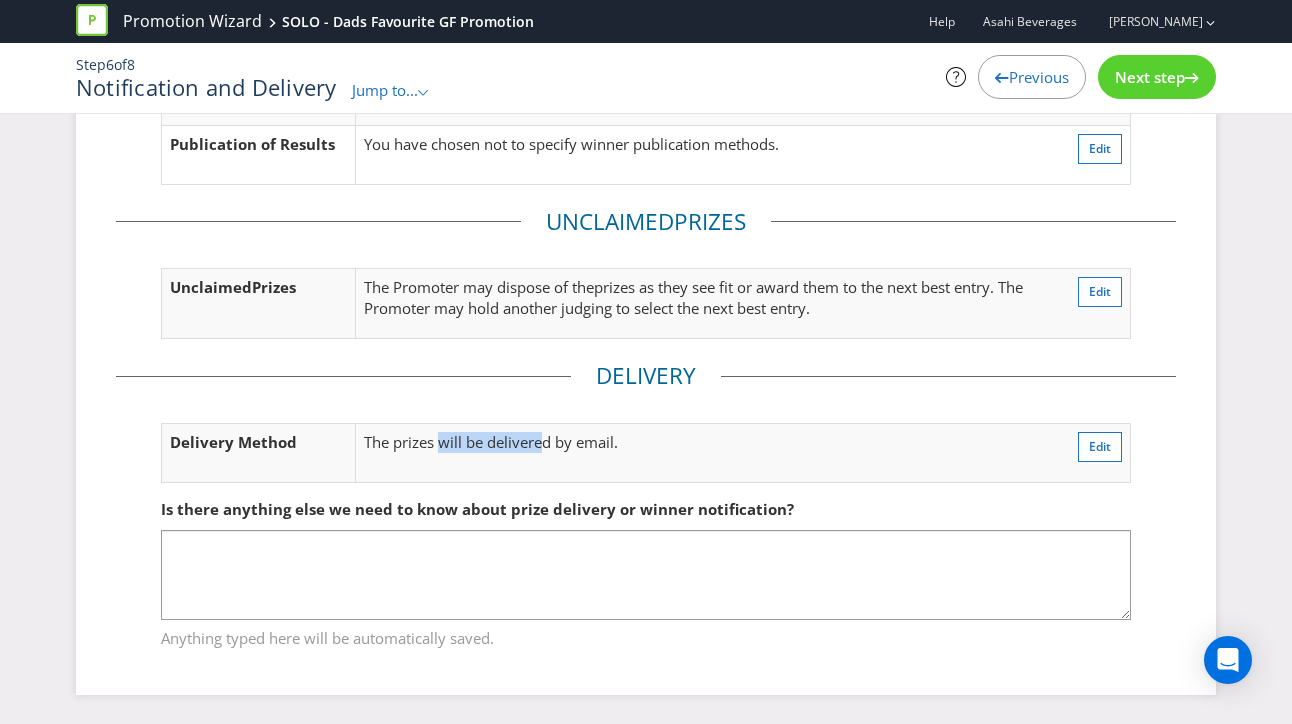 click on "The prizes will be delivered by email." at bounding box center [661, 442] 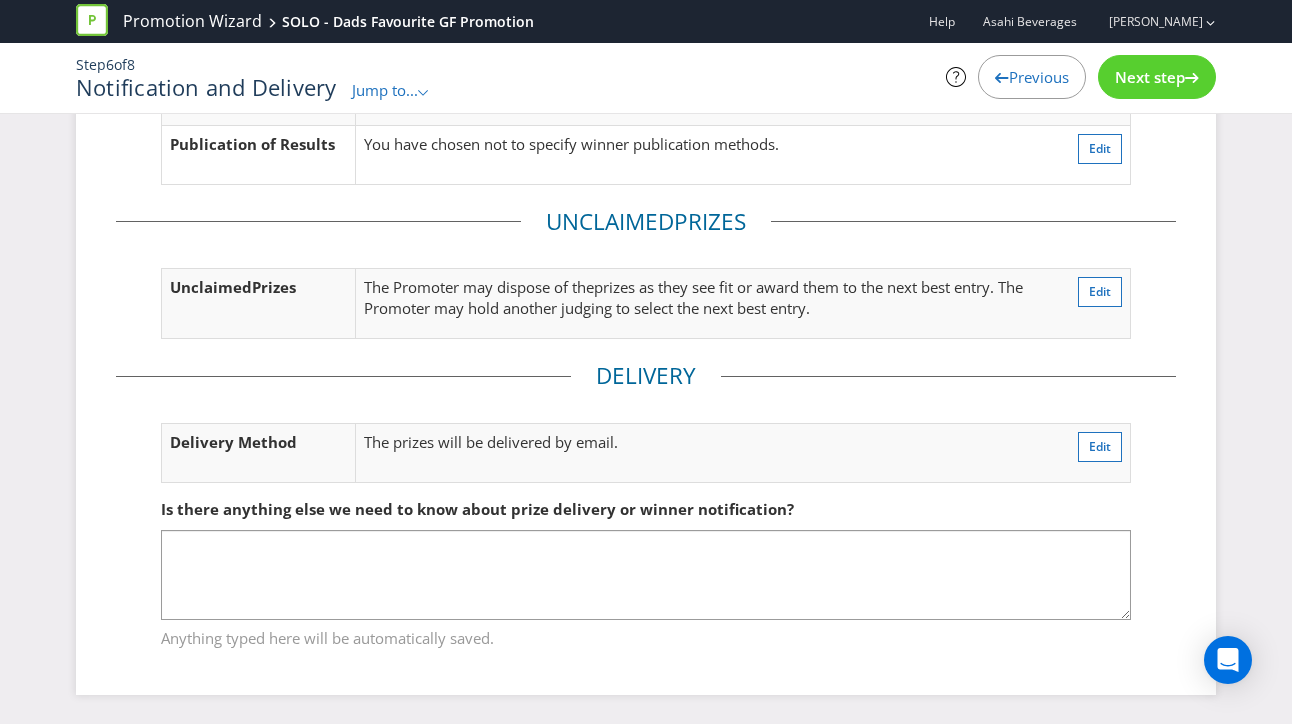 click on "The prizes will be delivered by email." at bounding box center [661, 442] 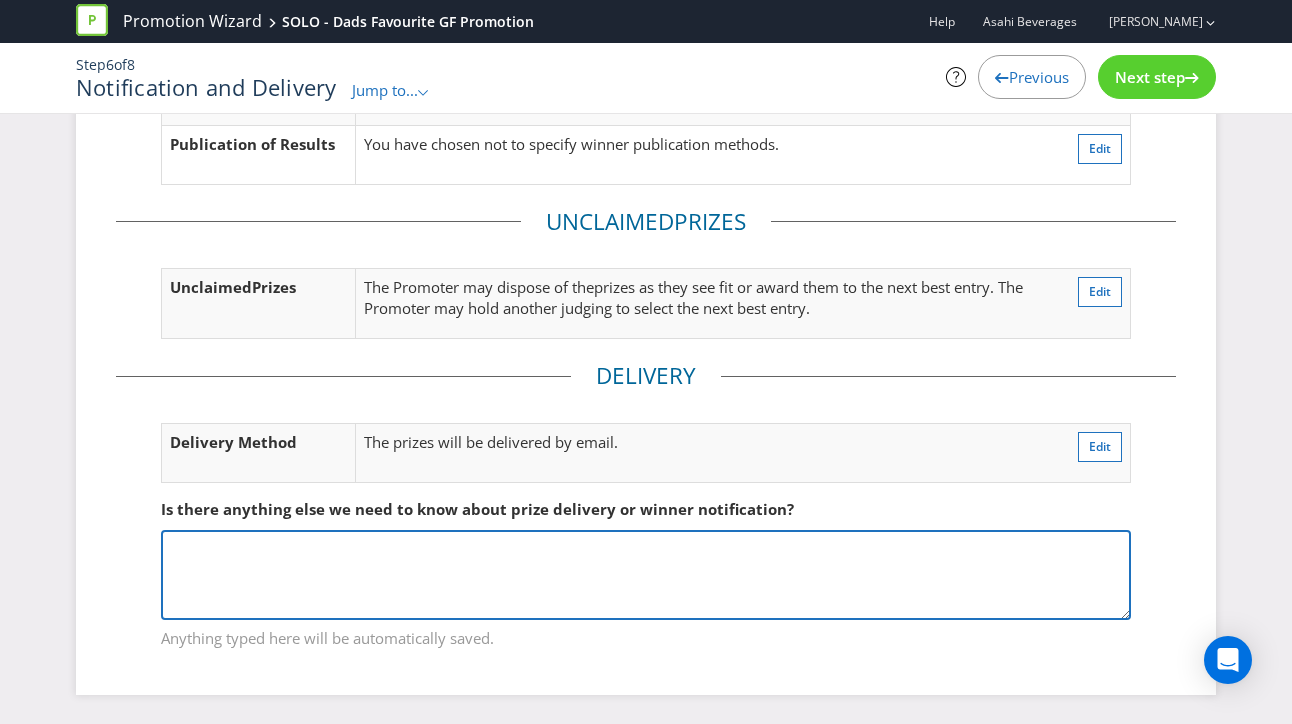 click at bounding box center [646, 575] 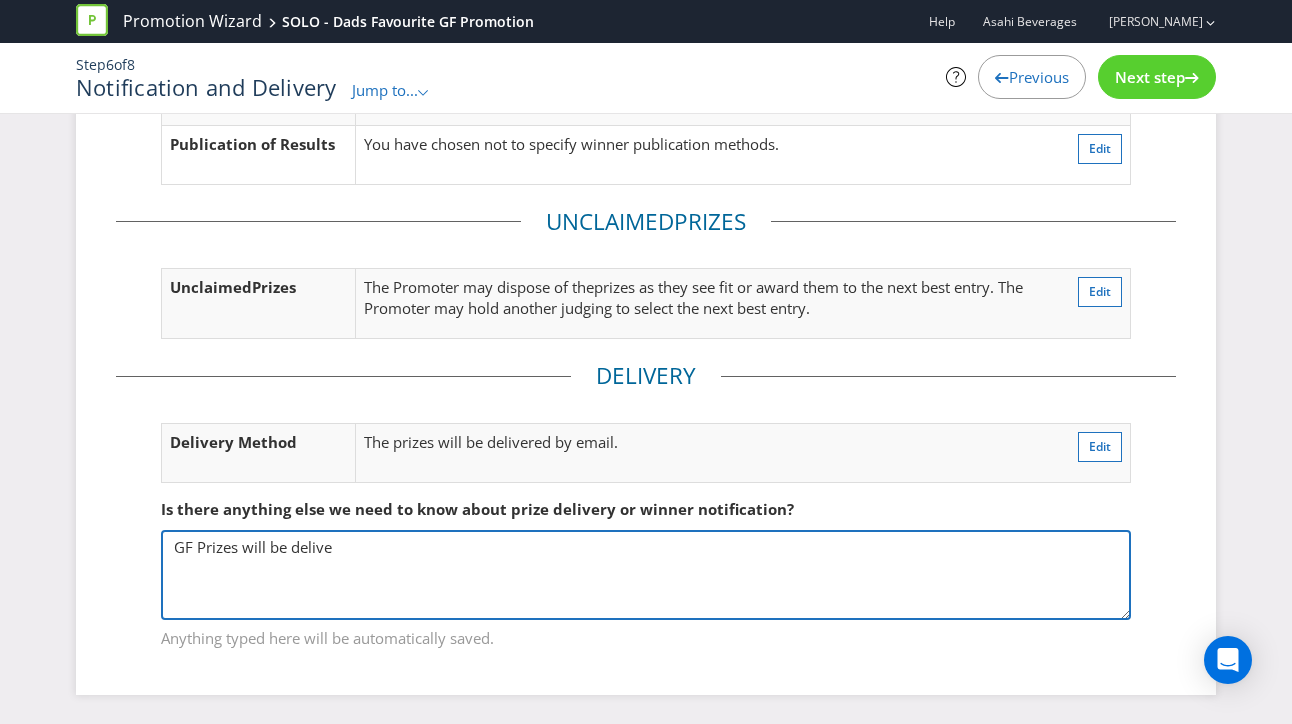 drag, startPoint x: 409, startPoint y: 556, endPoint x: 148, endPoint y: 548, distance: 261.1226 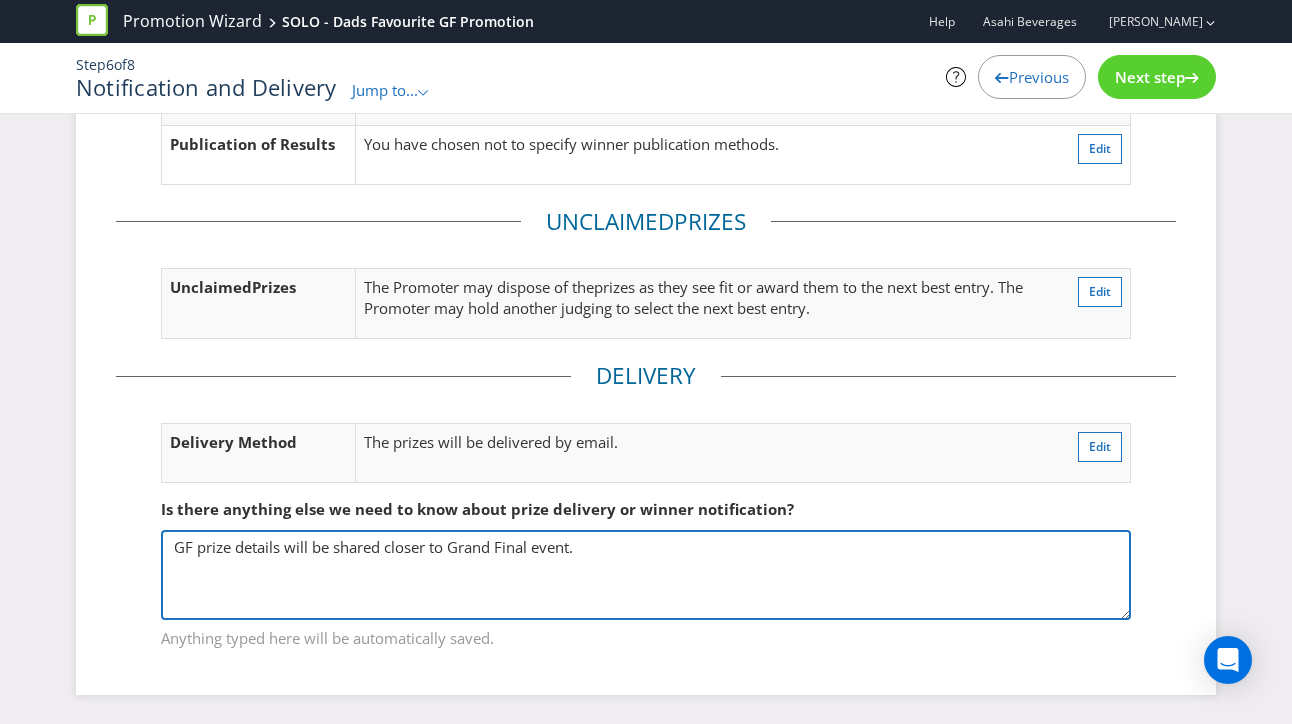 type on "GF prize details will be shared closer to Grand Final event." 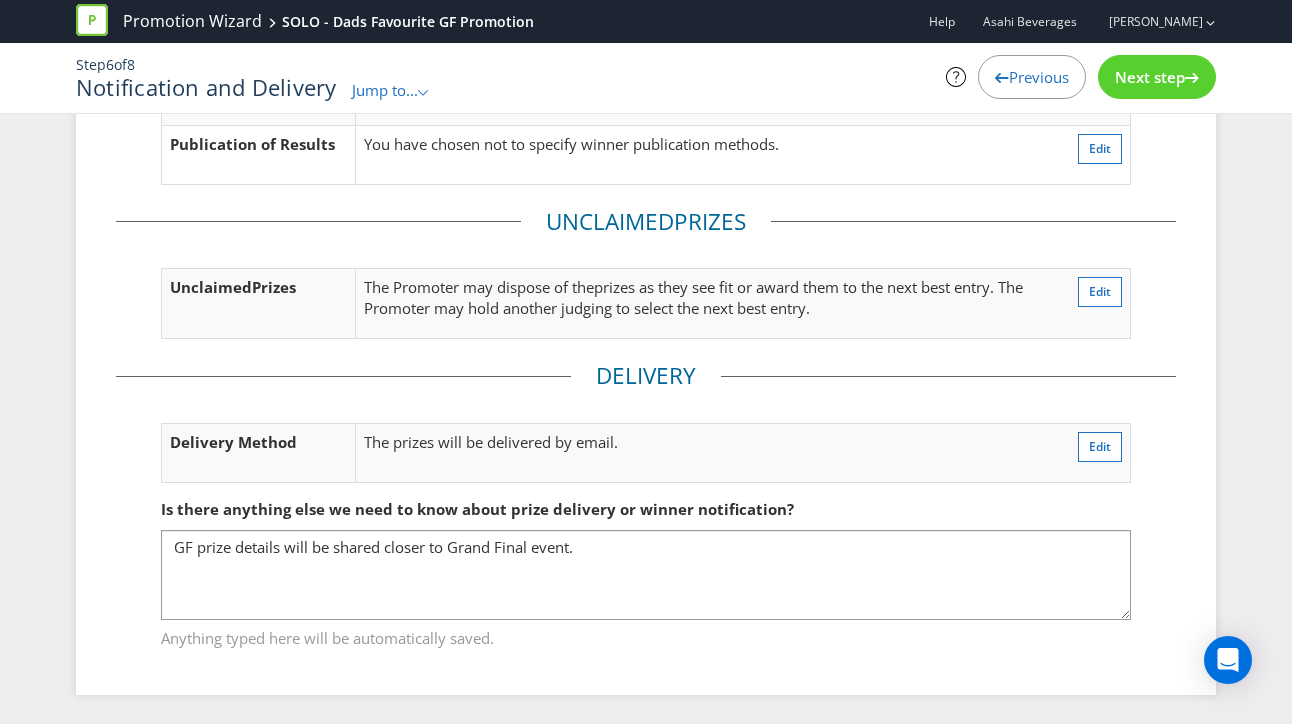 click on "Next step" at bounding box center (1150, 77) 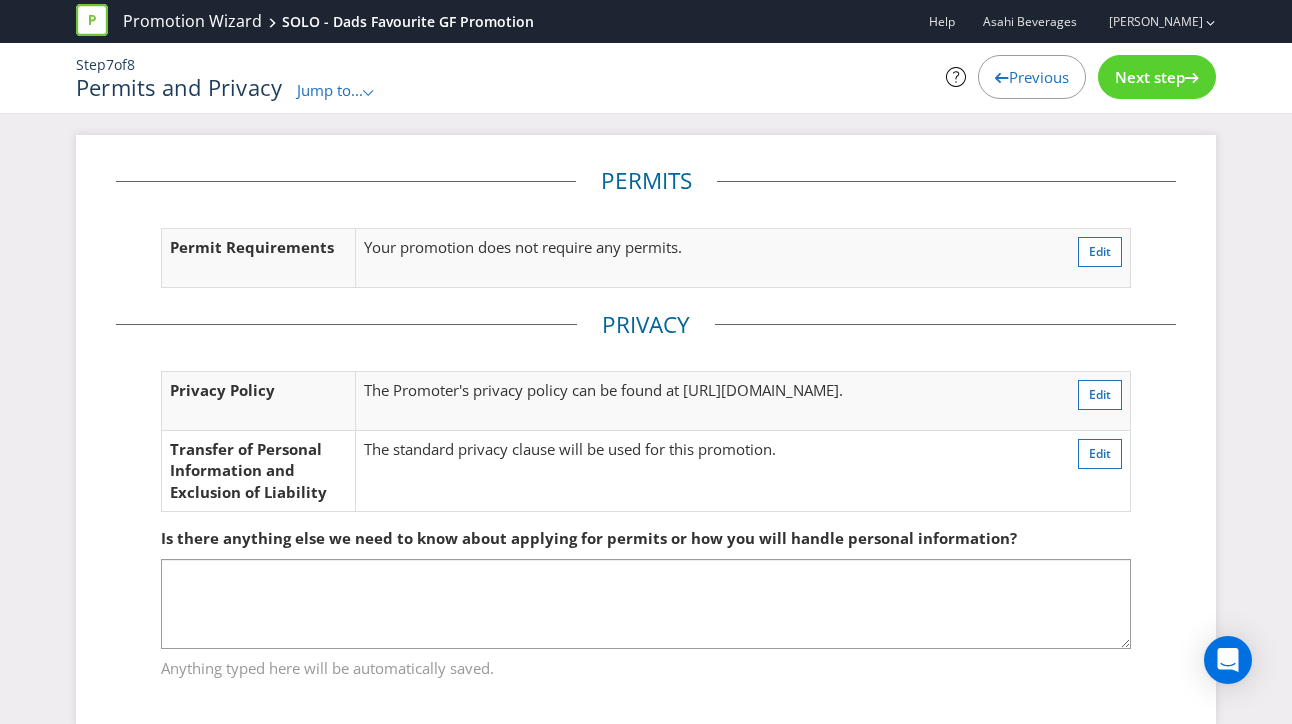 scroll, scrollTop: 30, scrollLeft: 0, axis: vertical 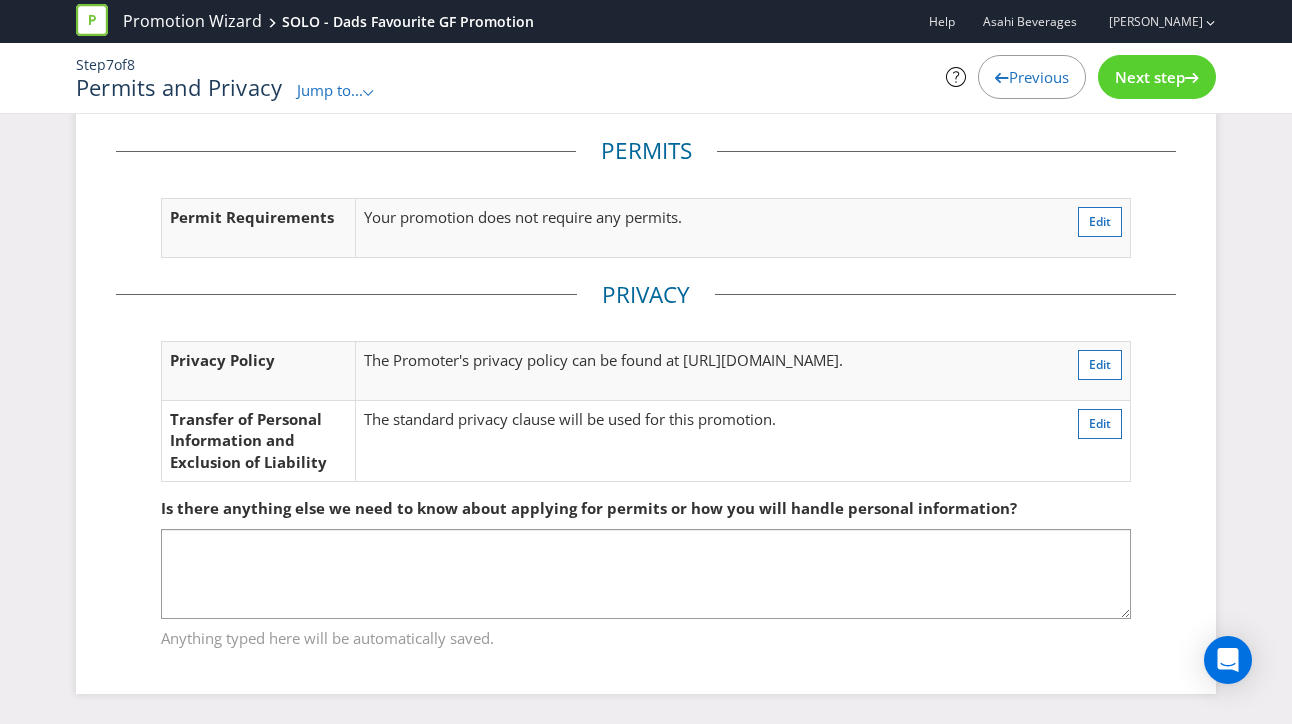 click on "Next step" at bounding box center [1150, 77] 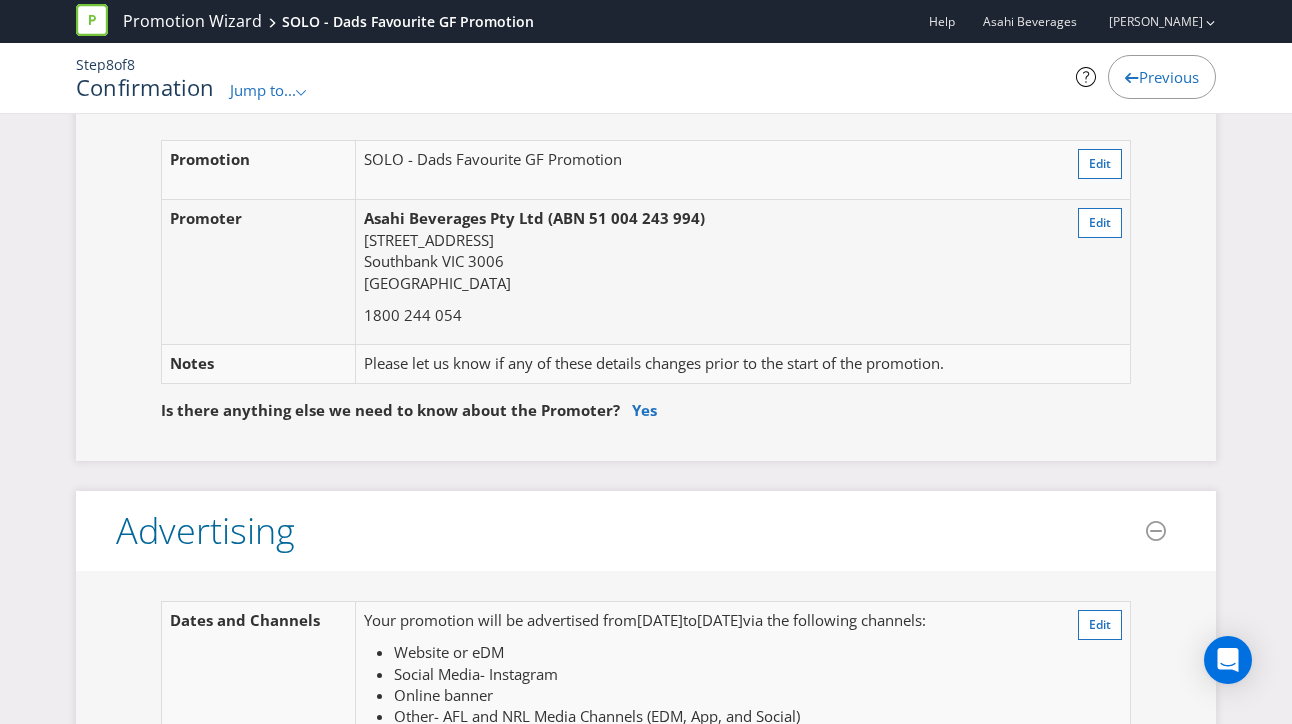 scroll, scrollTop: 181, scrollLeft: 0, axis: vertical 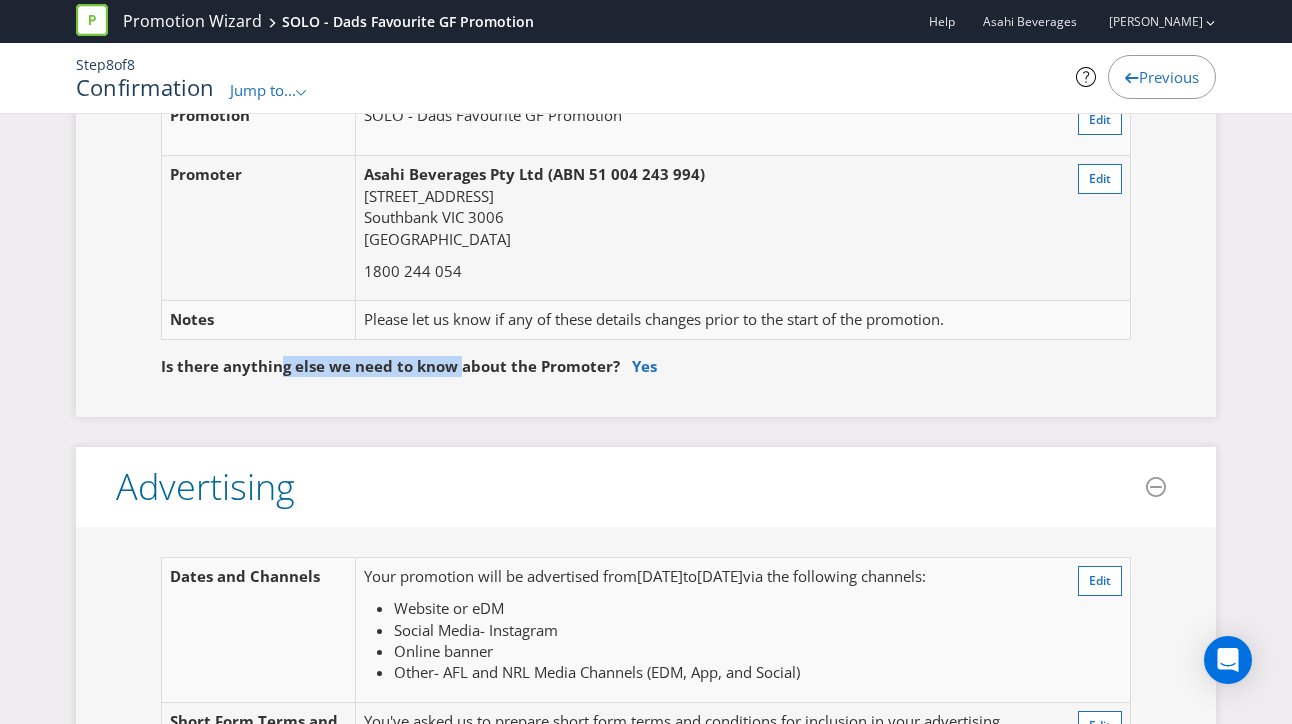 drag, startPoint x: 282, startPoint y: 367, endPoint x: 460, endPoint y: 363, distance: 178.04494 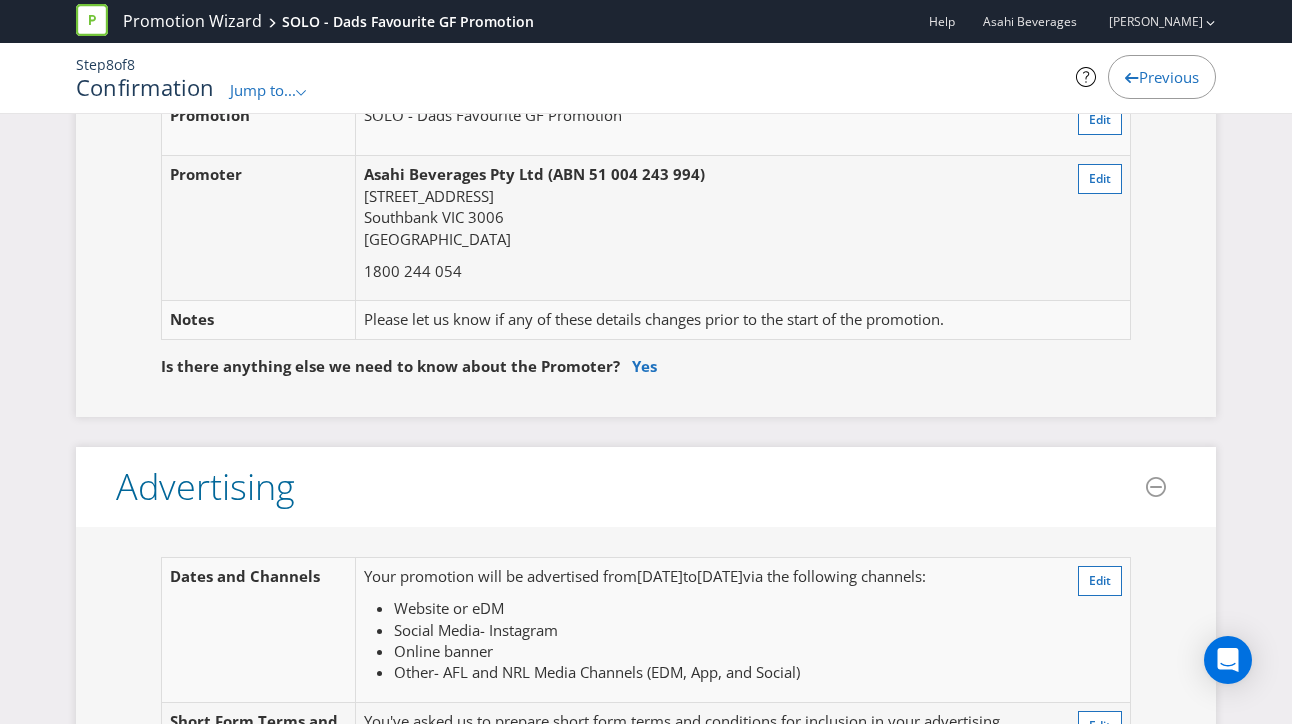click on "Is there anything else we need to know about the Promoter?" at bounding box center [390, 366] 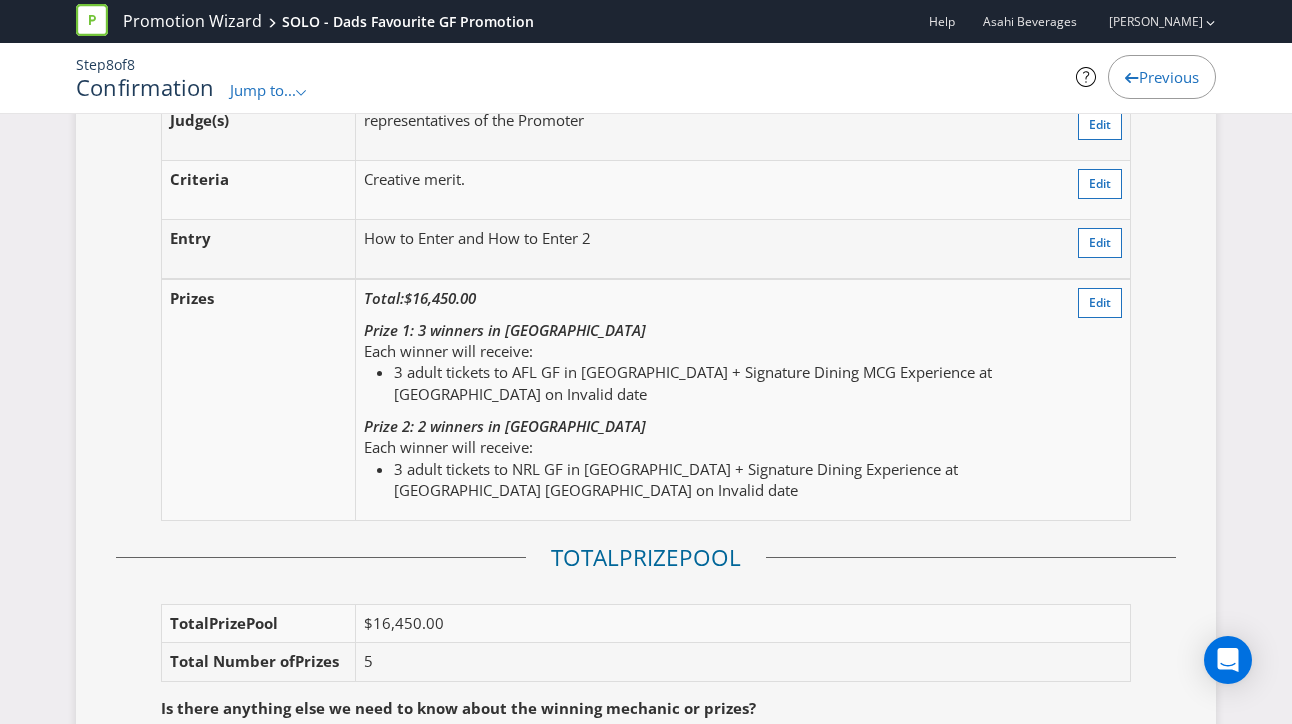 scroll, scrollTop: 3207, scrollLeft: 0, axis: vertical 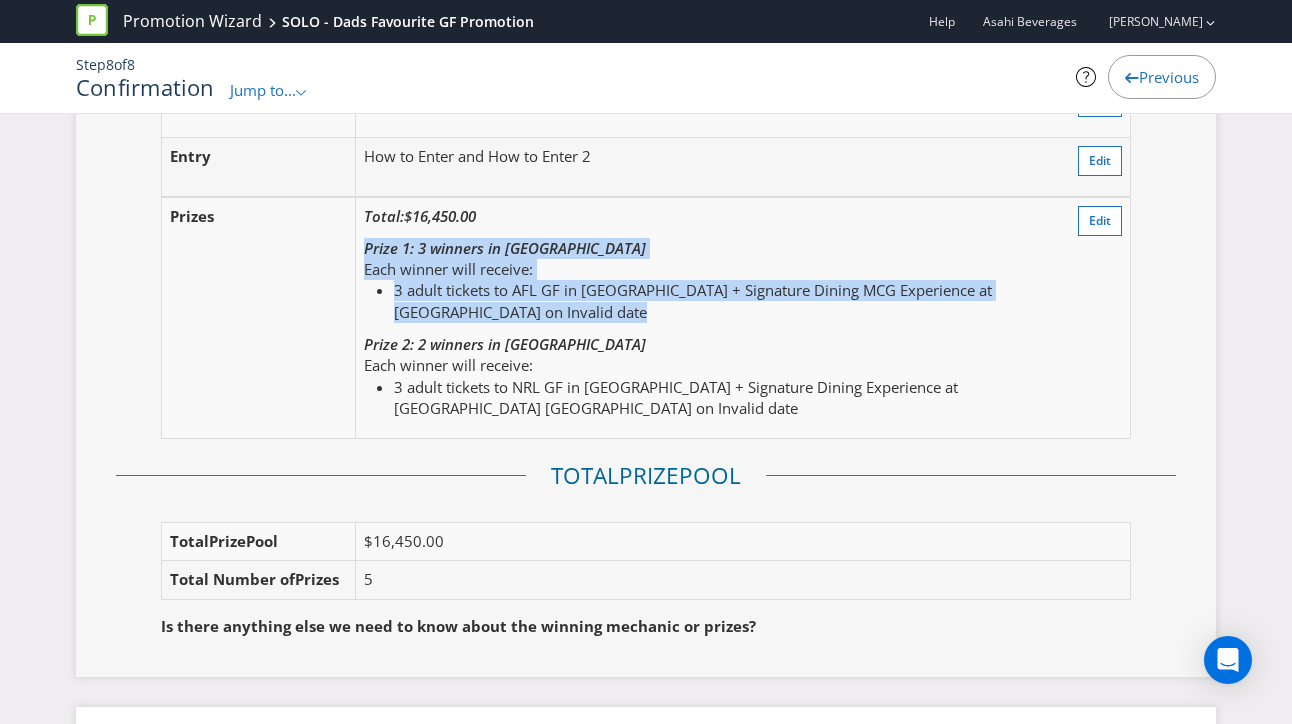 drag, startPoint x: 361, startPoint y: 271, endPoint x: 919, endPoint y: 328, distance: 560.90375 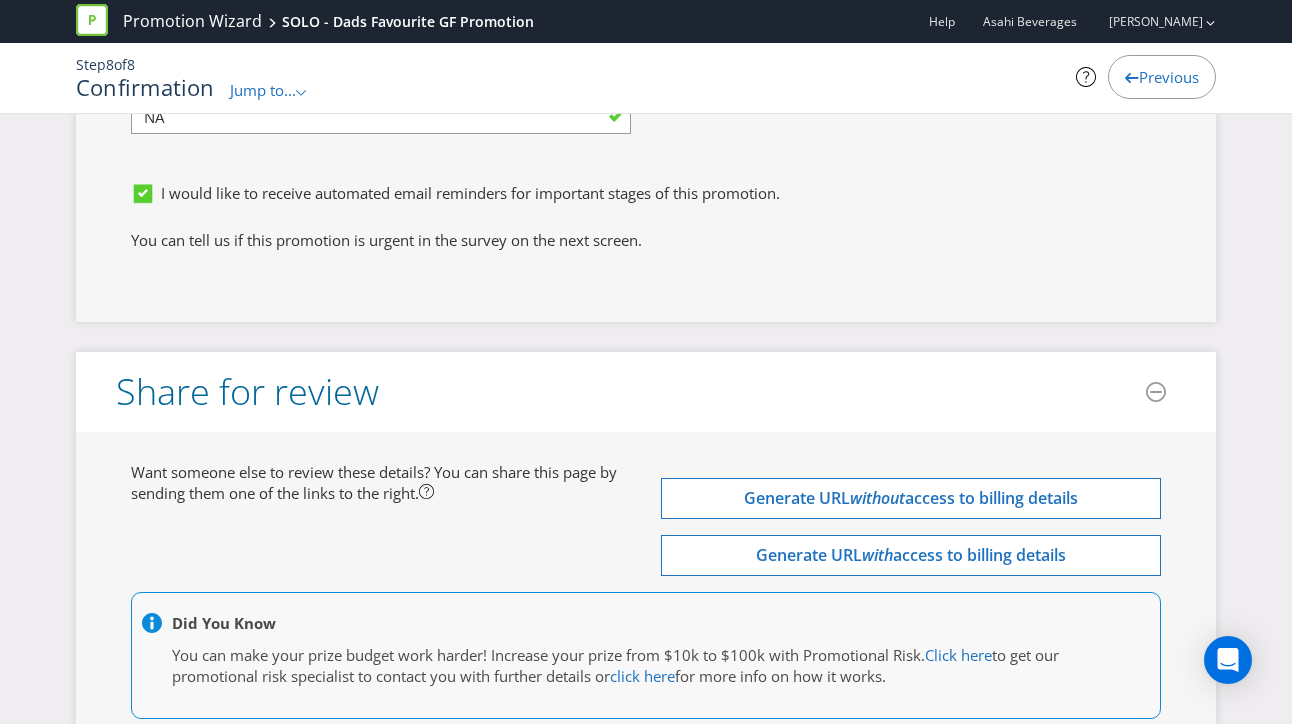 scroll, scrollTop: 7331, scrollLeft: 0, axis: vertical 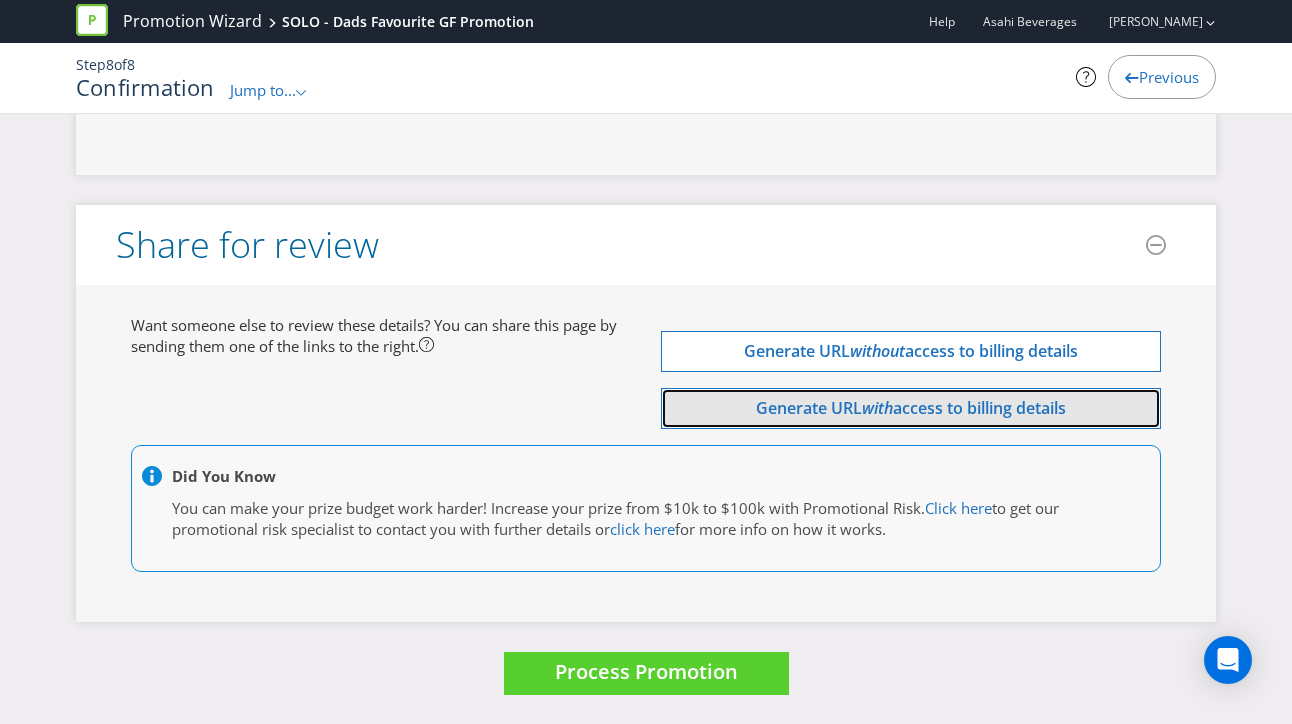 click on "Generate URL" at bounding box center (809, 408) 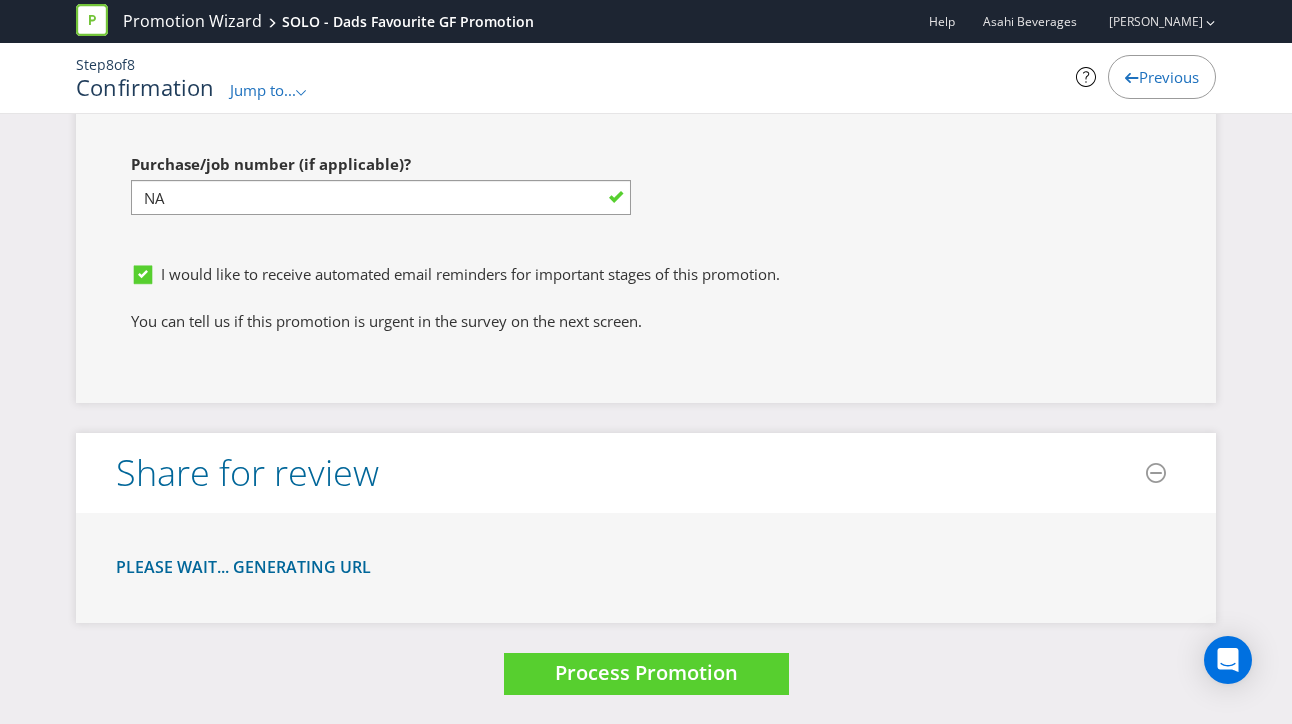 scroll, scrollTop: 7331, scrollLeft: 0, axis: vertical 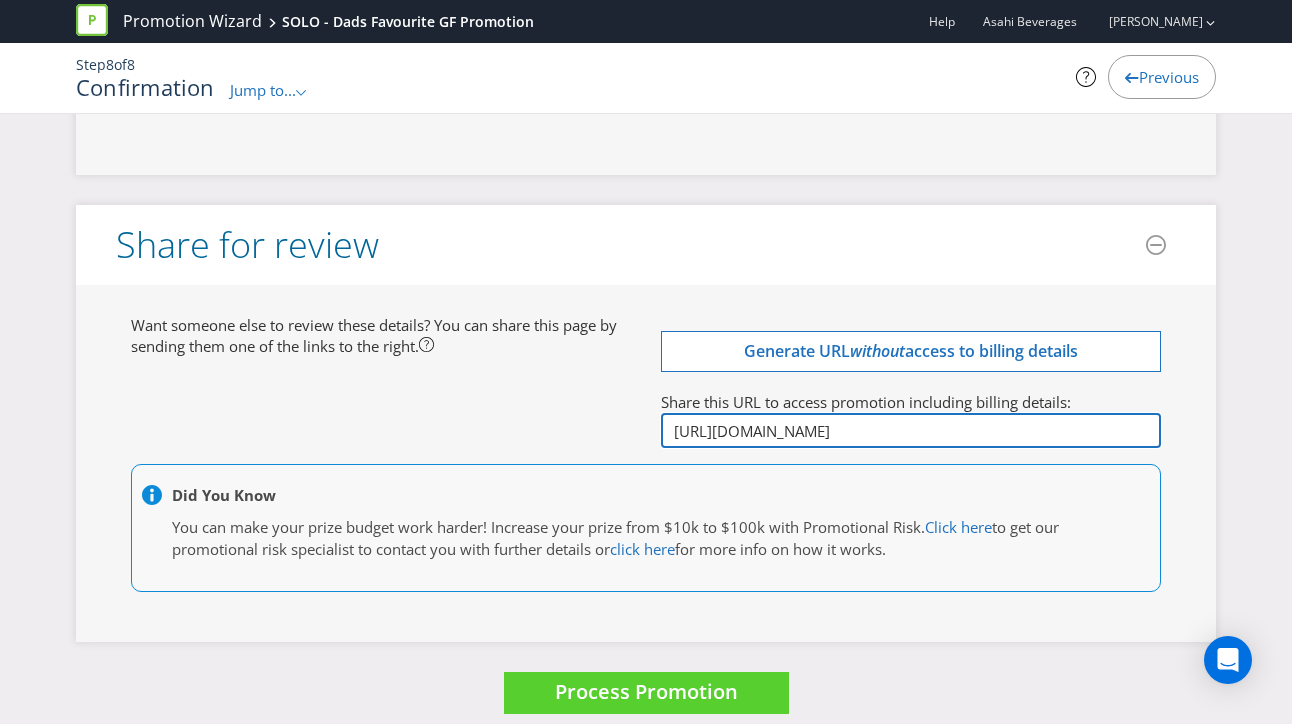 click on "[URL][DOMAIN_NAME]" at bounding box center (911, 430) 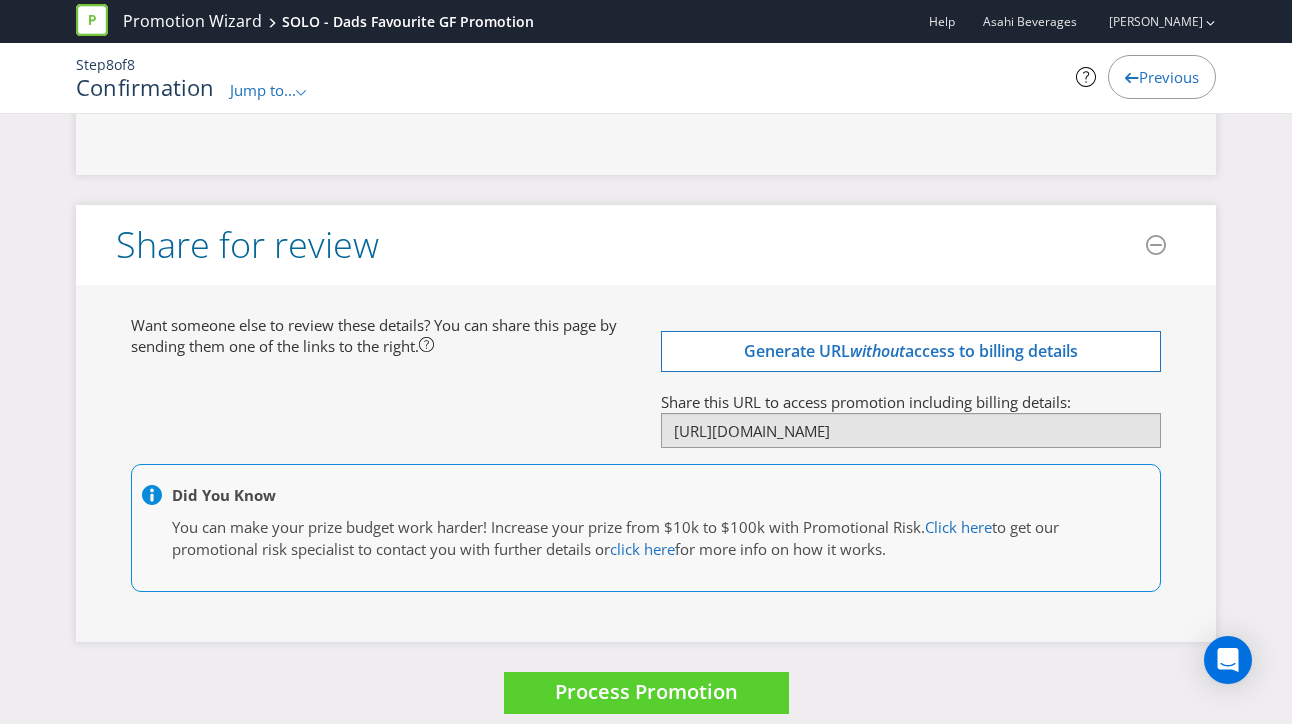 click on "Want someone else to review these details? You can share this page by sending them one of the links to the right.  Generate URL  without  access to billing details Share this URL to access promotion including billing details: [URL][DOMAIN_NAME]   Did You Know You can make your prize budget work harder! Increase your prize from $10k to $100k with Promotional Risk.  Click here  to get our promotional risk specialist to contact you with further details or  click here  for more info on how it works." at bounding box center [646, 463] 